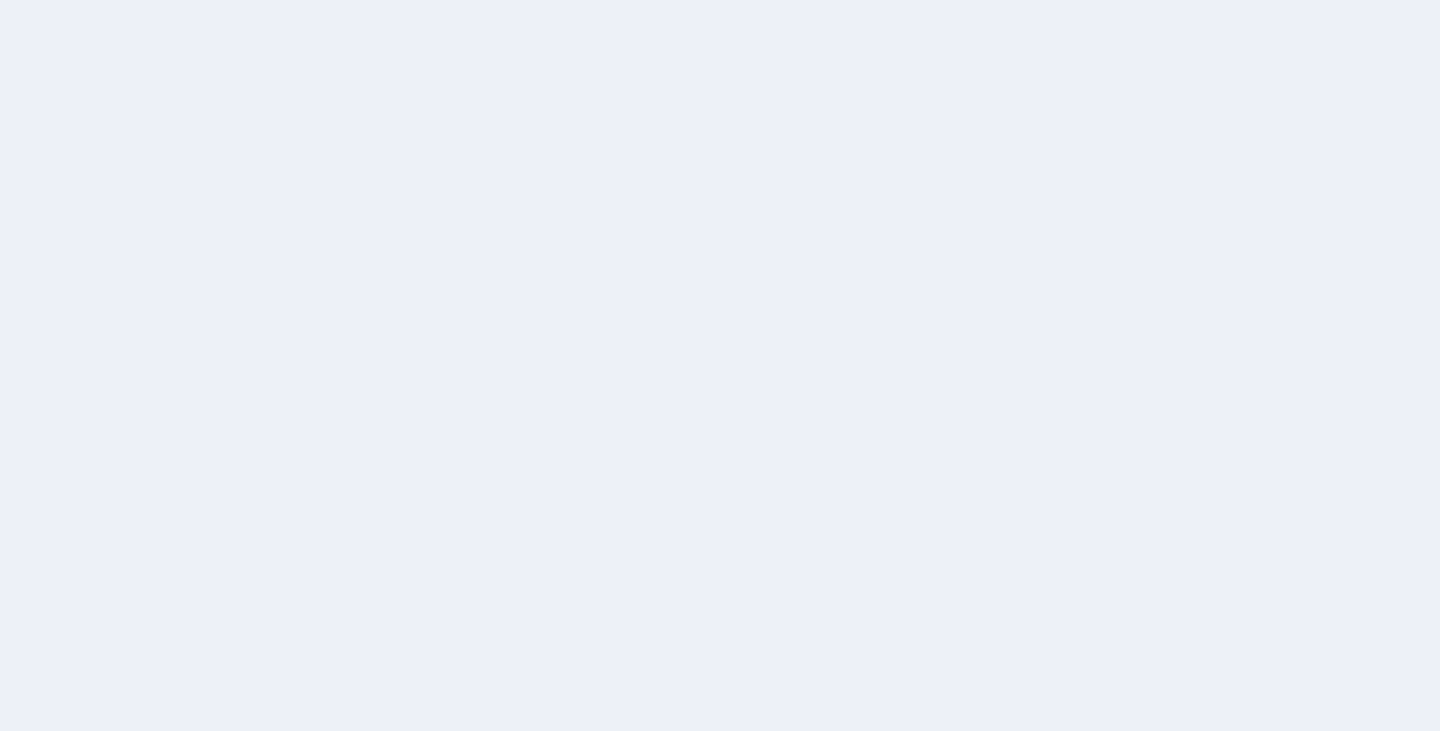 scroll, scrollTop: 0, scrollLeft: 0, axis: both 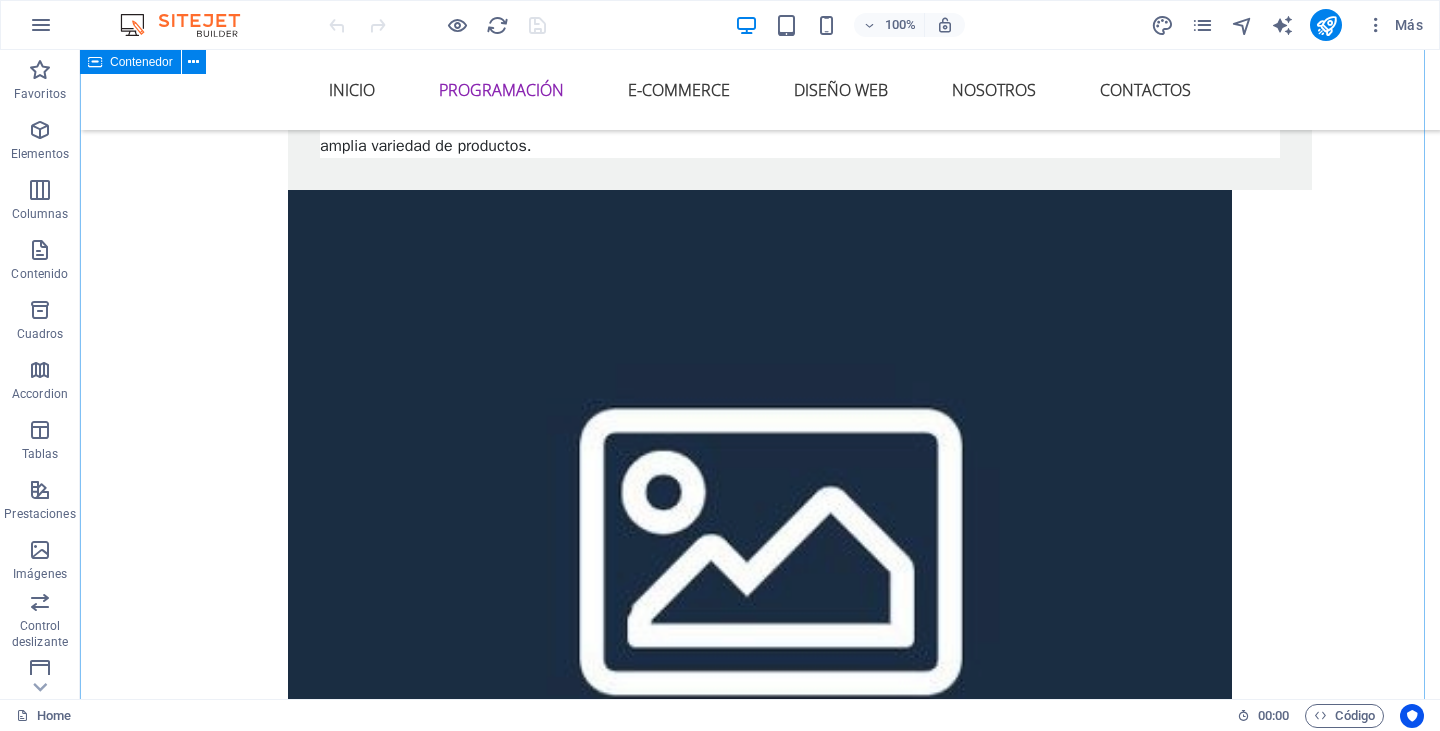 click on "Who are we? Lorem ipsum dolor sit amet, consectetur adipisicing elit. Repellat, maiores, a libero atque assumenda praesentium cum magni odio dolor accusantium explicabo repudiandae molestiae itaque provident sit debitis aspernatur soluta deserunt incidunt ad cumque ex laboriosam. Distinctio, mollitia, molestias excepturi voluptatem veritatis iusto nam nulla.  At vero eos et accusam et justo duo dolores et ea rebum. Stet clita kasd gubergren, no sea takimata sanctus est Lorem ipsum dolor sit amet. empezar Individual solutions Lorem ipsum dolor sit amet, consectetur adipisicing elit. Veritatis, dolorem! Hardware solutions Lorem ipsum dolor sit amet, consectetur adipisicing elit. Veritatis, dolorem! Web solutions Lorem ipsum dolor sit amet, consectetur adipisicing elit. Veritatis, dolorem! Installation solutions Lorem ipsum dolor sit amet, consectetur adipisicing elit. Veritatis, dolorem!" at bounding box center [760, 2777] 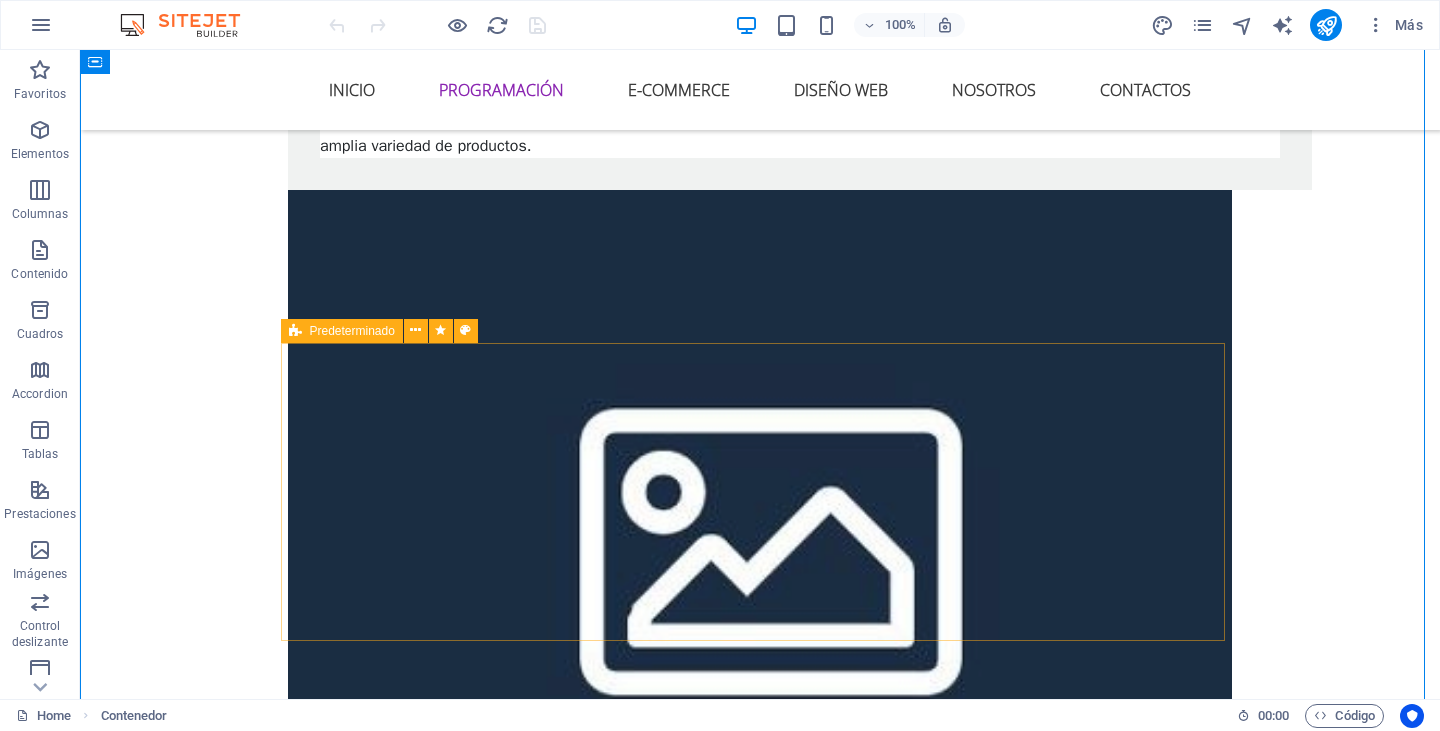 click on "Individual solutions Lorem ipsum dolor sit amet, consectetur adipisicing elit. Veritatis, dolorem! Hardware solutions Lorem ipsum dolor sit amet, consectetur adipisicing elit. Veritatis, dolorem! Web solutions Lorem ipsum dolor sit amet, consectetur adipisicing elit. Veritatis, dolorem! Installation solutions Lorem ipsum dolor sit amet, consectetur adipisicing elit. Veritatis, dolorem!" at bounding box center [760, 3054] 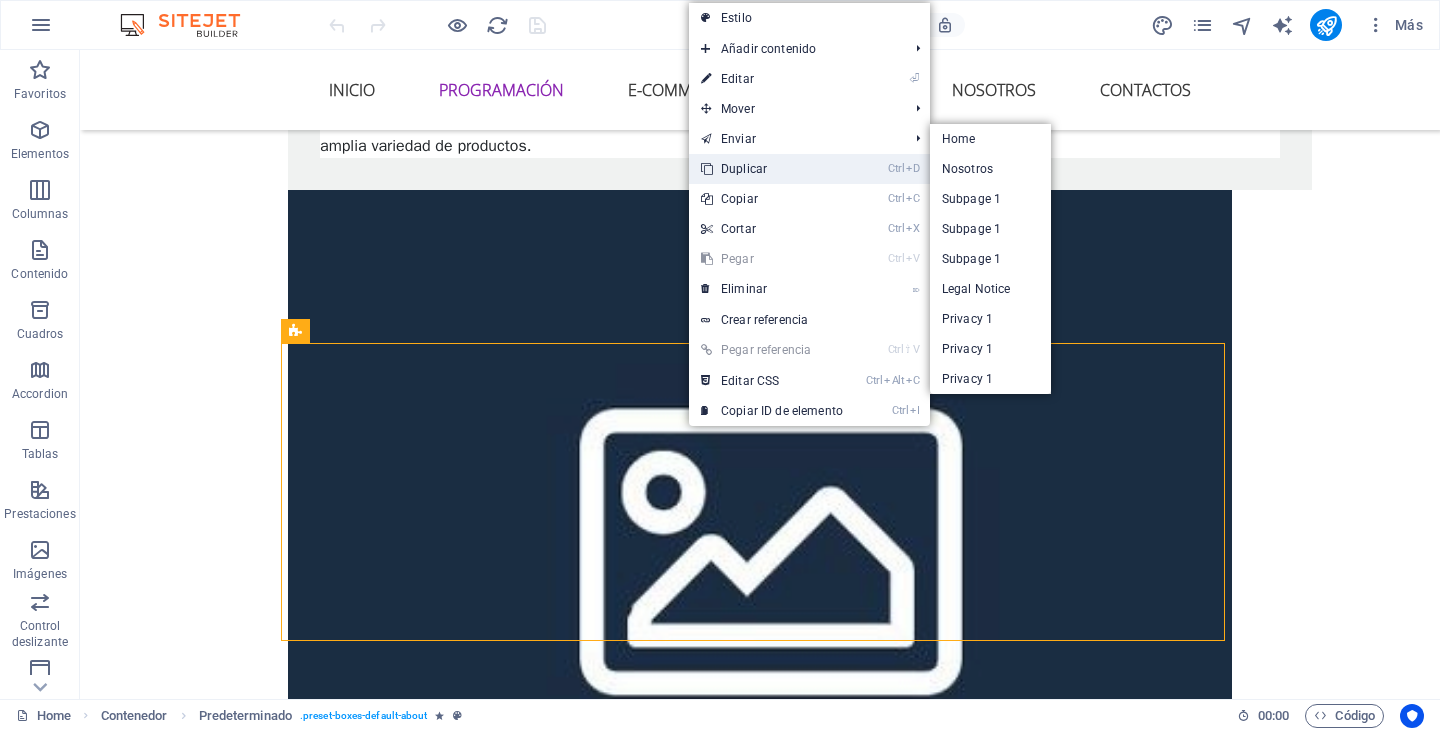 click on "Ctrl D  Duplicar" at bounding box center [772, 169] 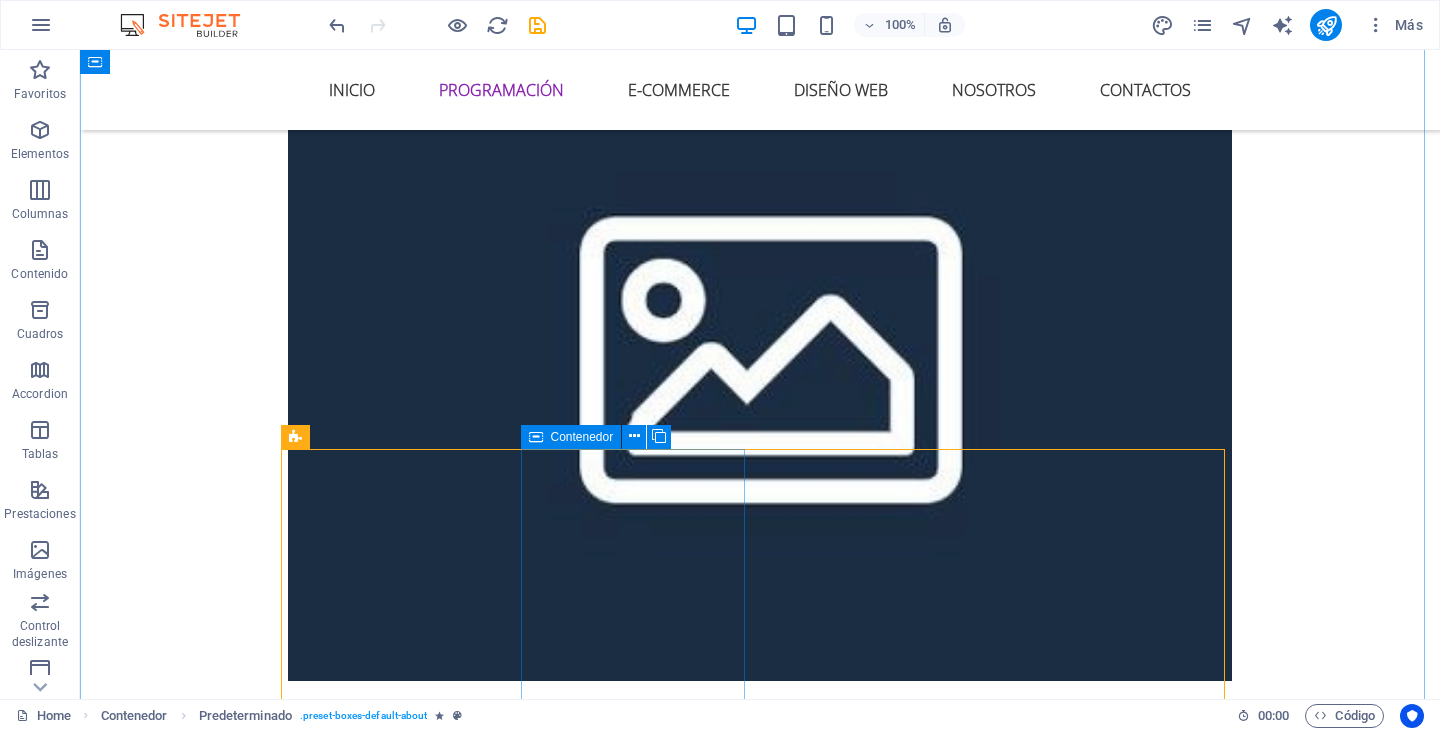 scroll, scrollTop: 2700, scrollLeft: 0, axis: vertical 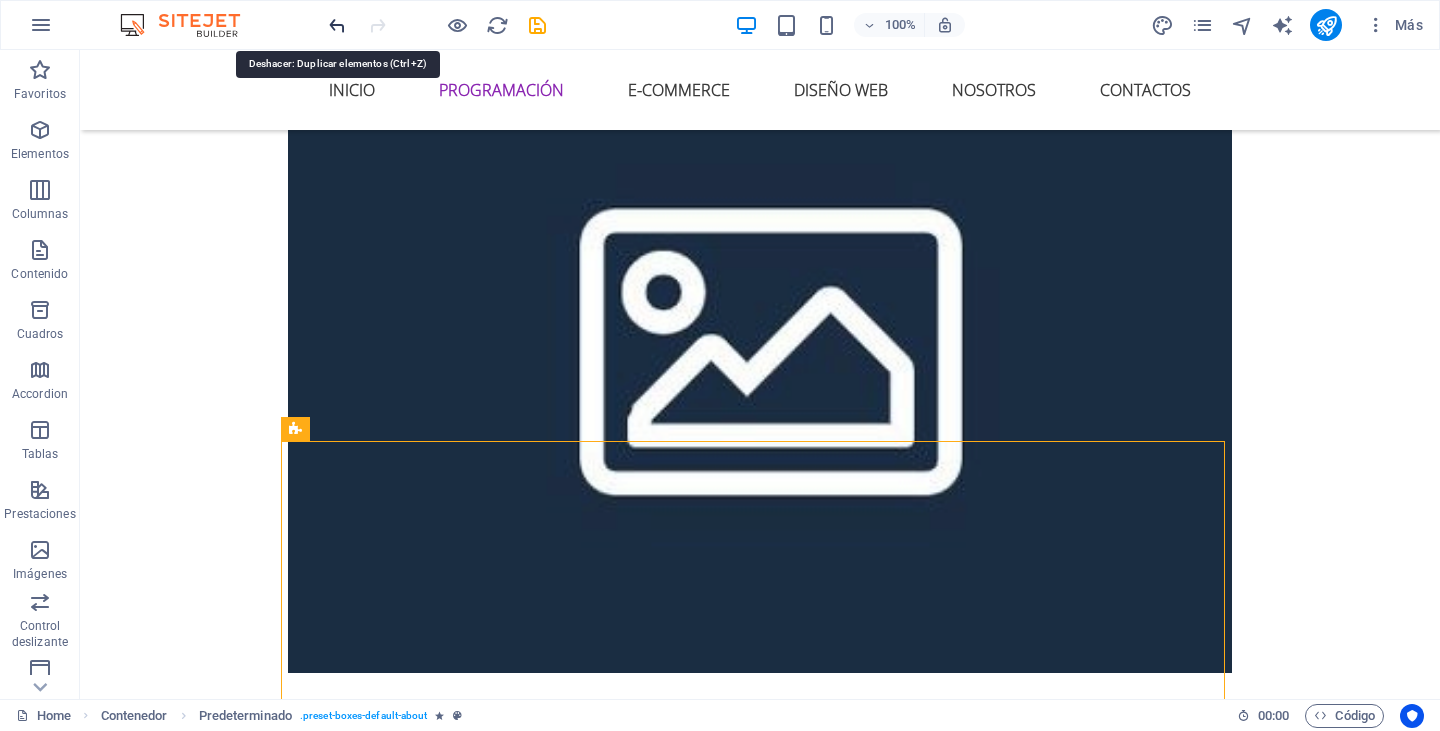 click at bounding box center [337, 25] 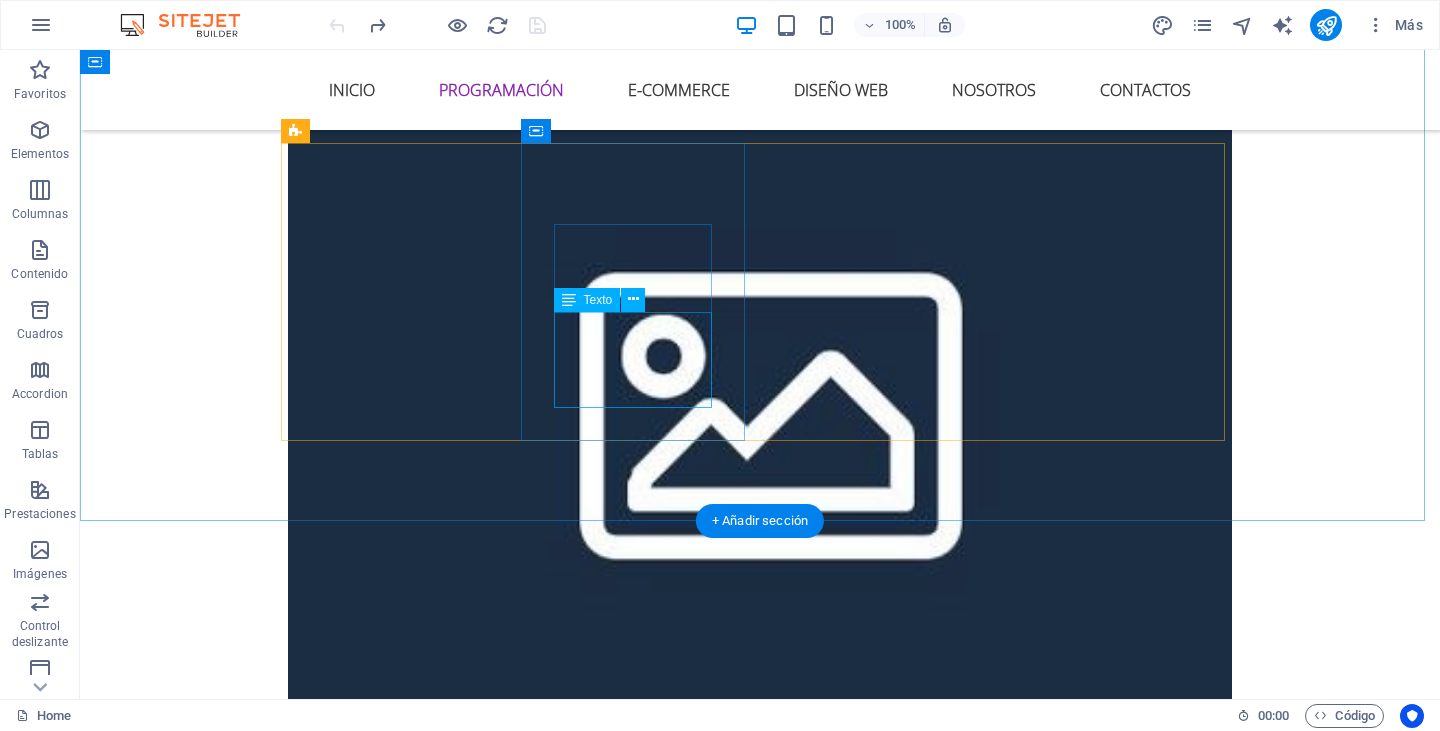 scroll, scrollTop: 2600, scrollLeft: 0, axis: vertical 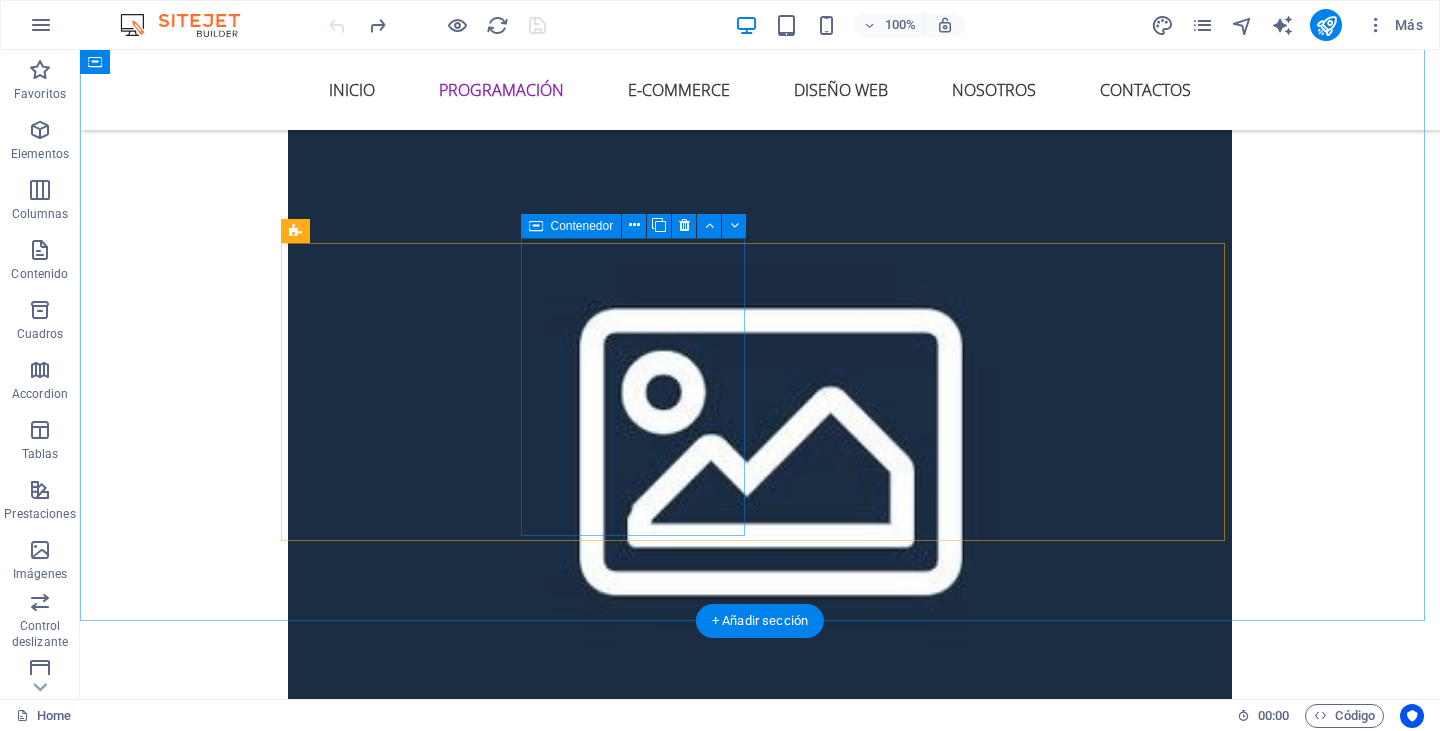 click on "Hardware solutions Lorem ipsum dolor sit amet, consectetur adipisicing elit. Veritatis, dolorem!" at bounding box center [760, 2850] 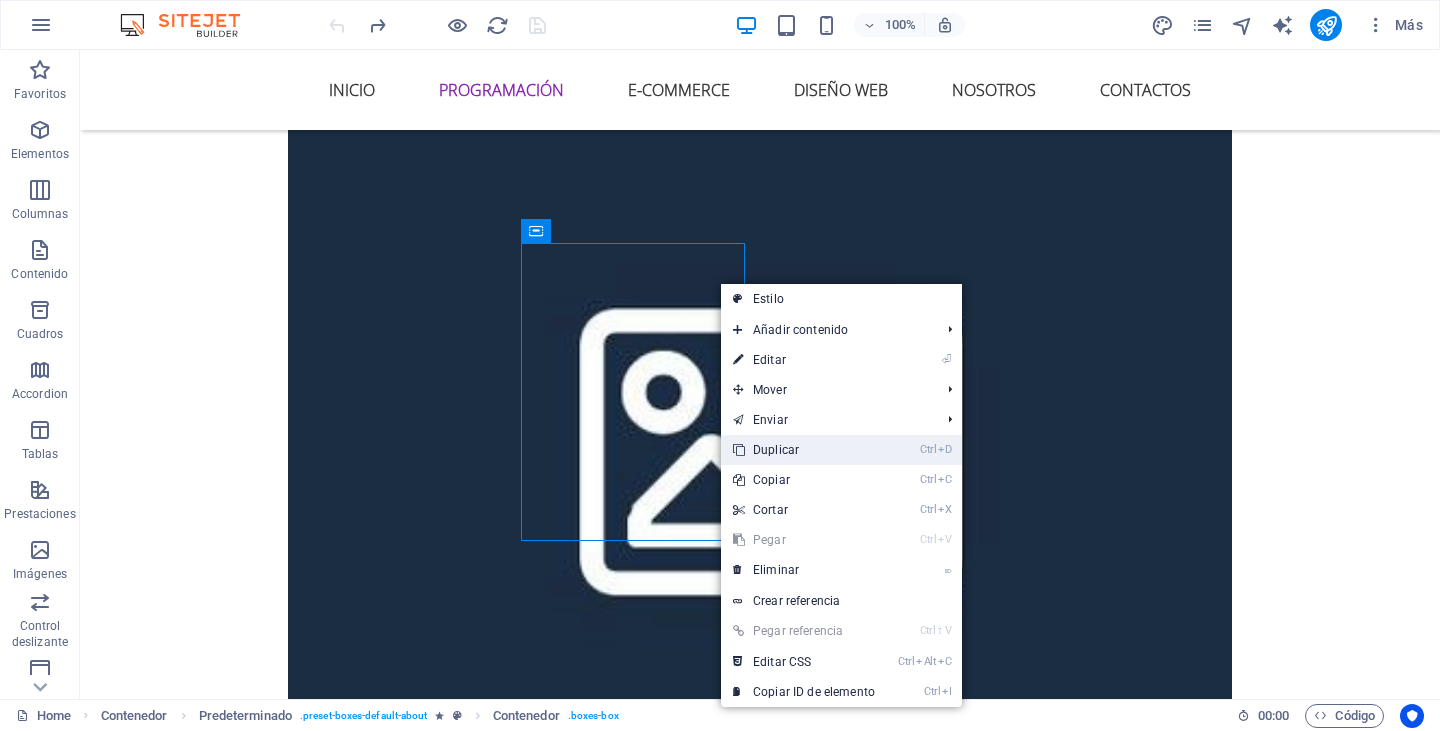 click on "Ctrl D  Duplicar" at bounding box center (804, 450) 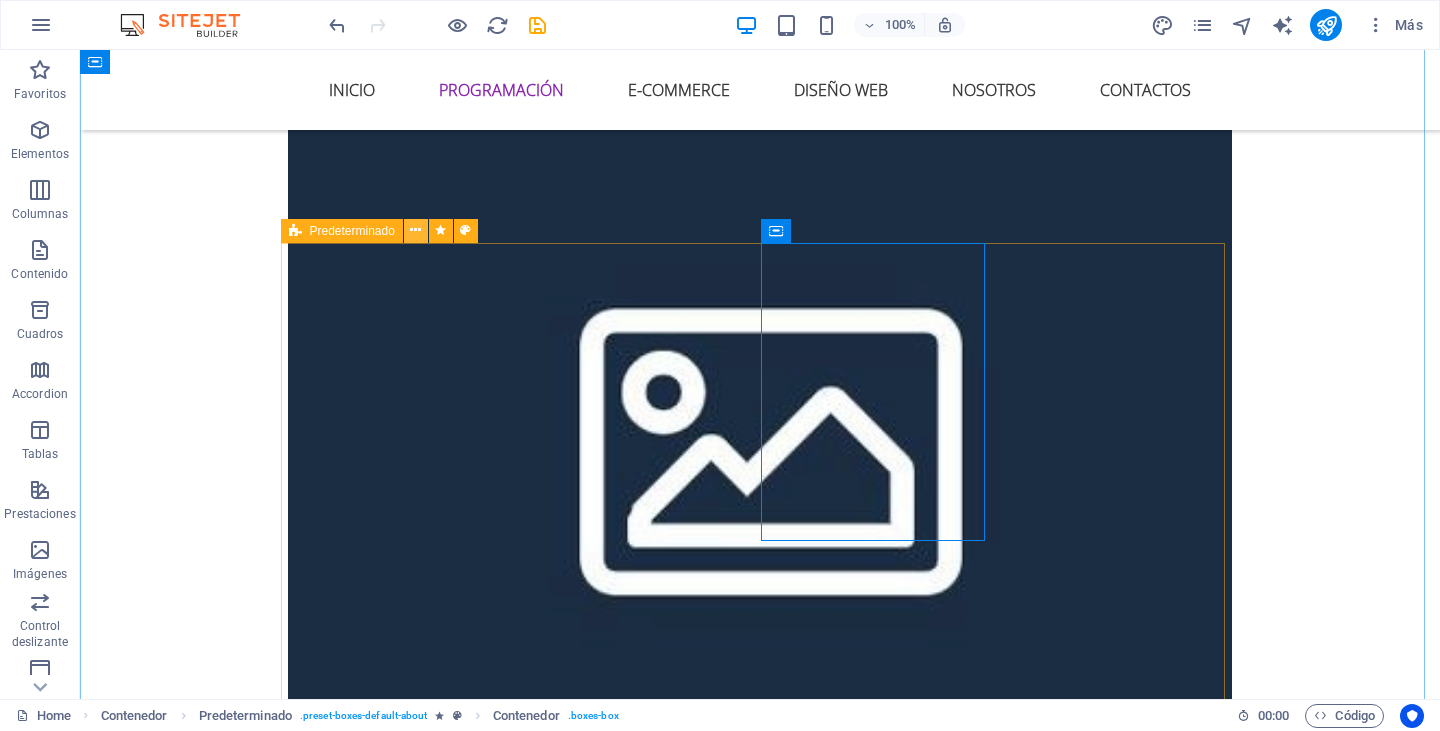 click at bounding box center [415, 230] 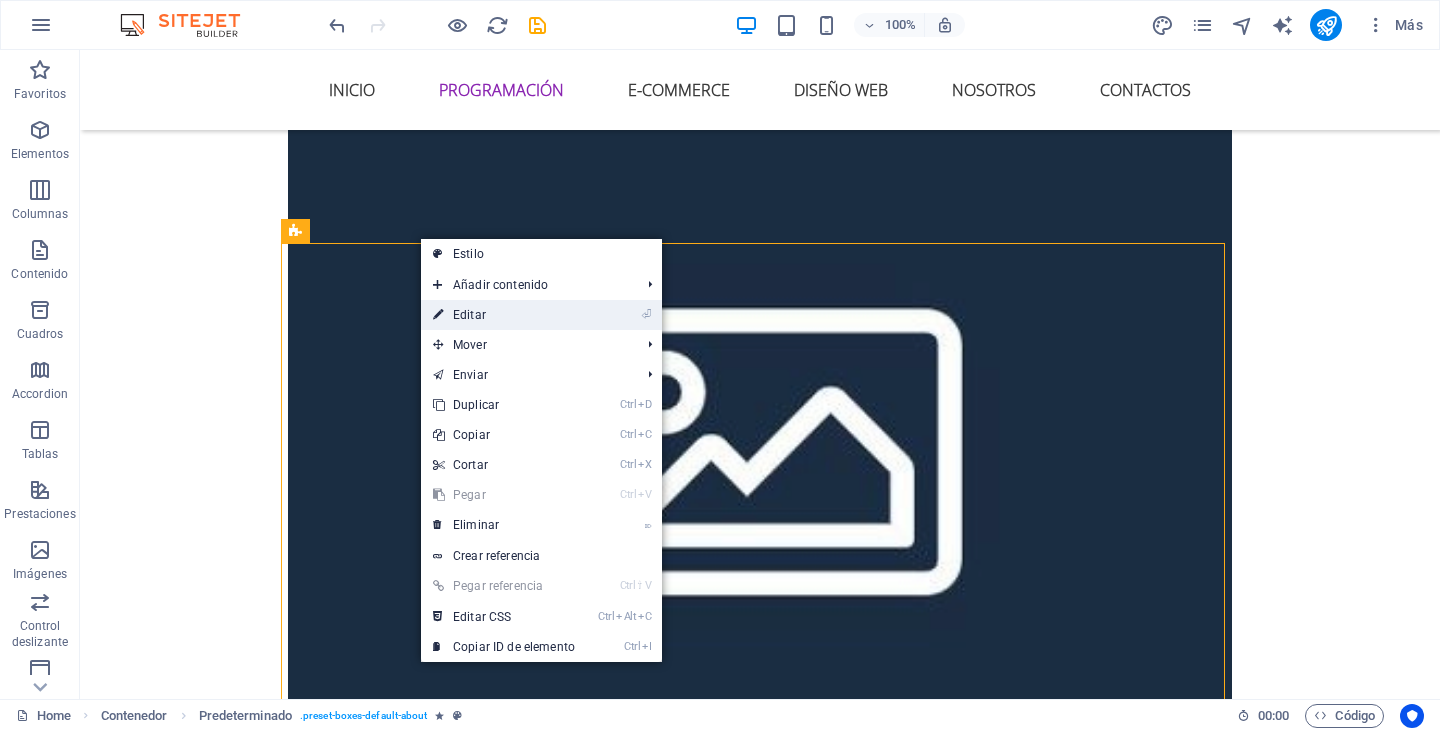 click on "⏎  Editar" at bounding box center (504, 315) 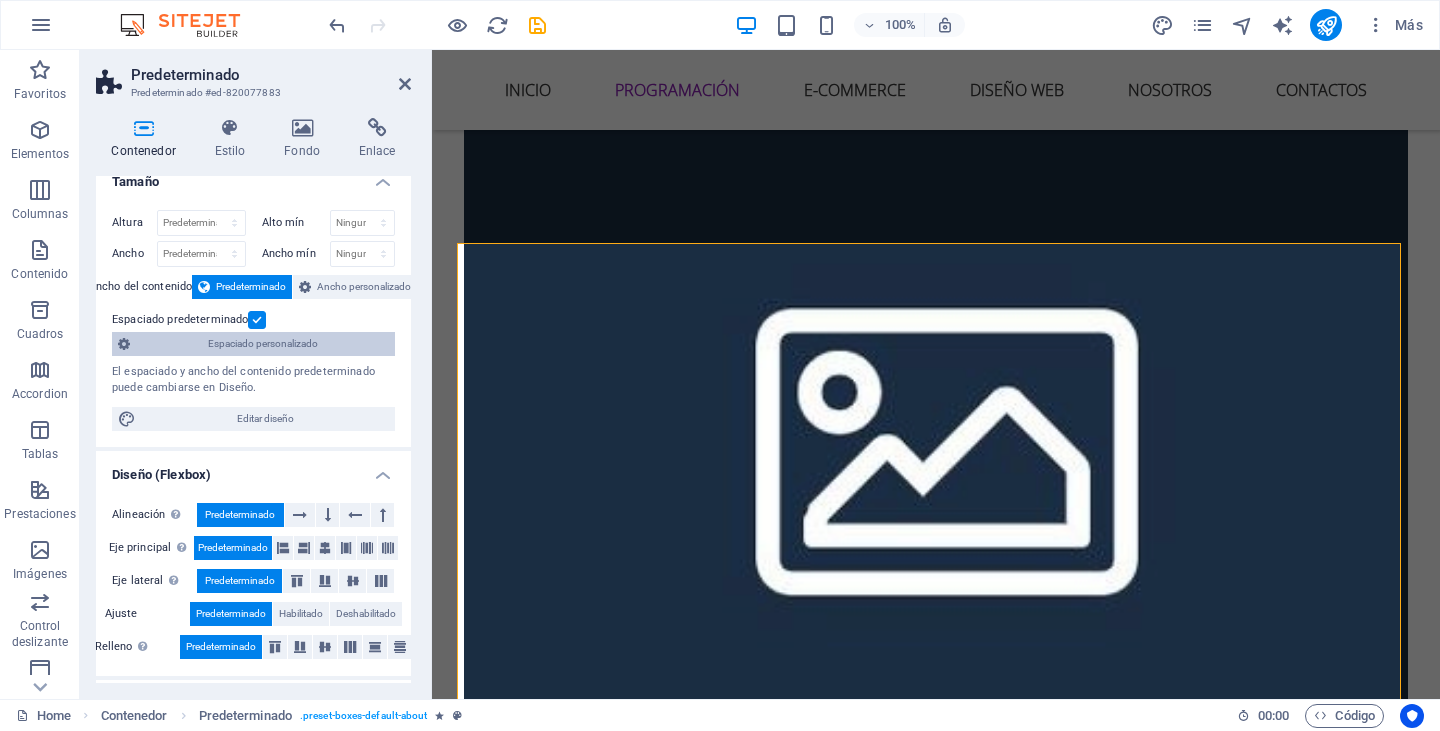scroll, scrollTop: 0, scrollLeft: 0, axis: both 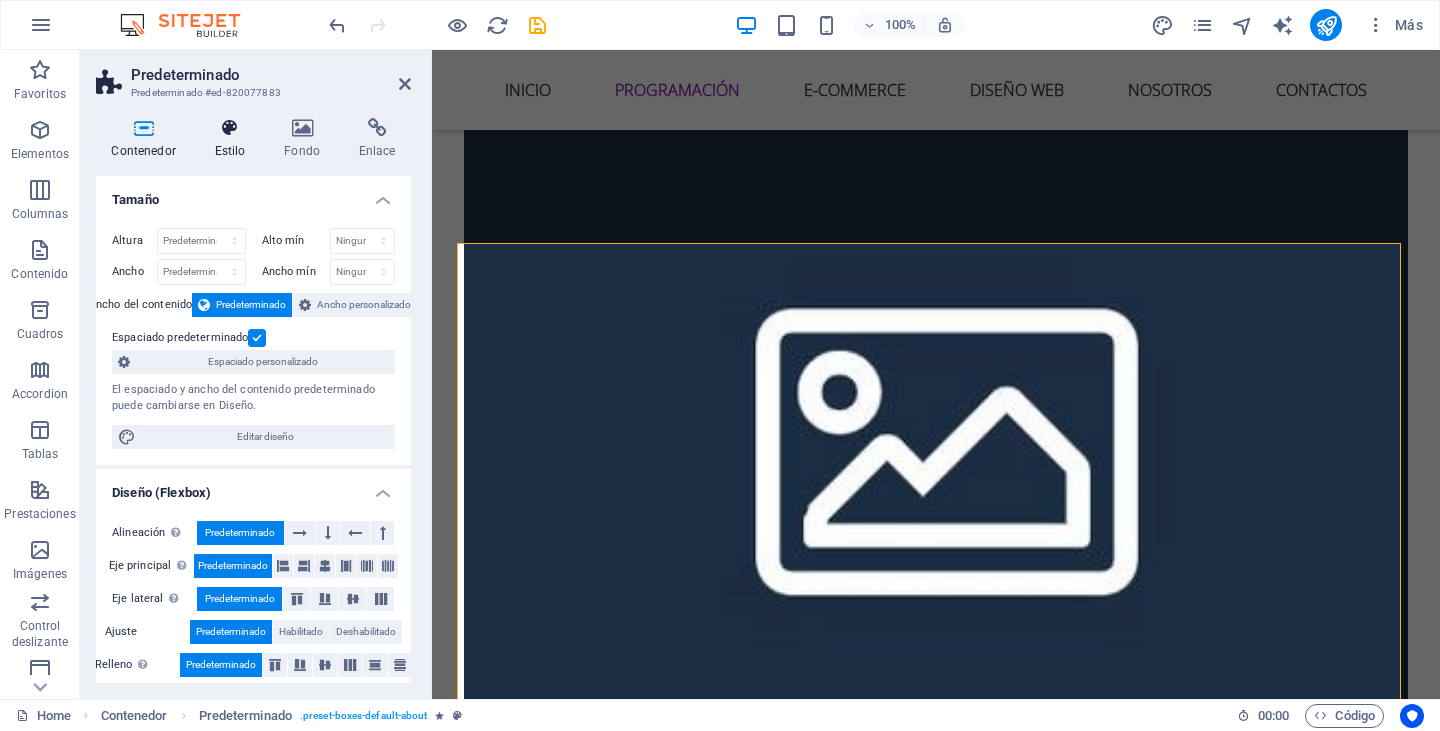 click on "Estilo" at bounding box center (234, 139) 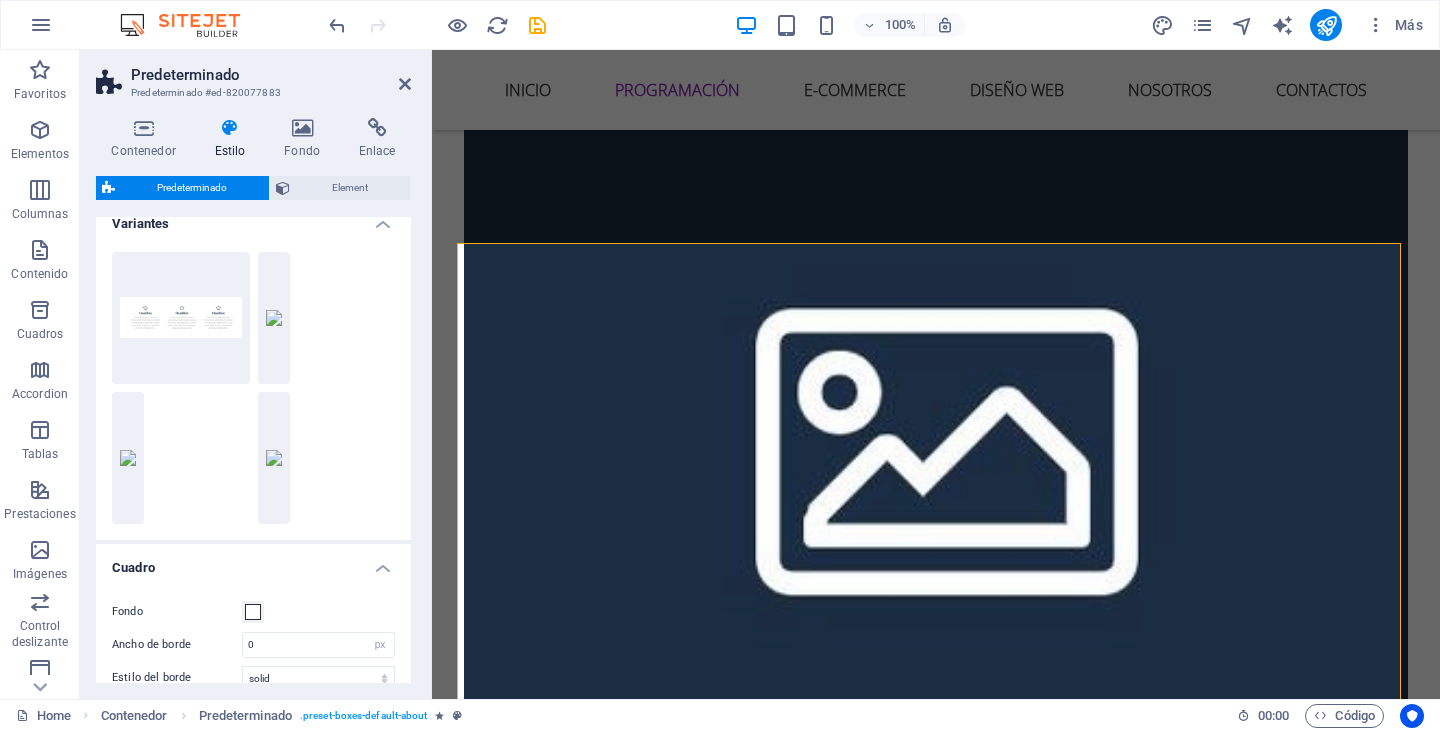 scroll, scrollTop: 0, scrollLeft: 0, axis: both 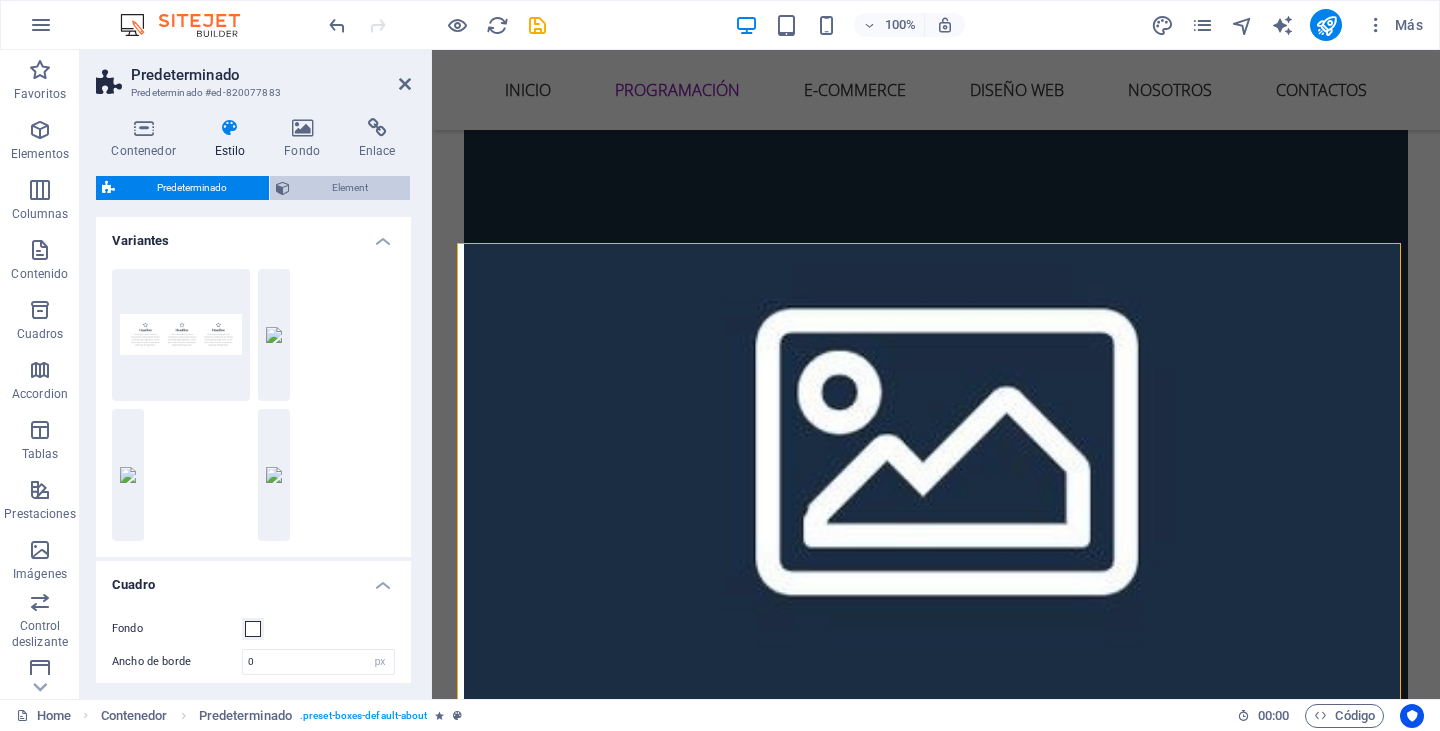 click on "Element" at bounding box center (350, 188) 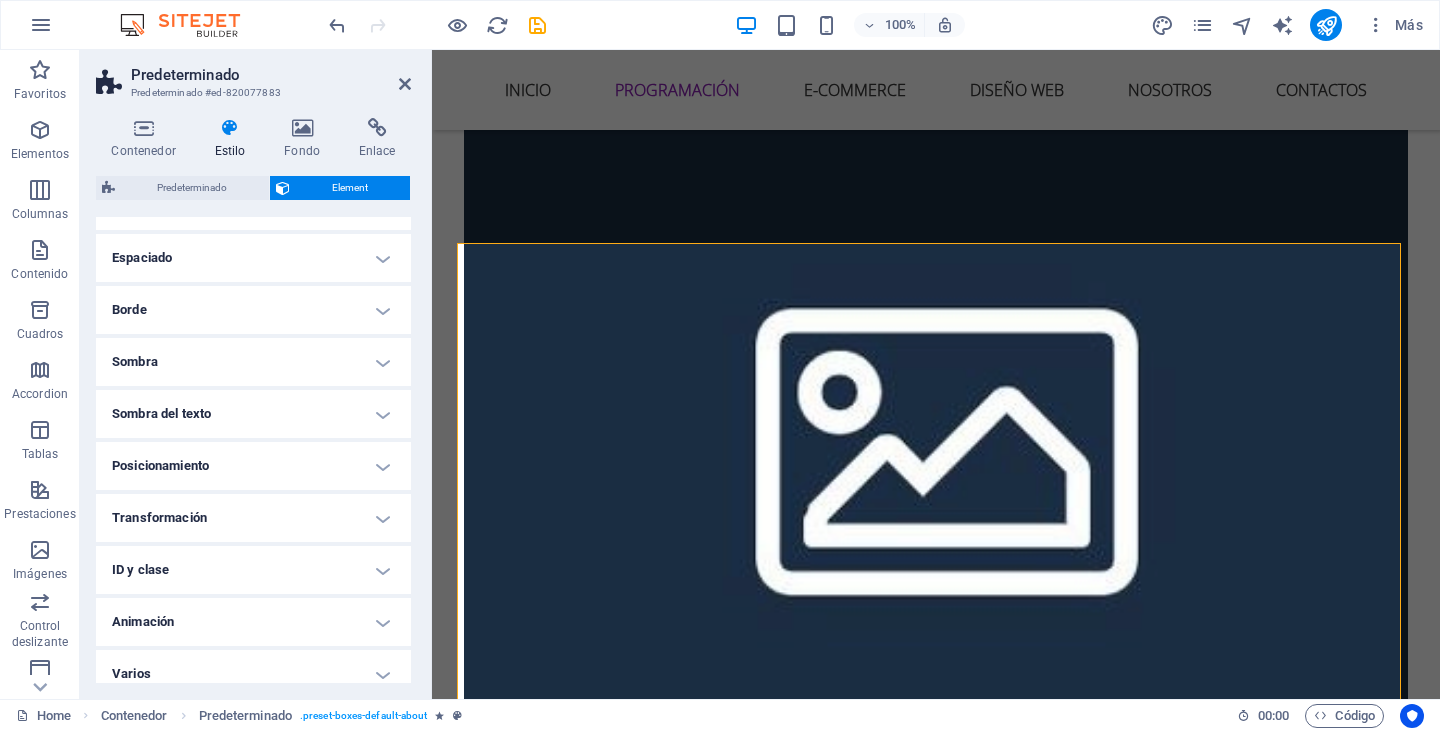 scroll, scrollTop: 396, scrollLeft: 0, axis: vertical 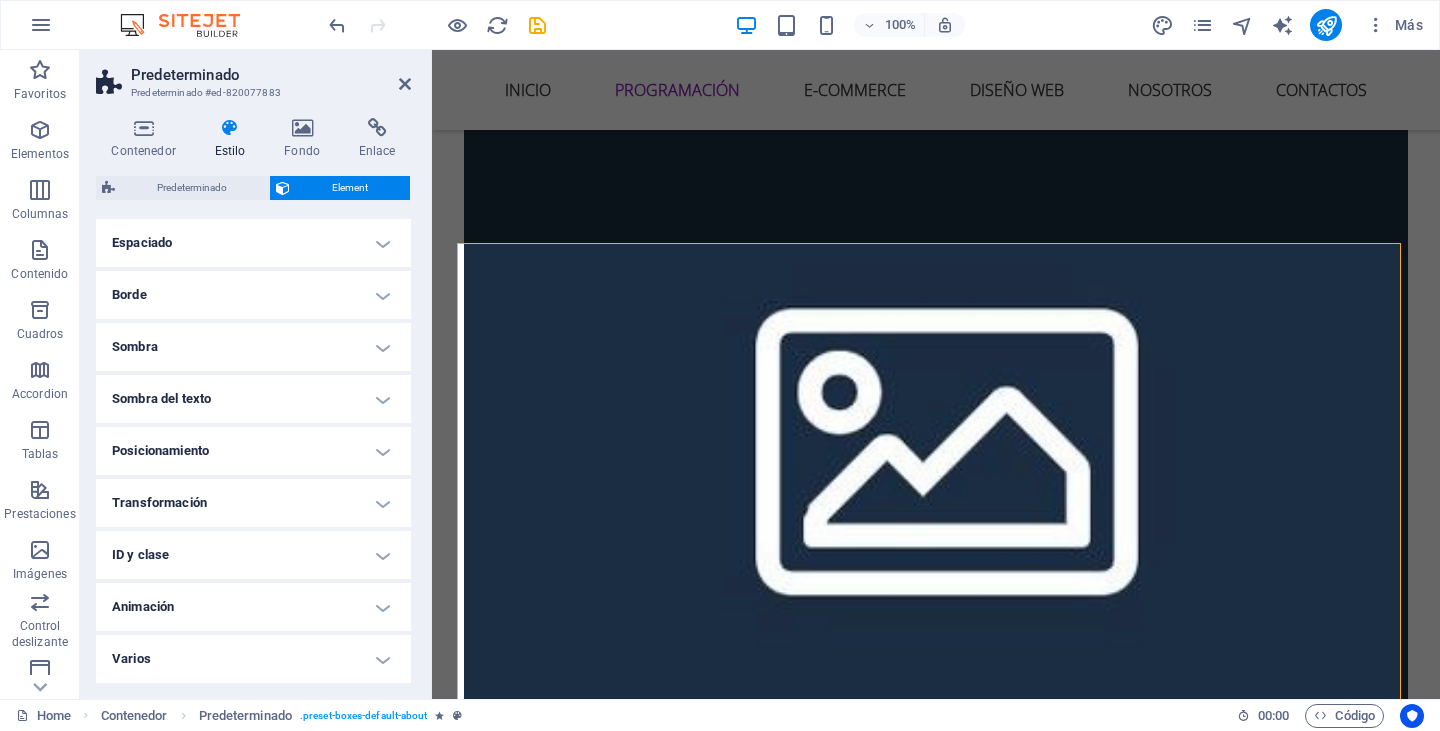 click on "Espaciado" at bounding box center (253, 243) 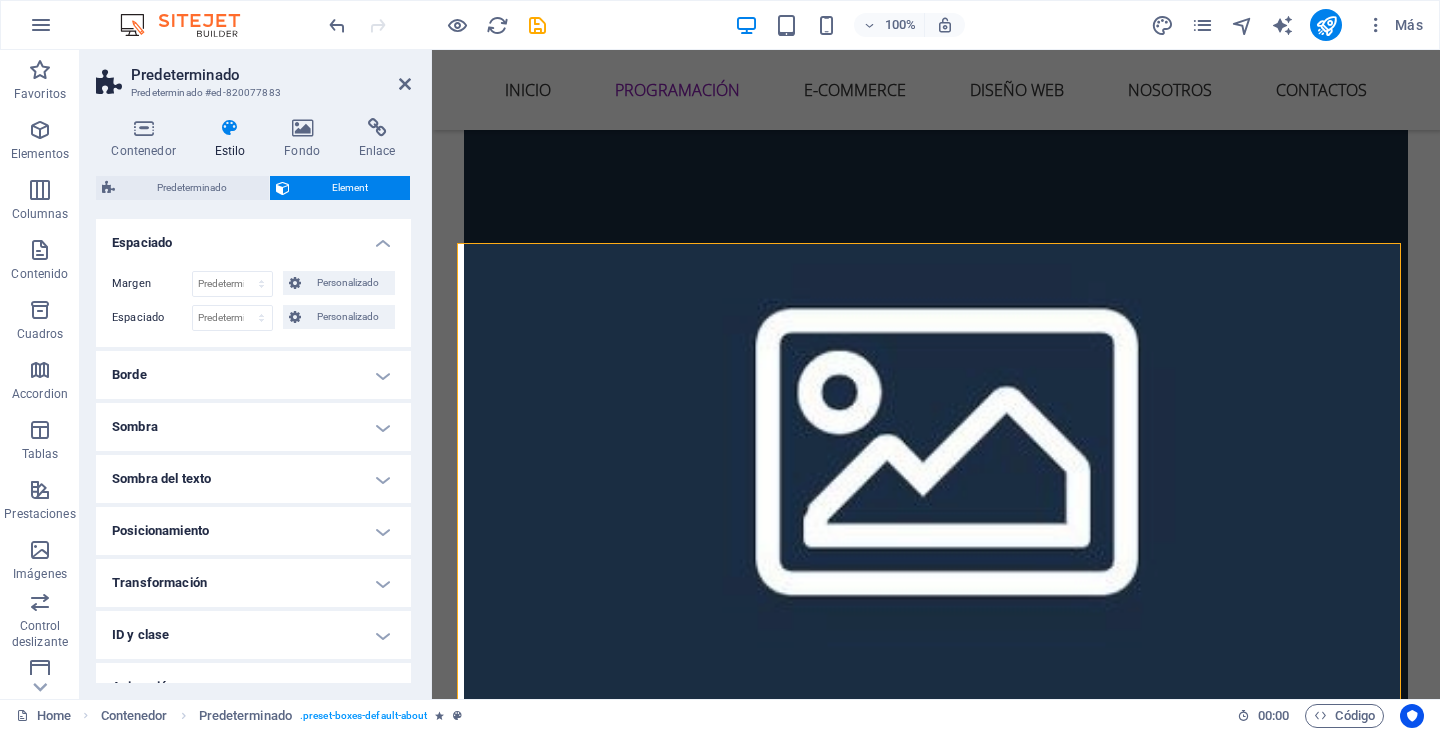 click on "Borde" at bounding box center (253, 375) 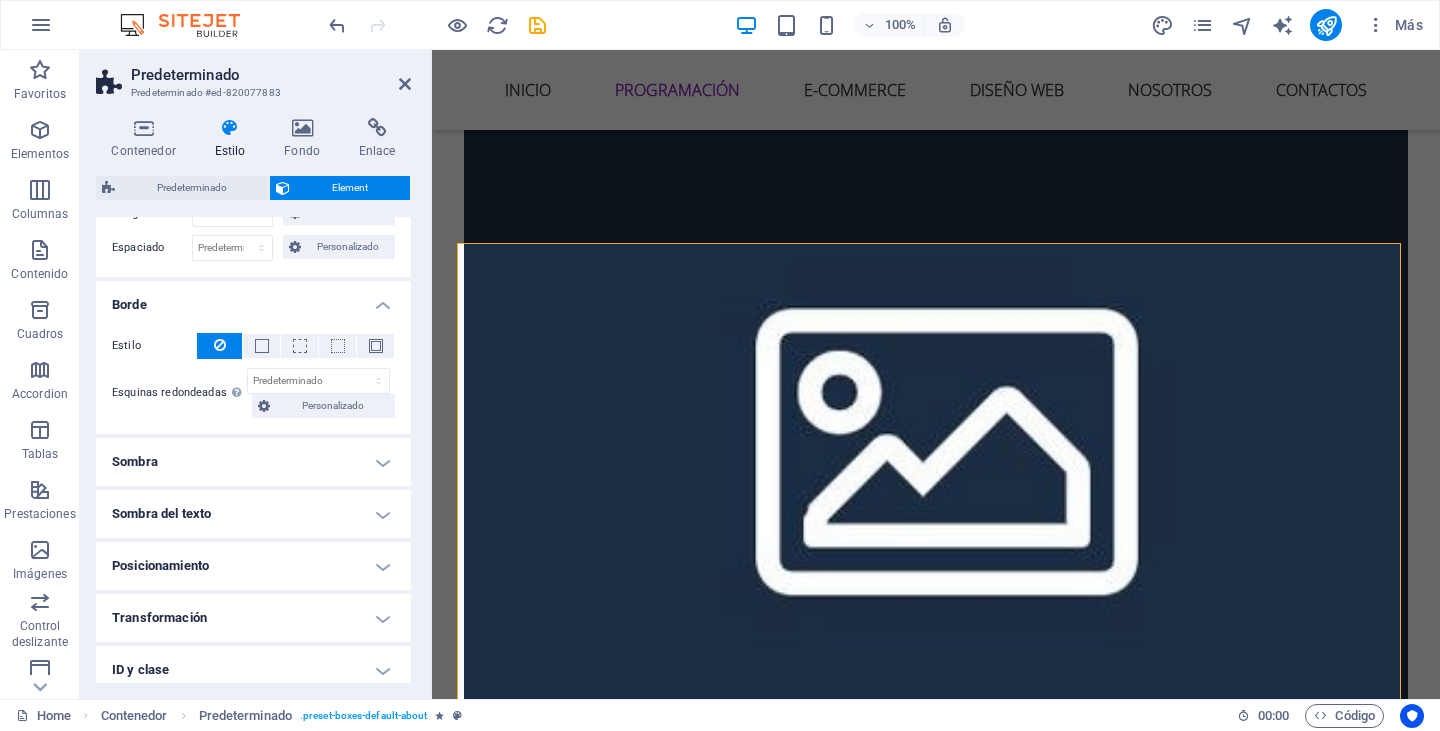scroll, scrollTop: 581, scrollLeft: 0, axis: vertical 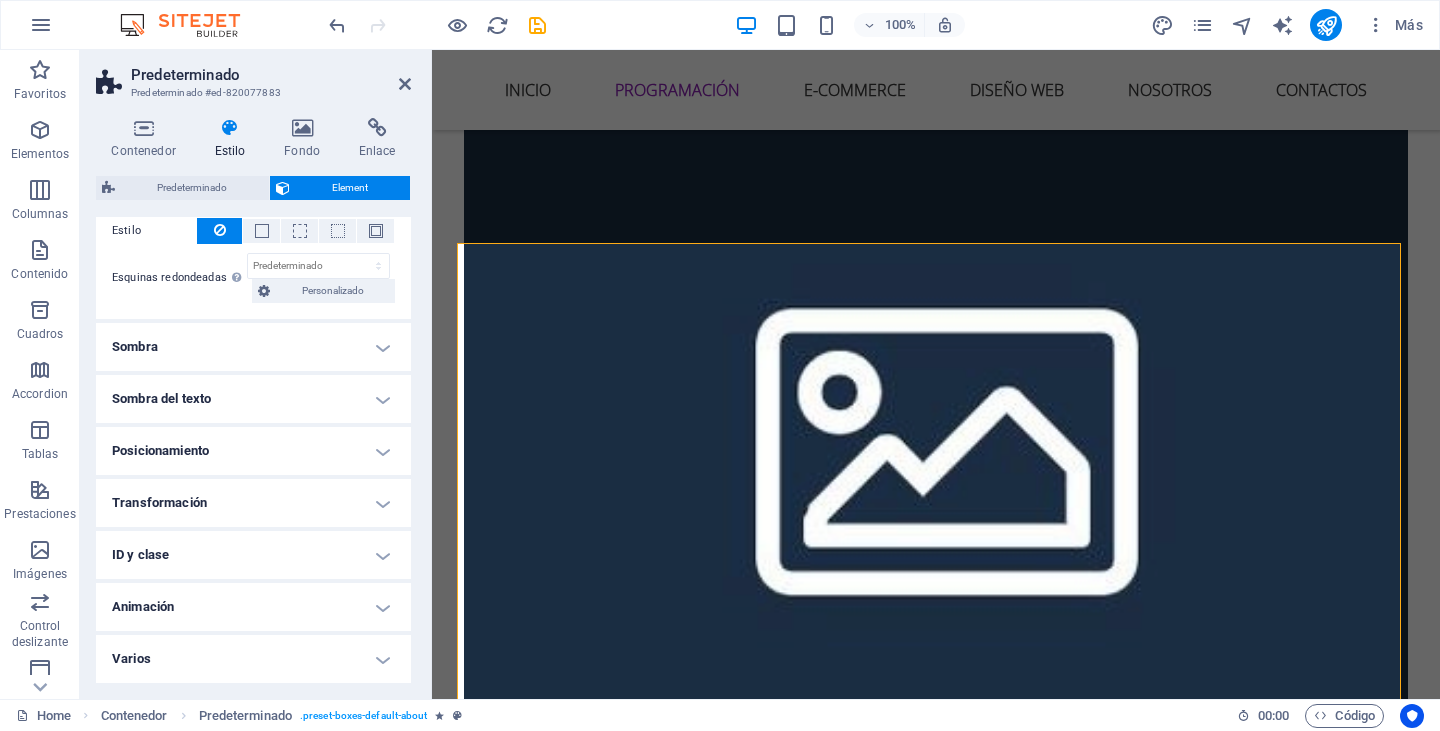 click on "Sombra del texto" at bounding box center (253, 399) 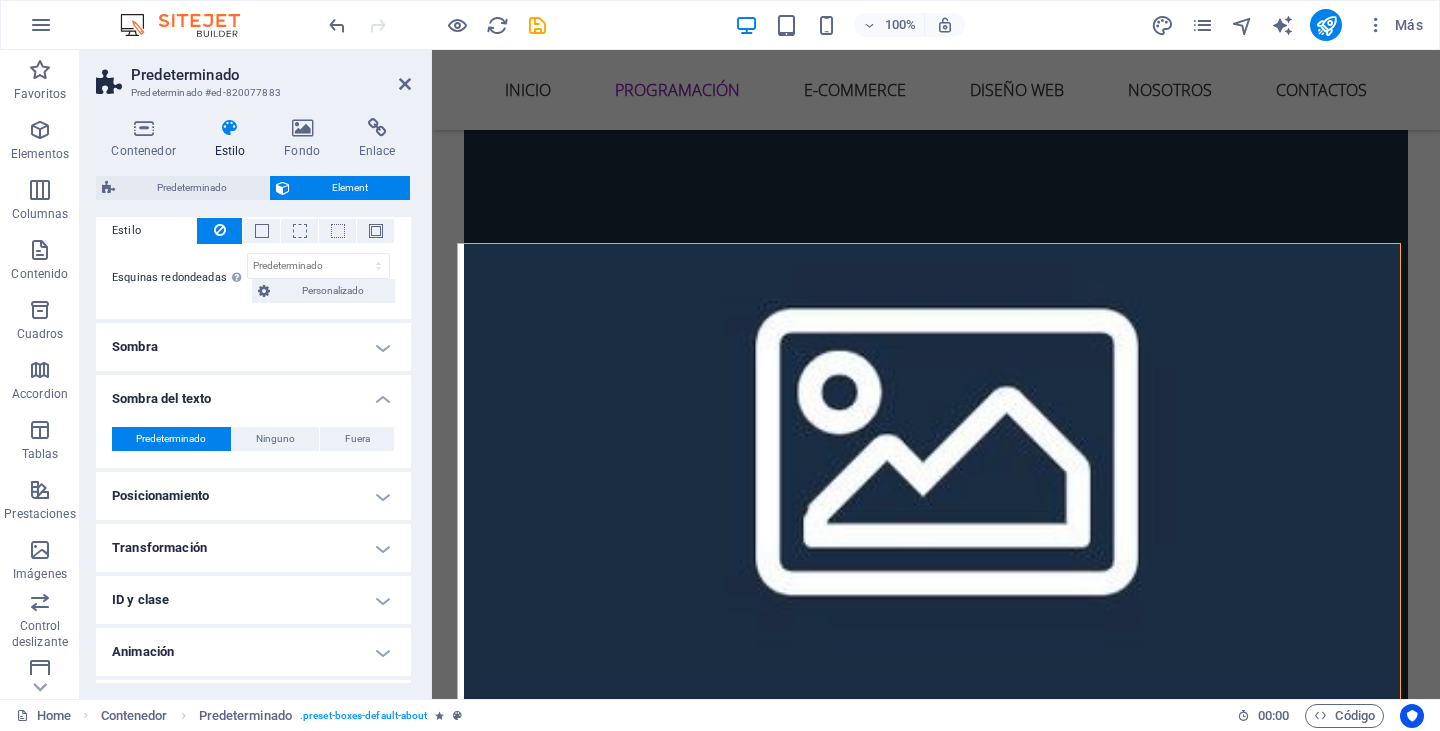 click on "Posicionamiento" at bounding box center [253, 496] 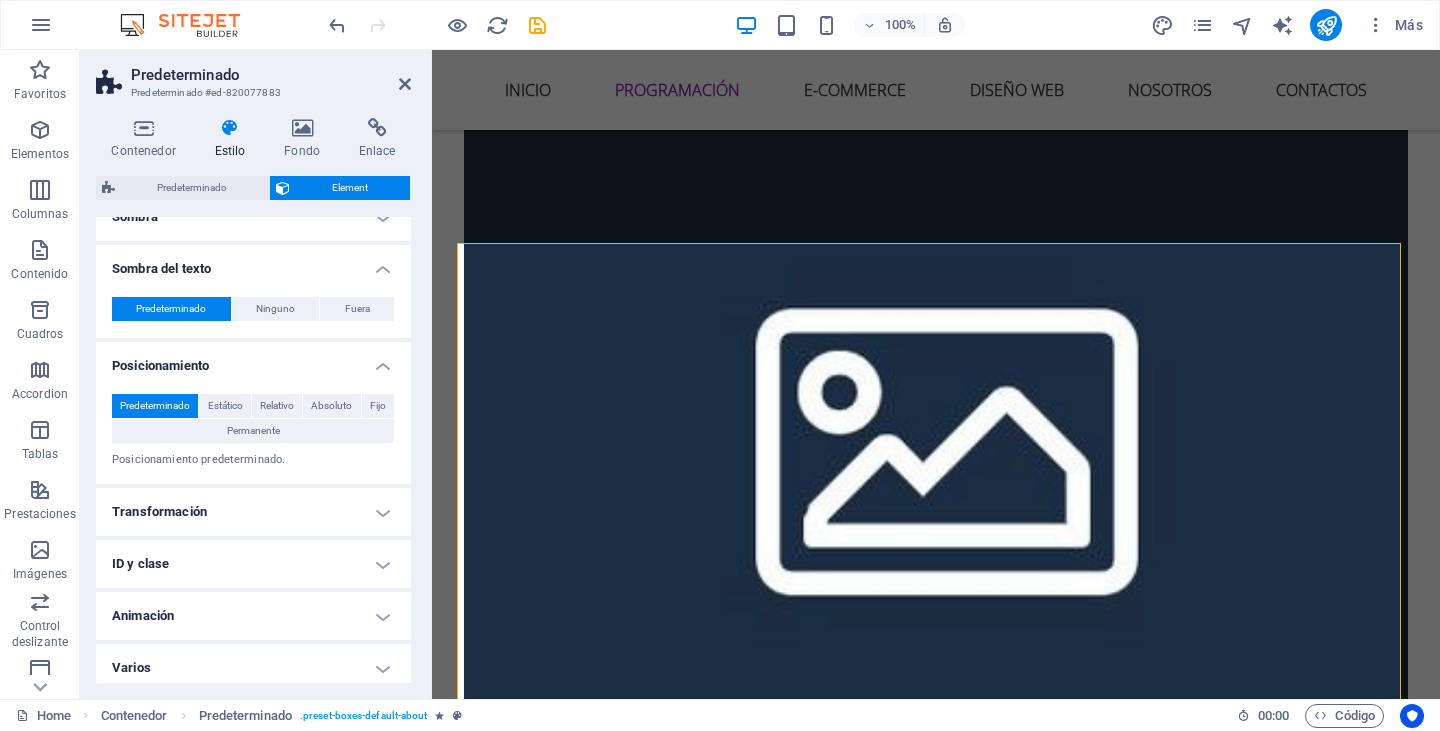 scroll, scrollTop: 720, scrollLeft: 0, axis: vertical 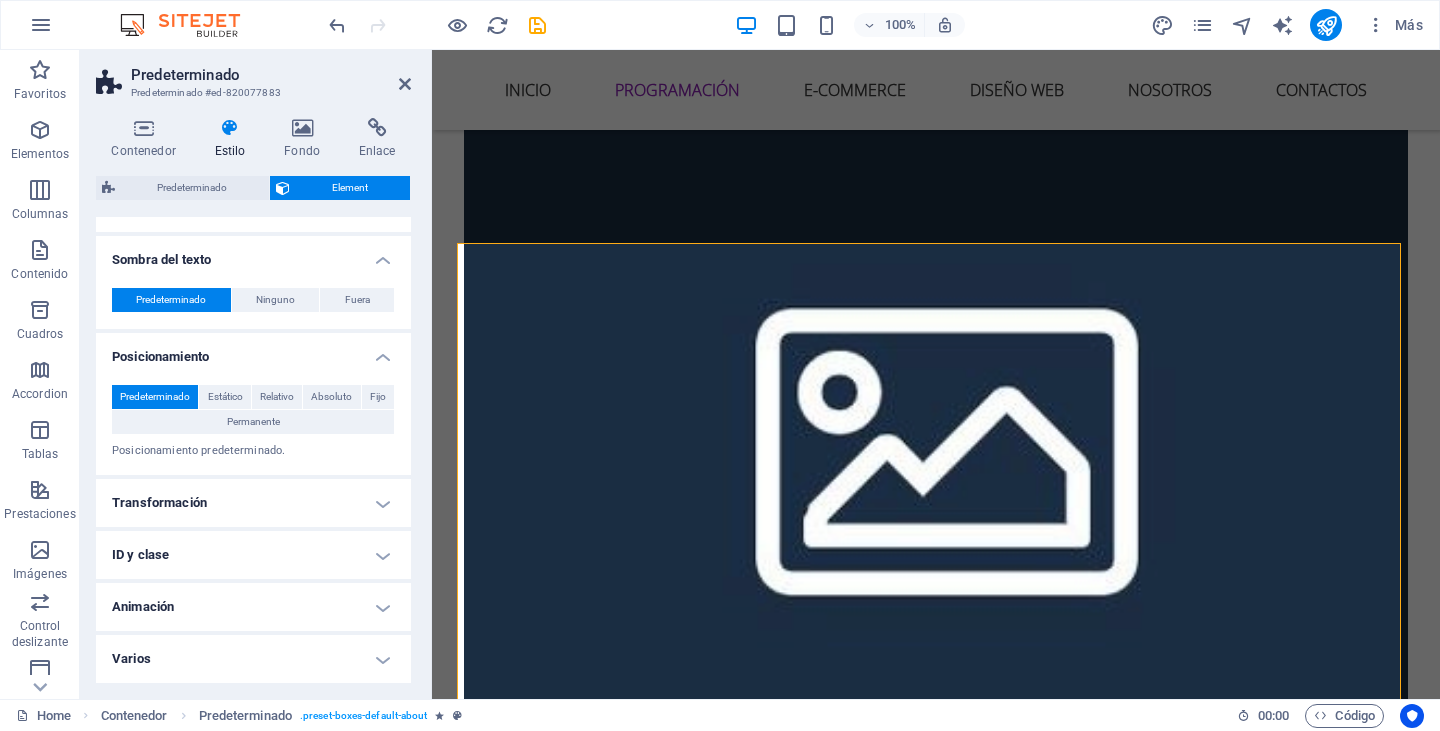 click on "Transformación" at bounding box center [253, 503] 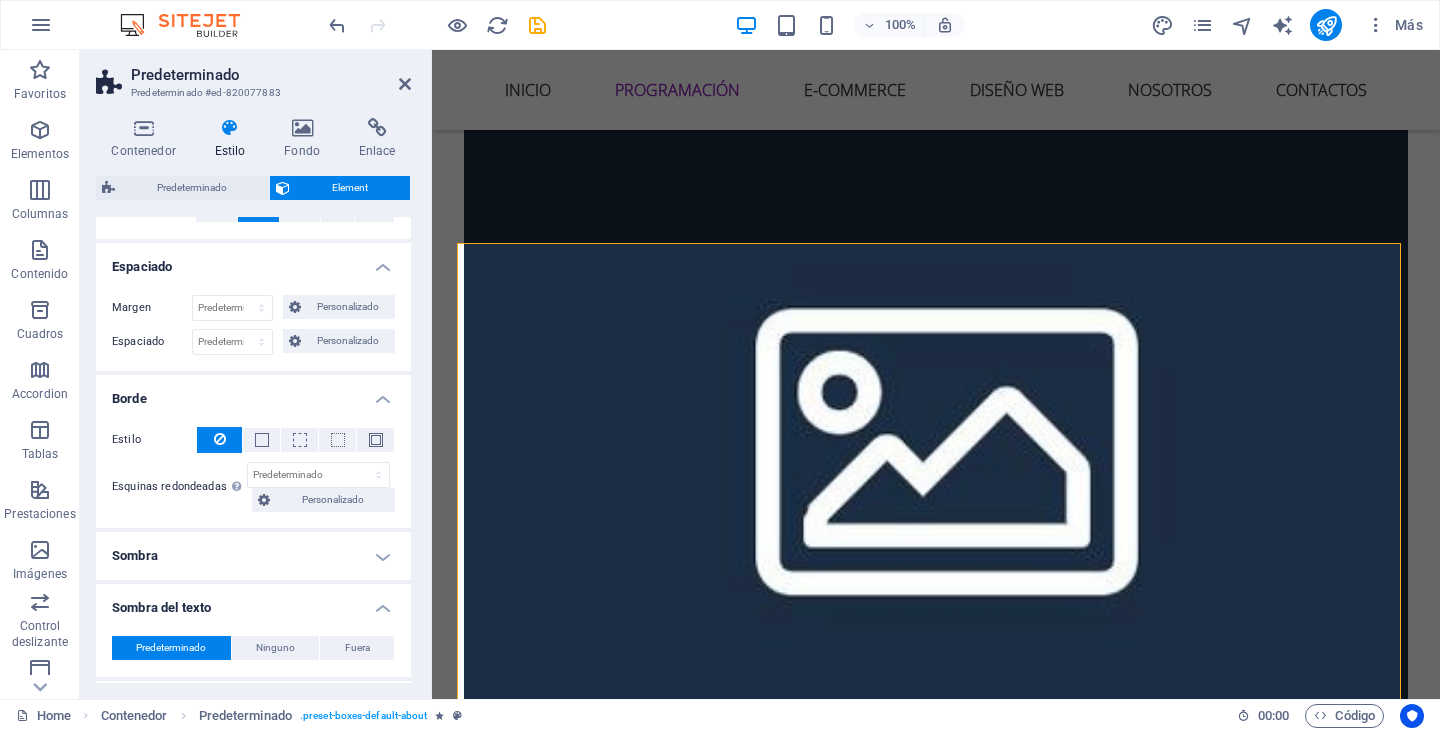 scroll, scrollTop: 320, scrollLeft: 0, axis: vertical 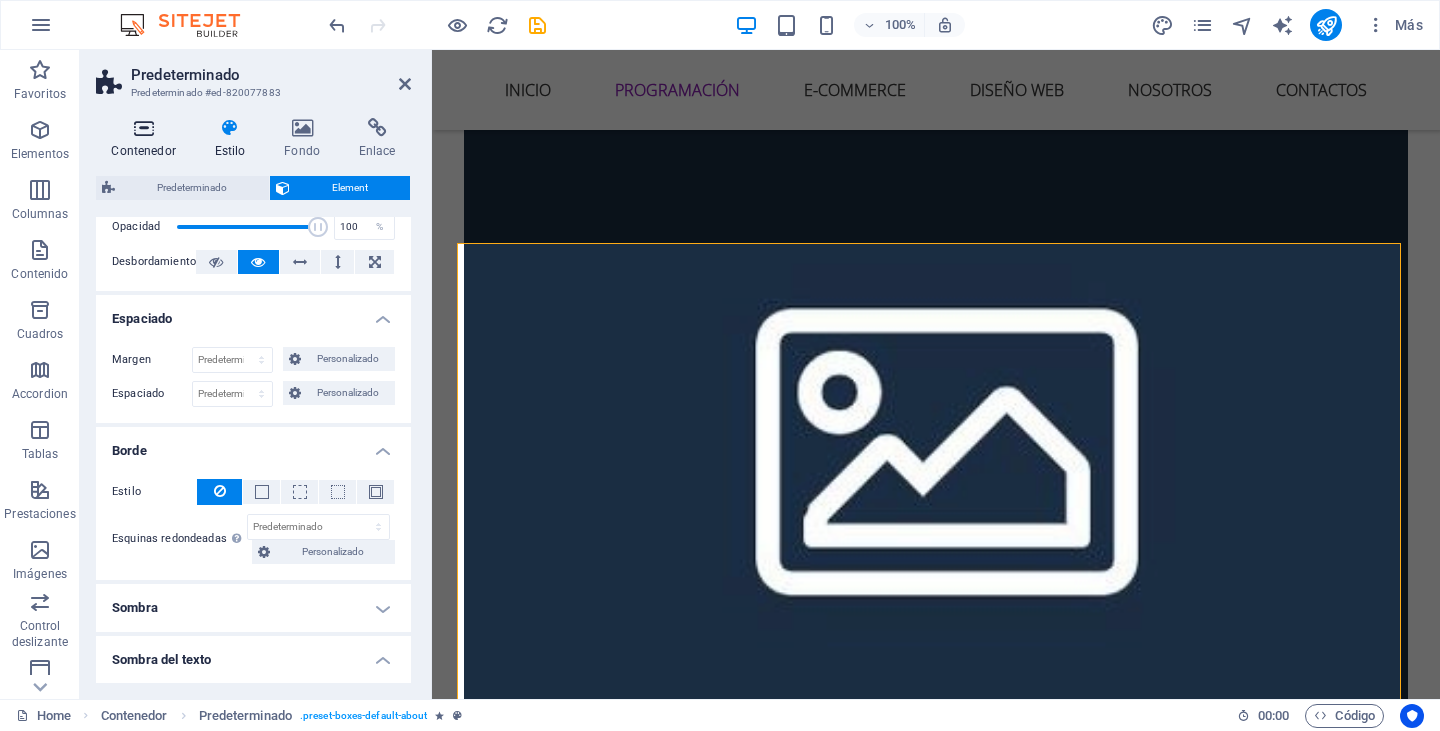 click on "Contenedor" at bounding box center [147, 139] 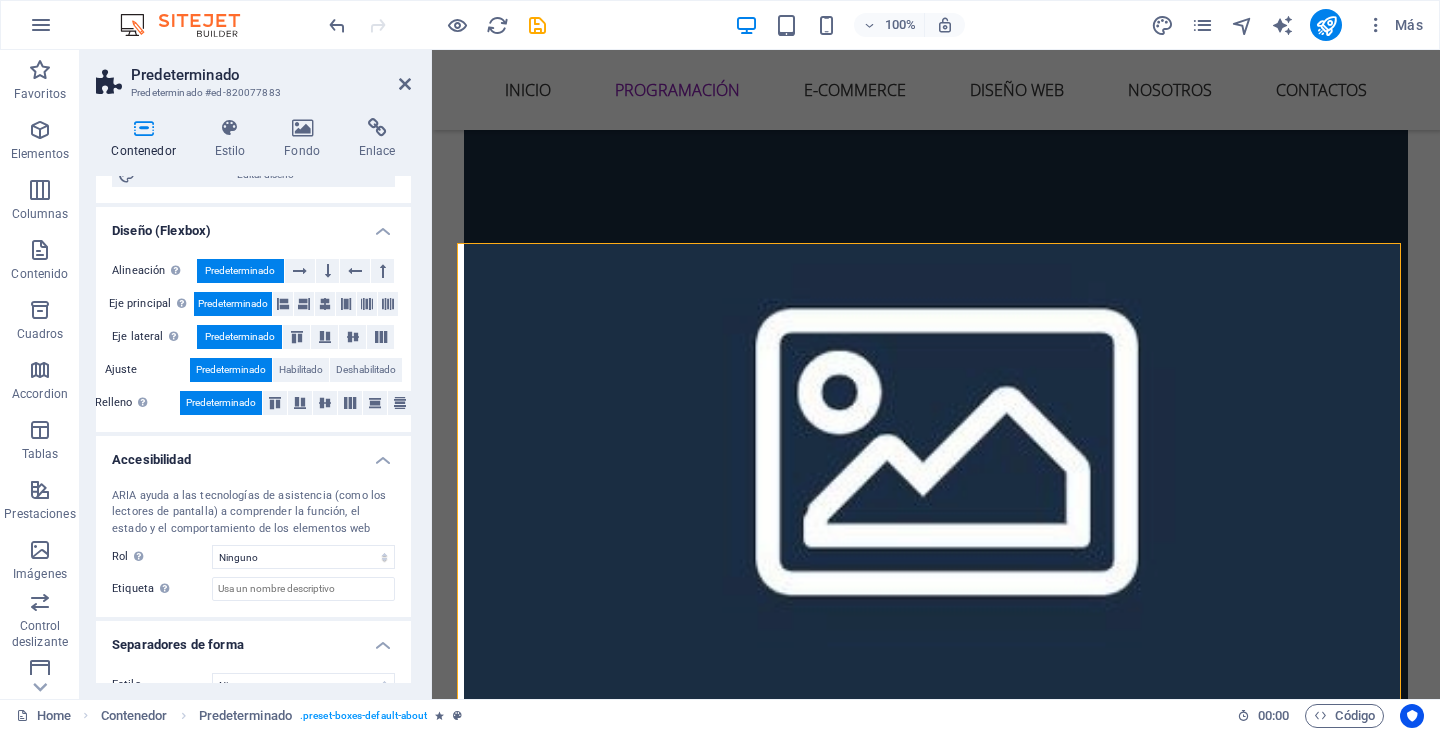 scroll, scrollTop: 292, scrollLeft: 0, axis: vertical 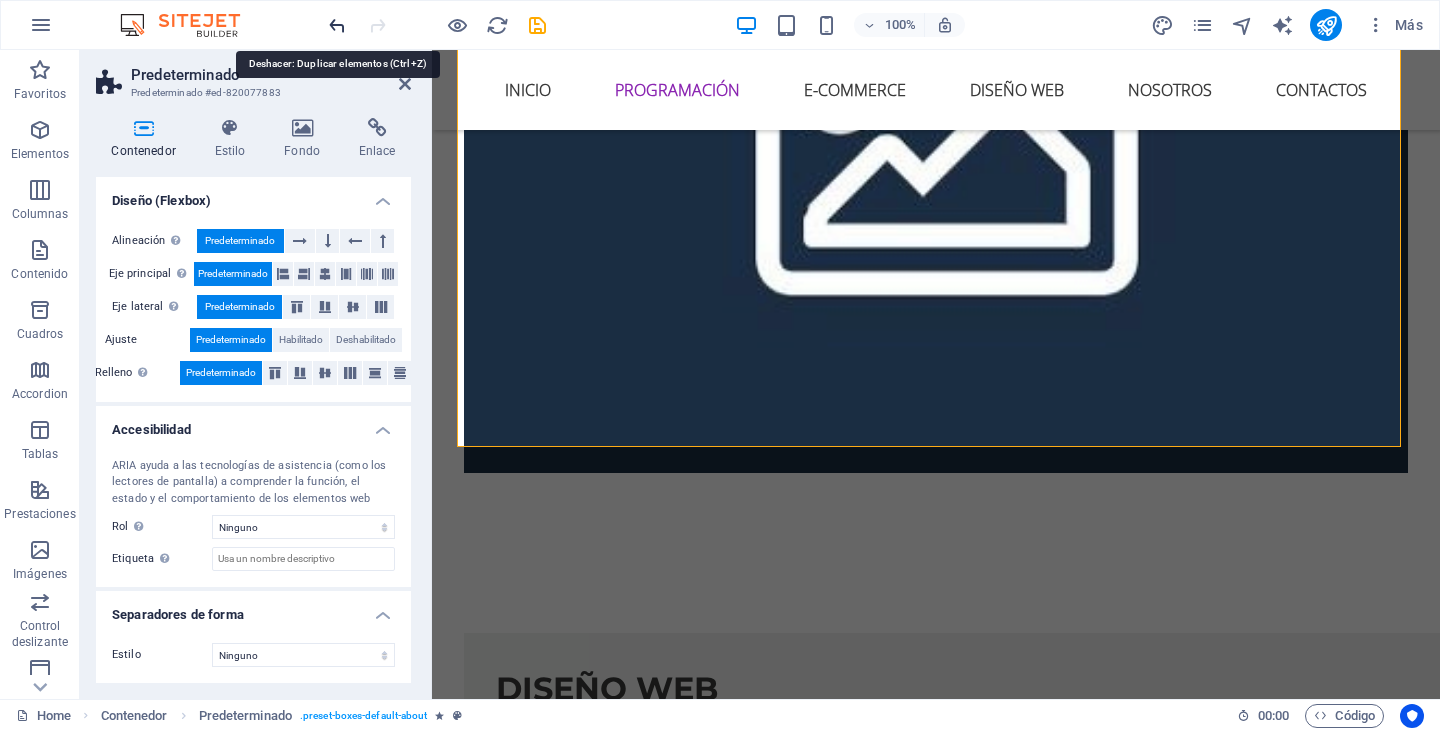 click at bounding box center [337, 25] 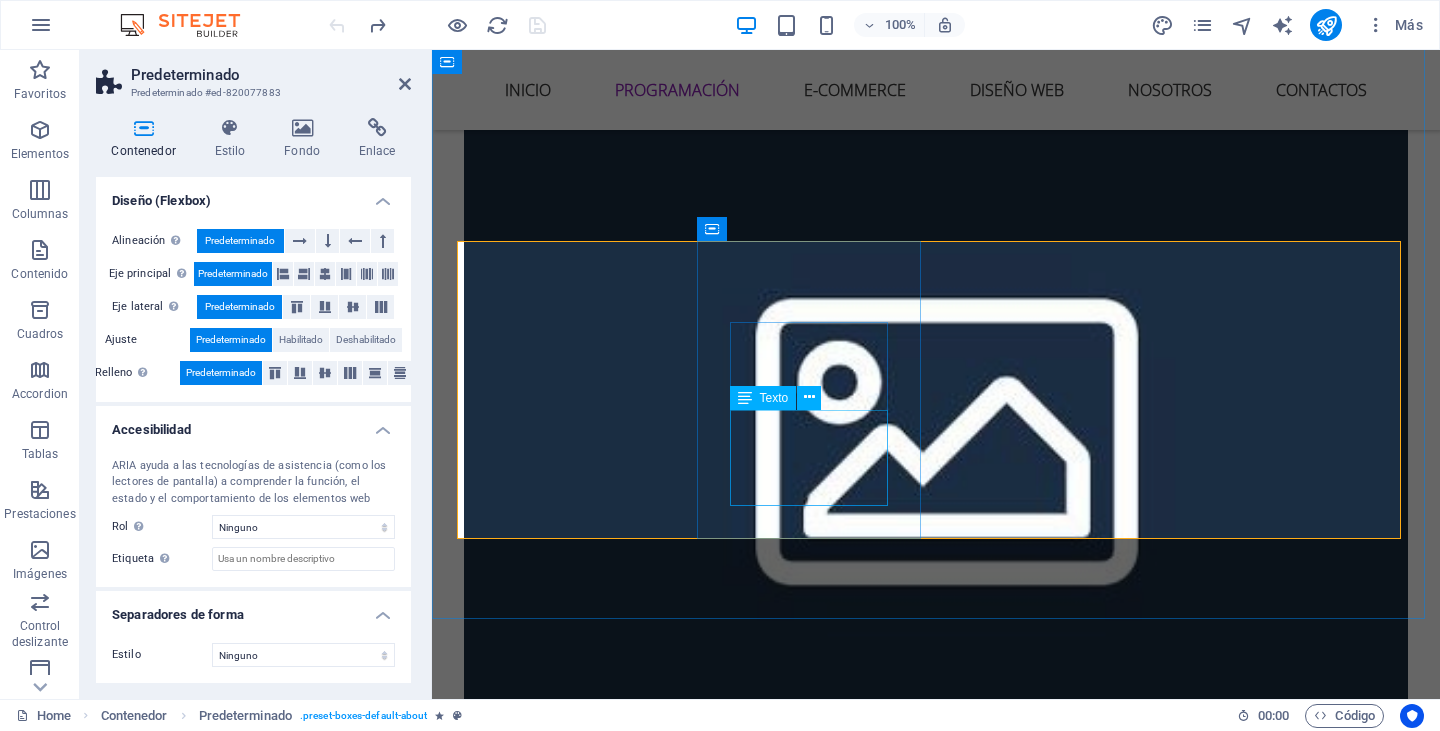 scroll, scrollTop: 2600, scrollLeft: 0, axis: vertical 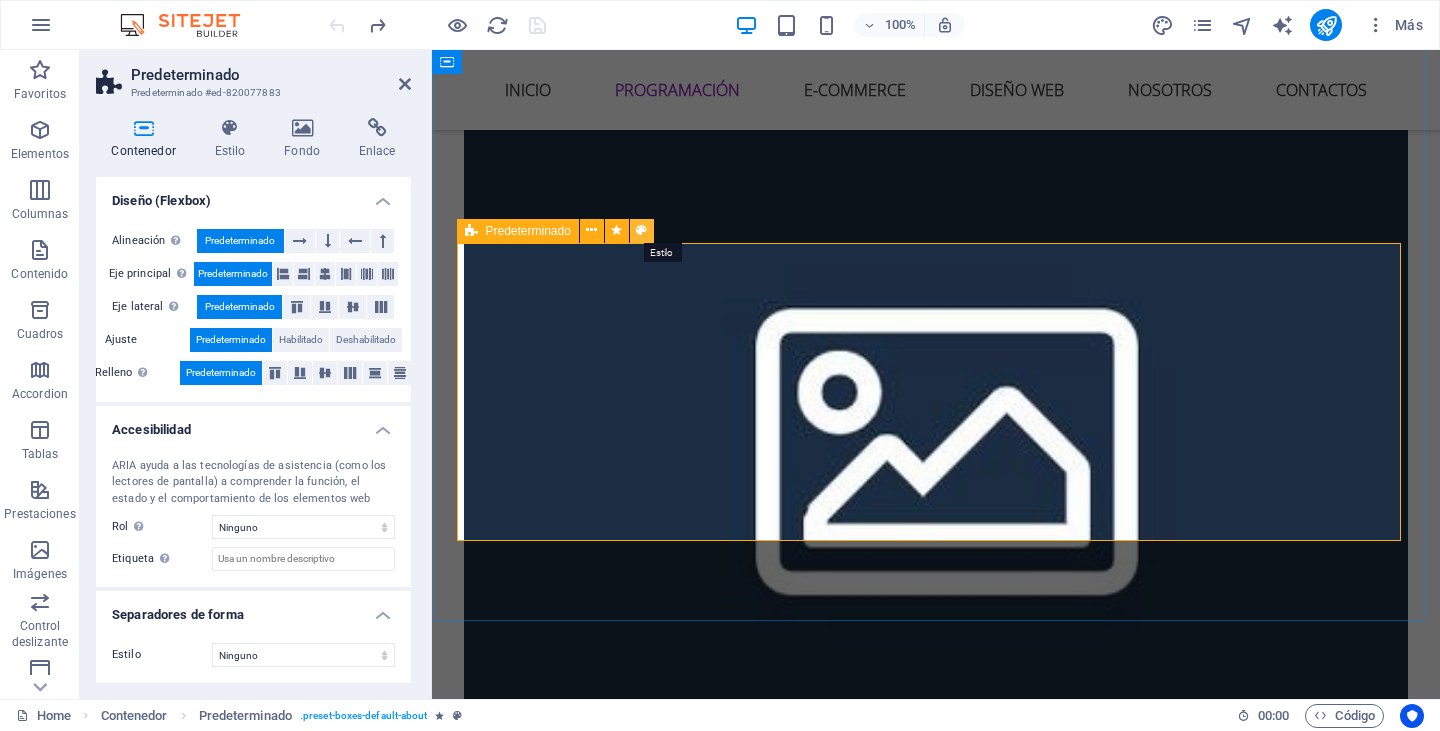 click at bounding box center [641, 230] 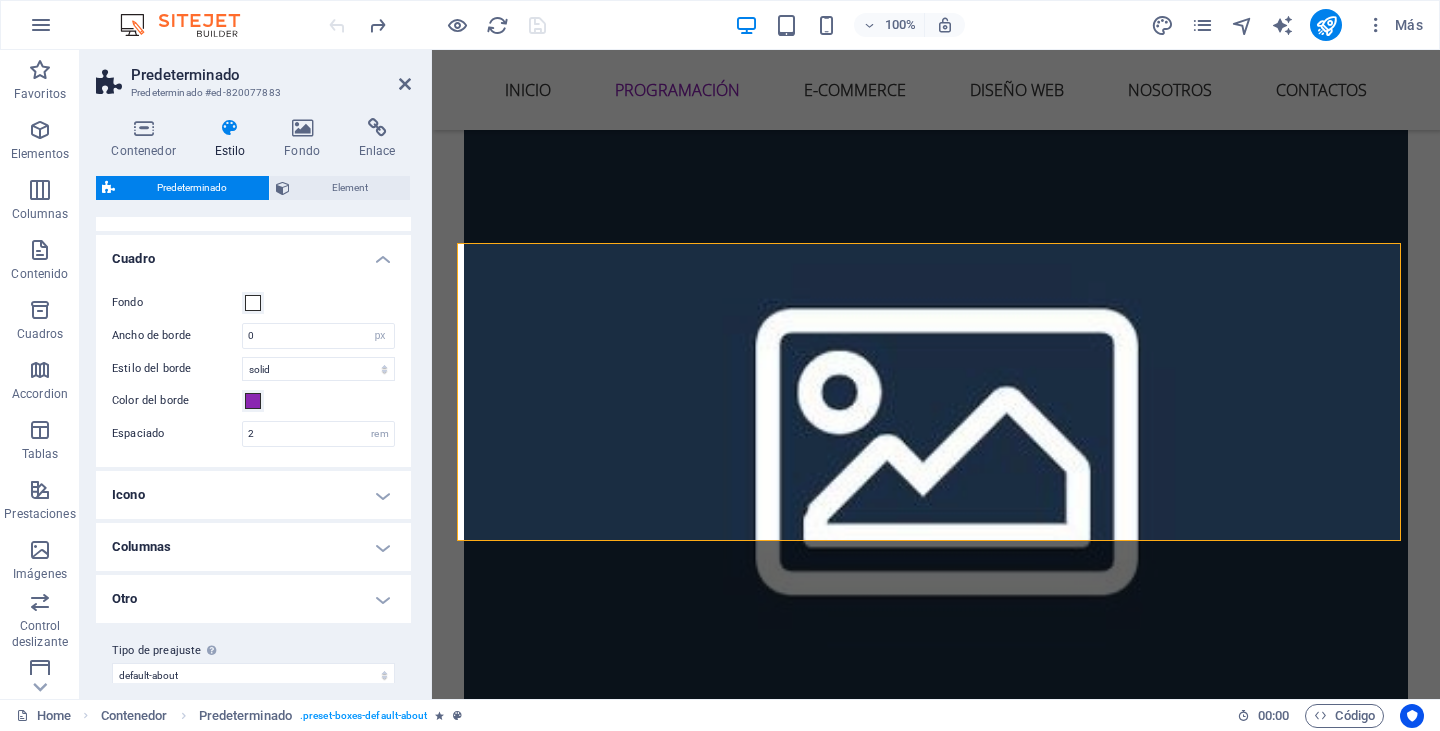 scroll, scrollTop: 346, scrollLeft: 0, axis: vertical 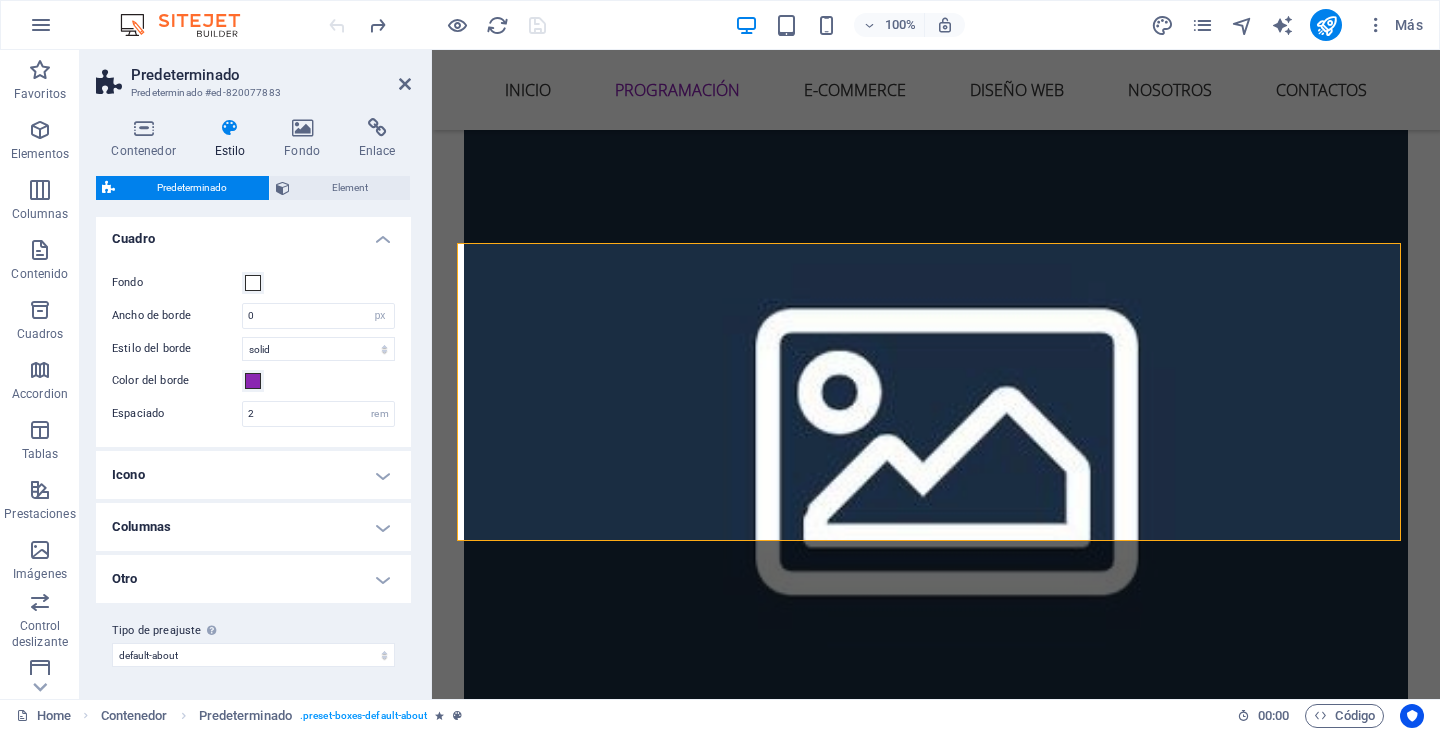 click on "Columnas" at bounding box center [253, 527] 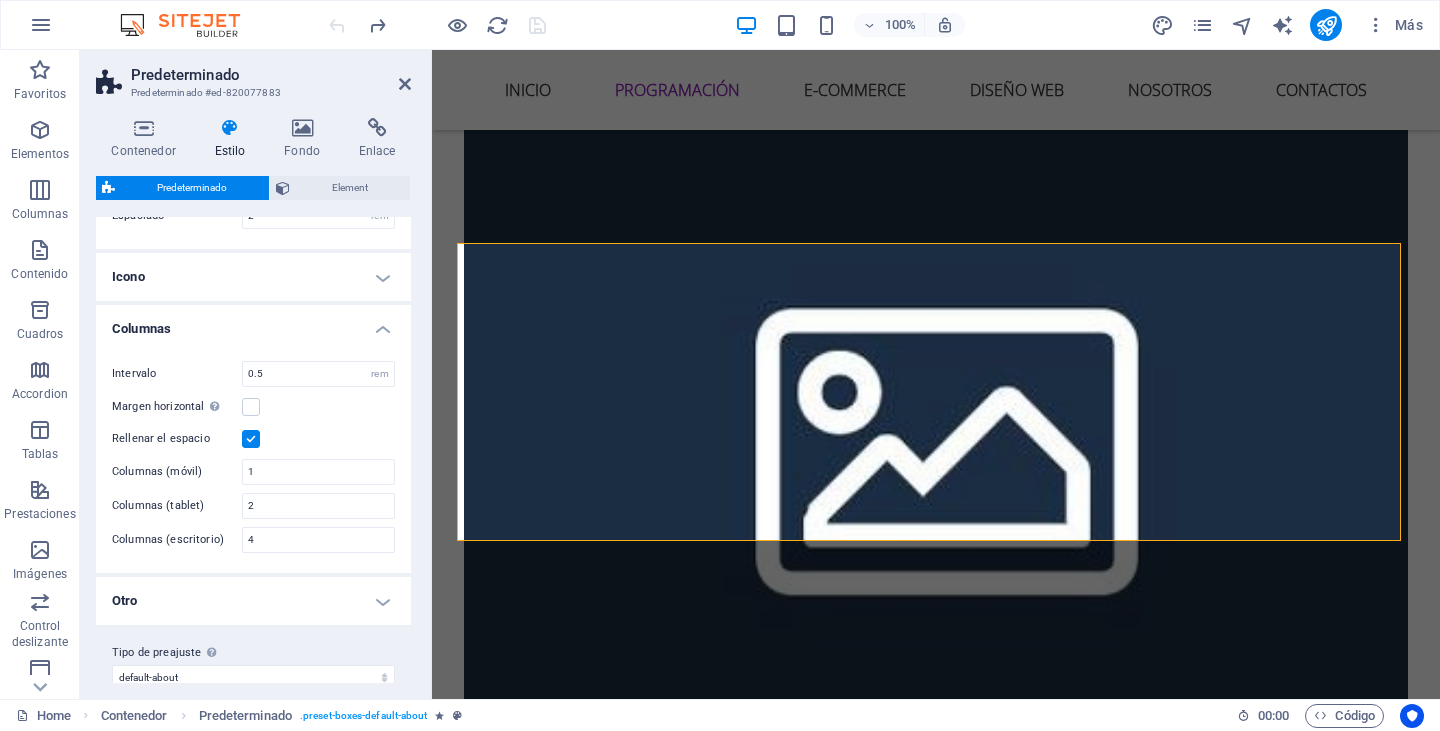 scroll, scrollTop: 546, scrollLeft: 0, axis: vertical 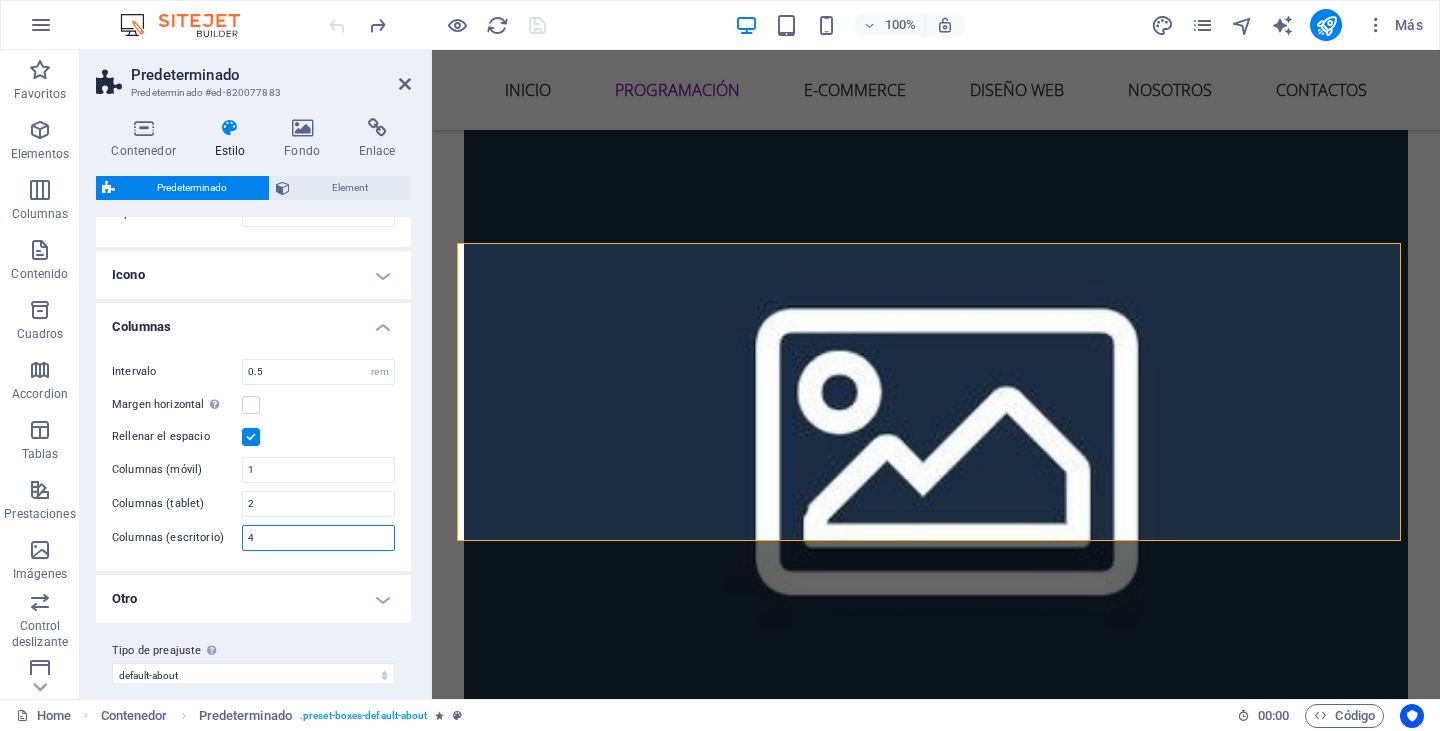 drag, startPoint x: 282, startPoint y: 540, endPoint x: 249, endPoint y: 534, distance: 33.54102 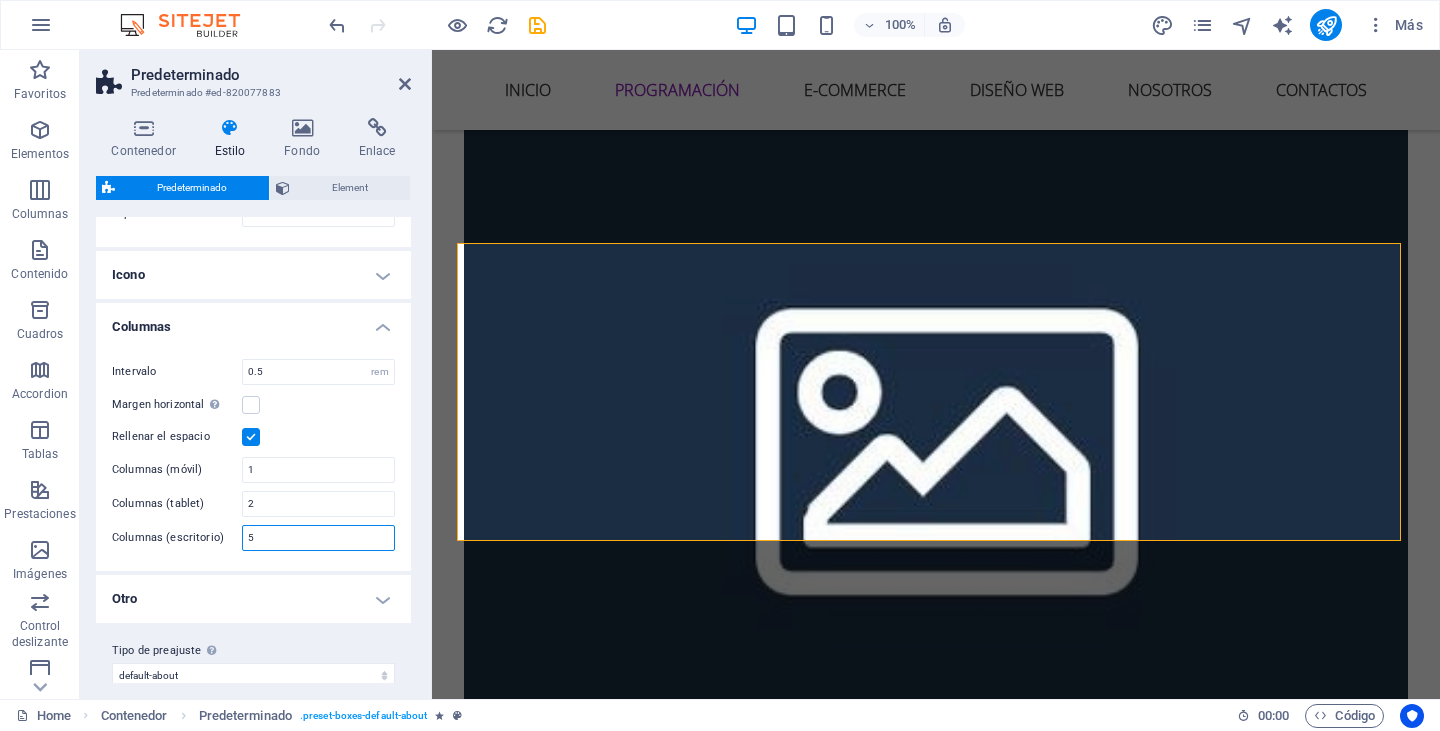 type on "5" 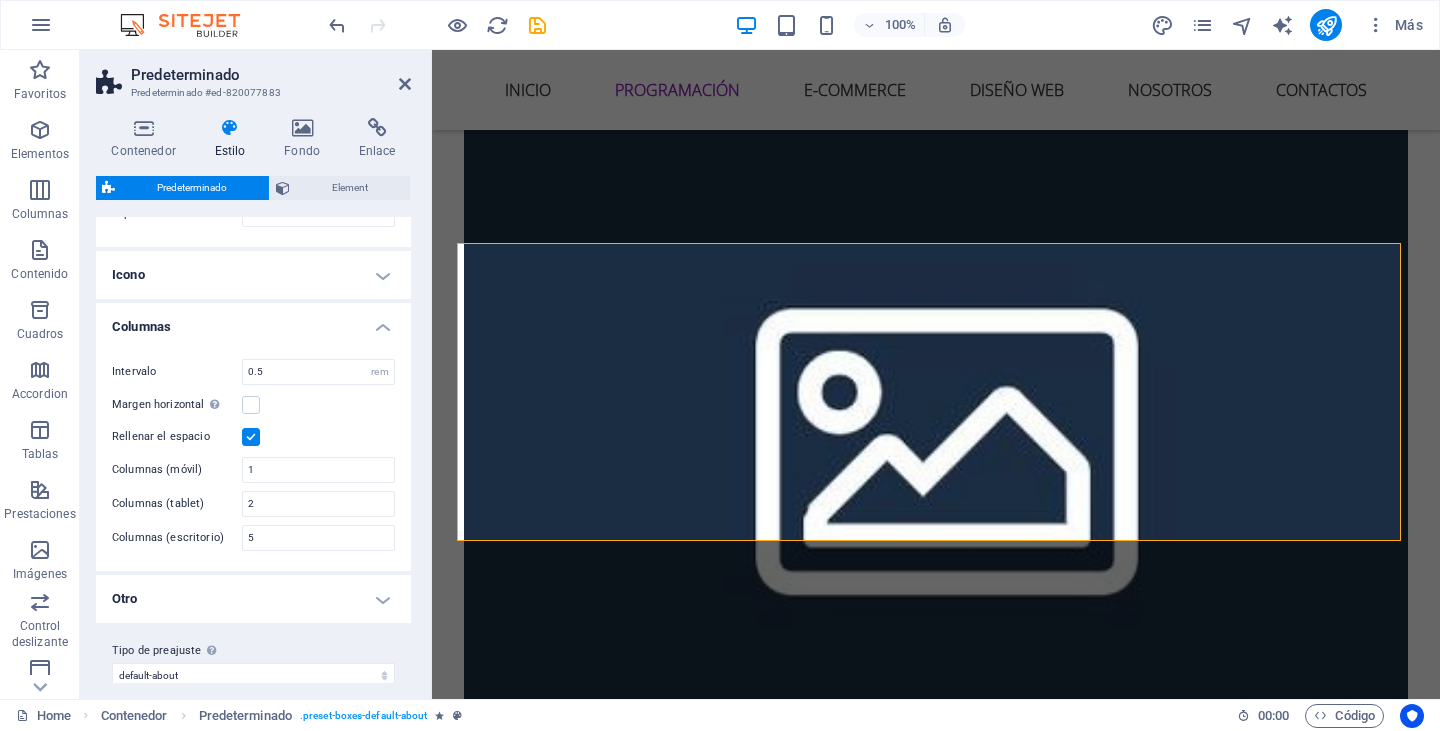 click on "Contenedor Estilo Fondo Enlace Tamaño Altura Predeterminado px rem % vh vw Alto mín Ninguno px rem % vh vw Ancho Predeterminado px rem % em vh vw Ancho mín Ninguno px rem % vh vw Ancho del contenido Predeterminado Ancho personalizado Ancho Predeterminado px rem % em vh vw Ancho mín Ninguno px rem % vh vw Espaciado predeterminado Espaciado personalizado El espaciado y ancho del contenido predeterminado puede cambiarse en Diseño. Editar diseño Diseño (Flexbox) Alineación Determina flex-direction. Predeterminado Eje principal Determina la forma en la que los elementos deberían comportarse por el eje principal en este contenedor (contenido justificado). Predeterminado Eje lateral Controla la dirección vertical del elemento en el contenedor (alinear elementos). Predeterminado Ajuste Predeterminado Habilitado Deshabilitado Relleno Controla las distancias y la dirección de los elementos en el eje Y en varias líneas (alinear contenido). Predeterminado Accesibilidad Rol Ninguno Alert Timer" at bounding box center (253, 400) 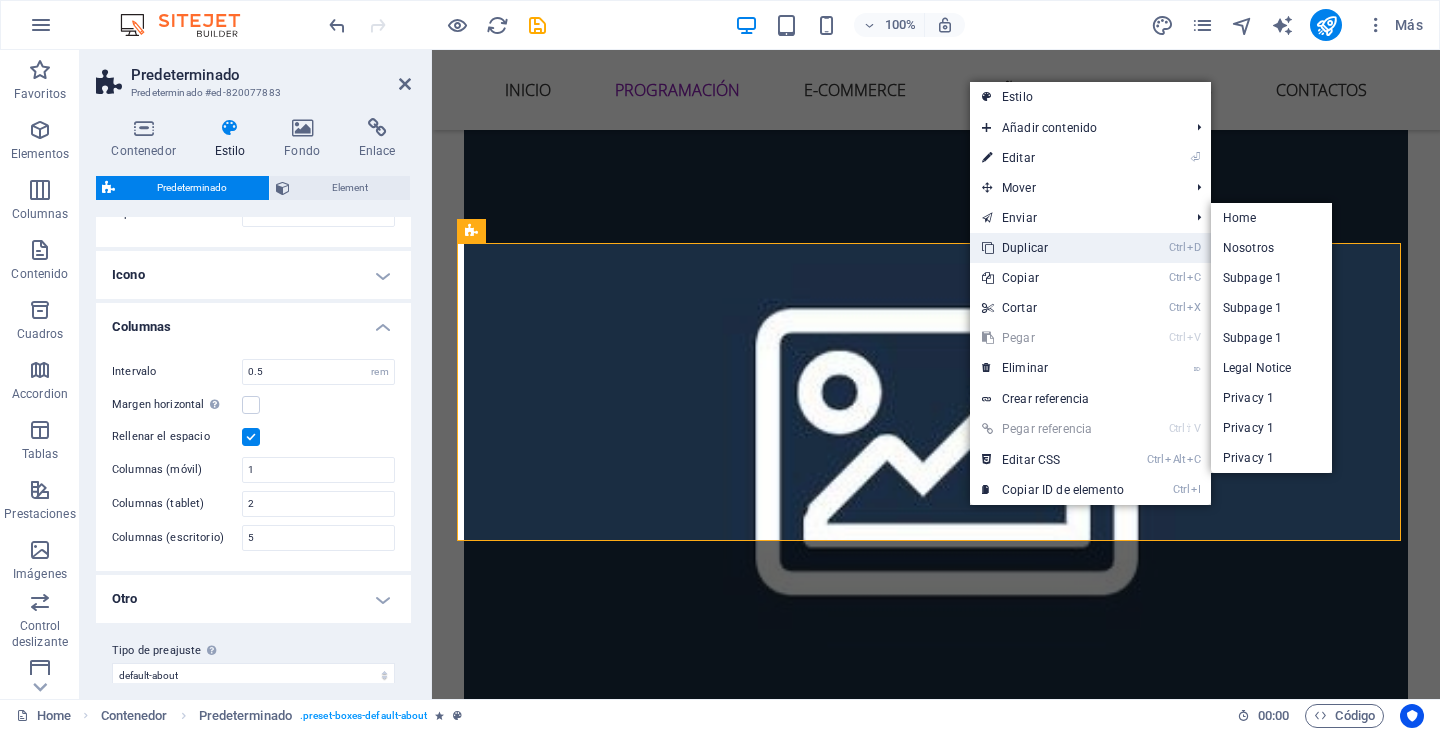 click on "Ctrl D  Duplicar" at bounding box center (1053, 248) 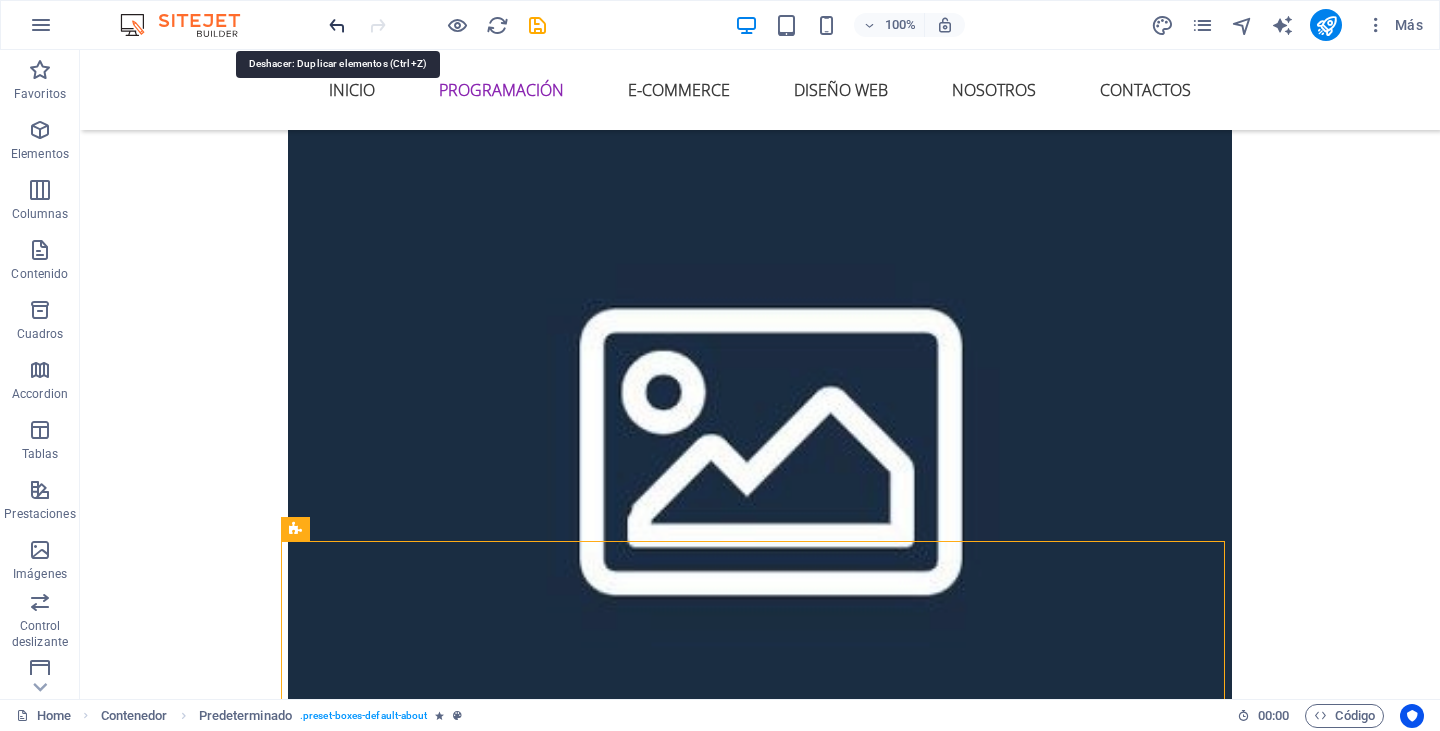 click at bounding box center (337, 25) 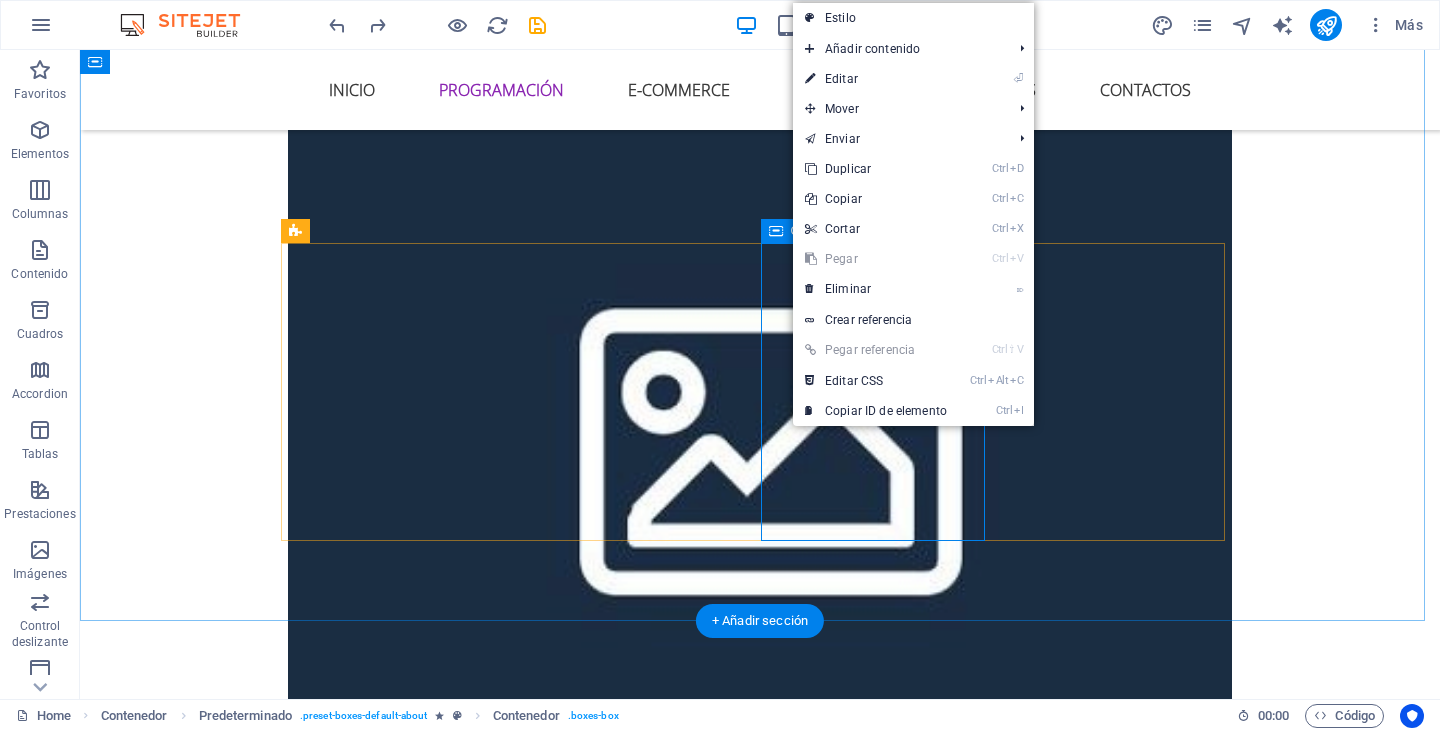 click on "Web solutions Lorem ipsum dolor sit amet, consectetur adipisicing elit. Veritatis, dolorem!" at bounding box center (760, 3048) 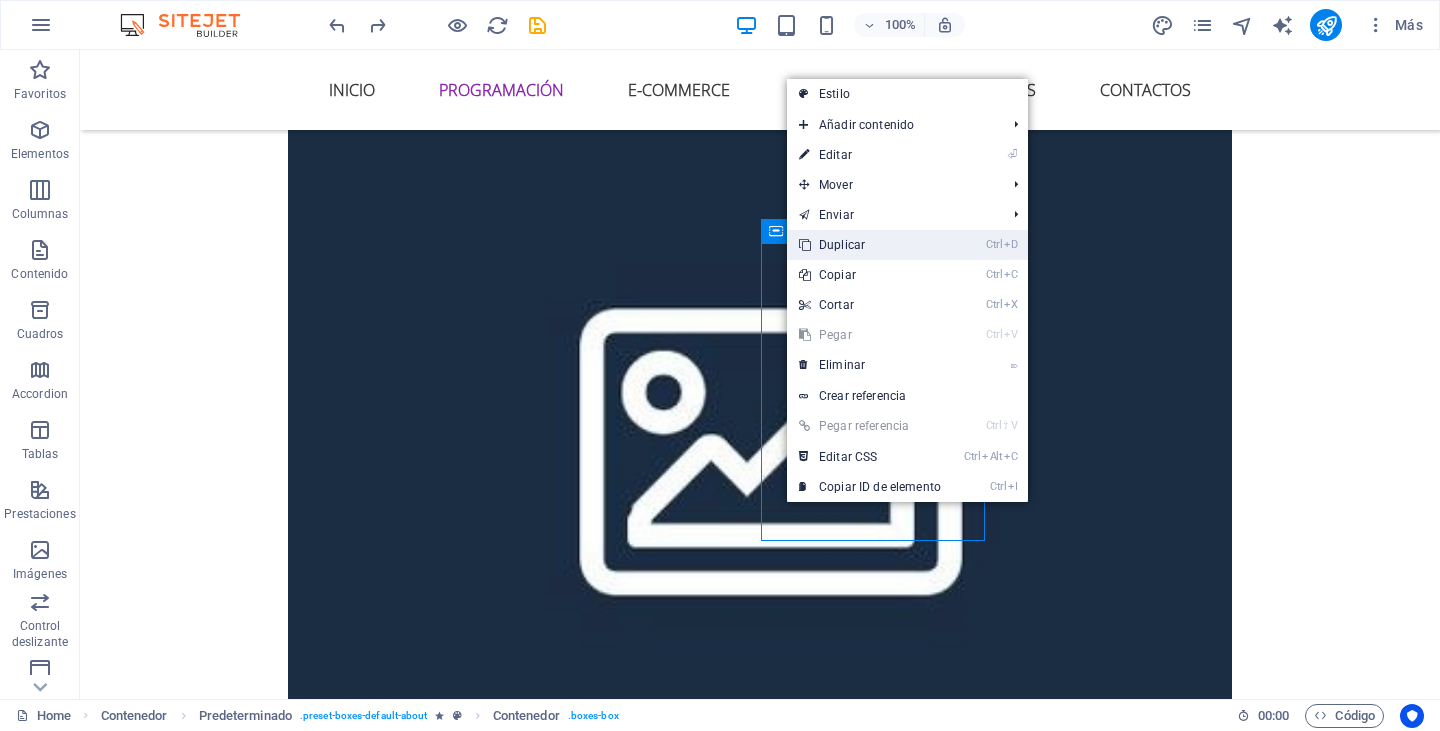 click on "Ctrl D  Duplicar" at bounding box center [870, 245] 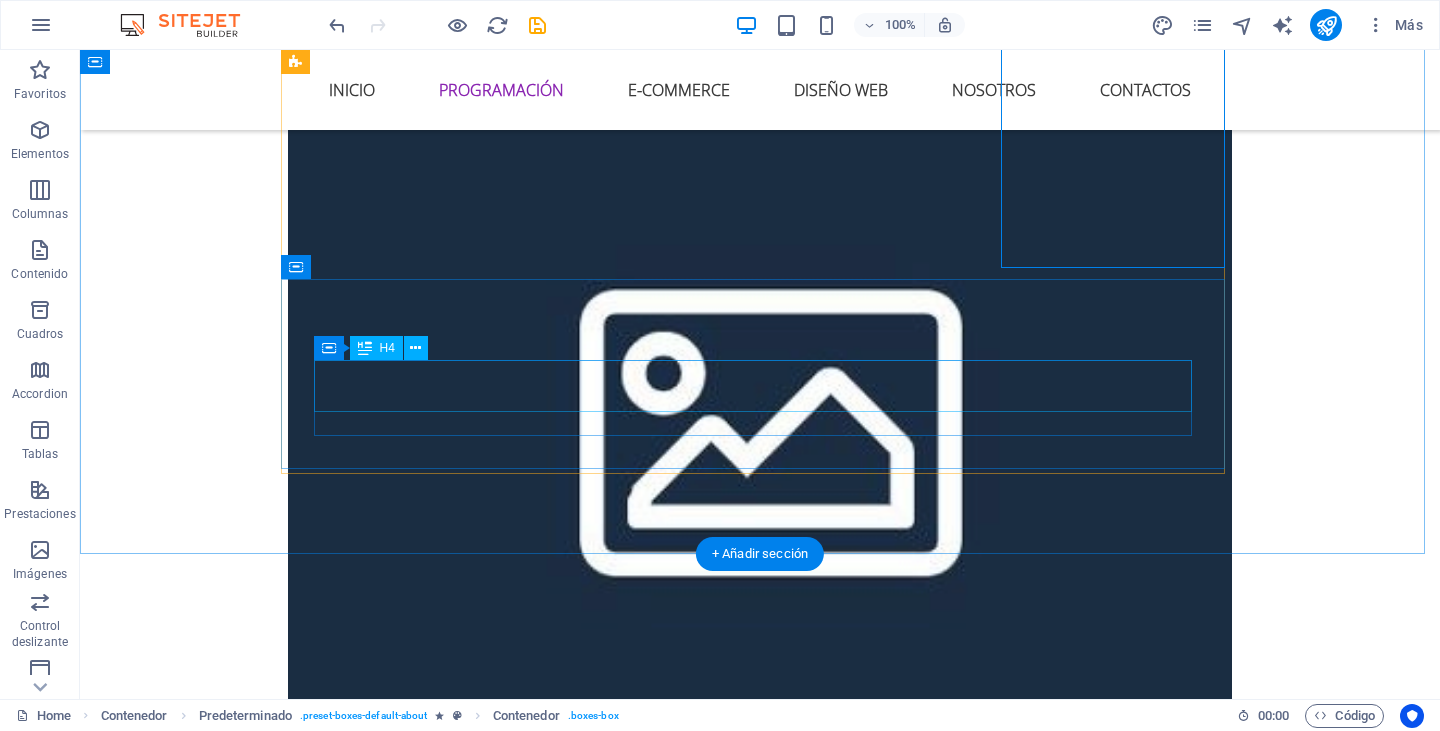 scroll, scrollTop: 2600, scrollLeft: 0, axis: vertical 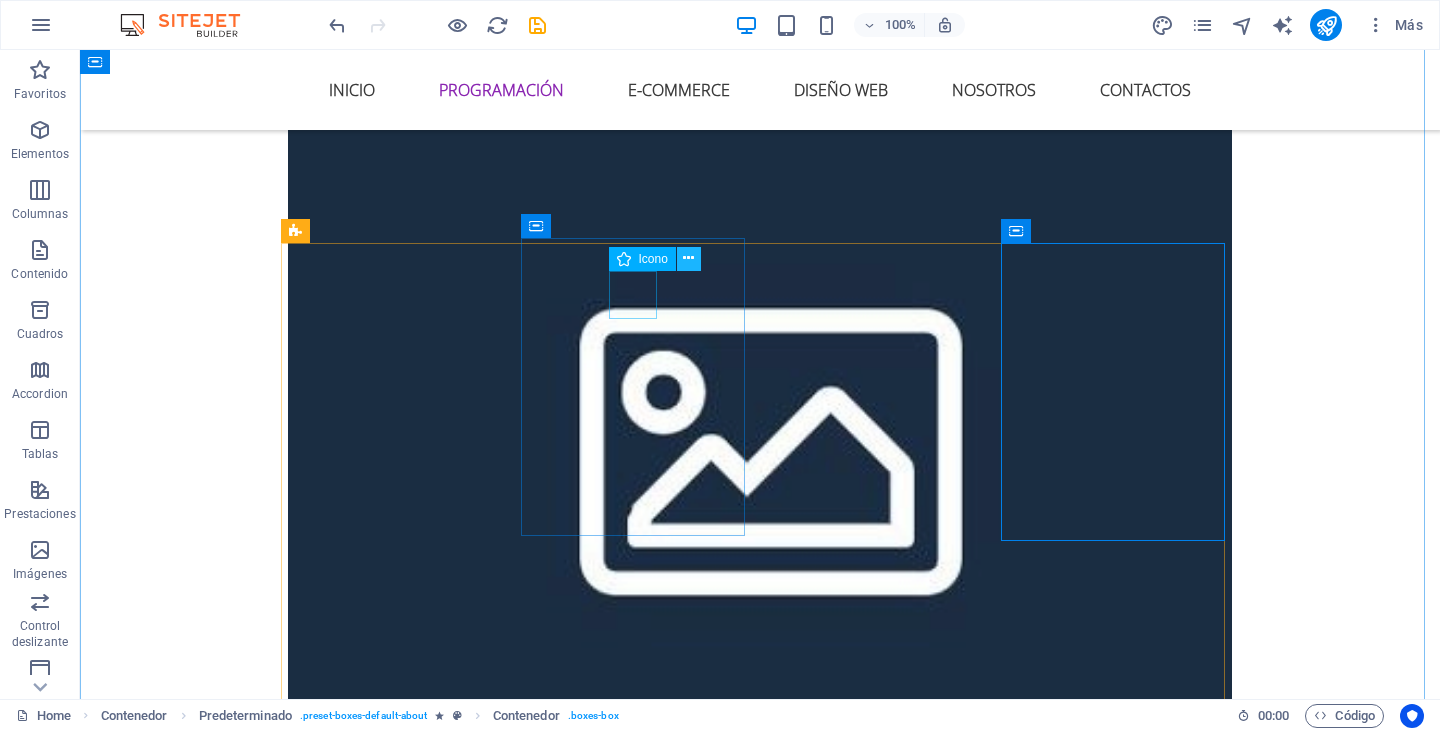 click at bounding box center [688, 258] 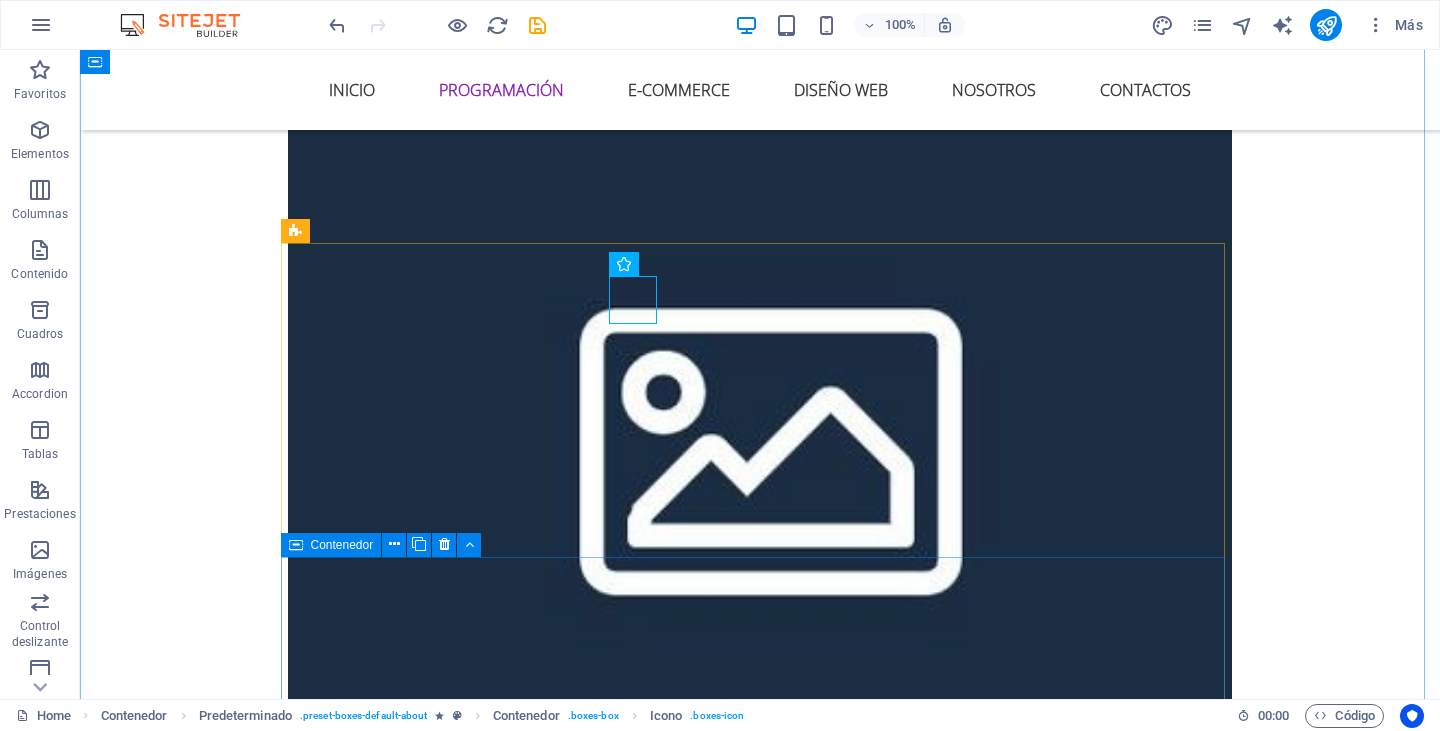 click on "Installation solutions Lorem ipsum dolor sit amet, consectetur adipisicing elit. Veritatis, dolorem!" at bounding box center (760, 3444) 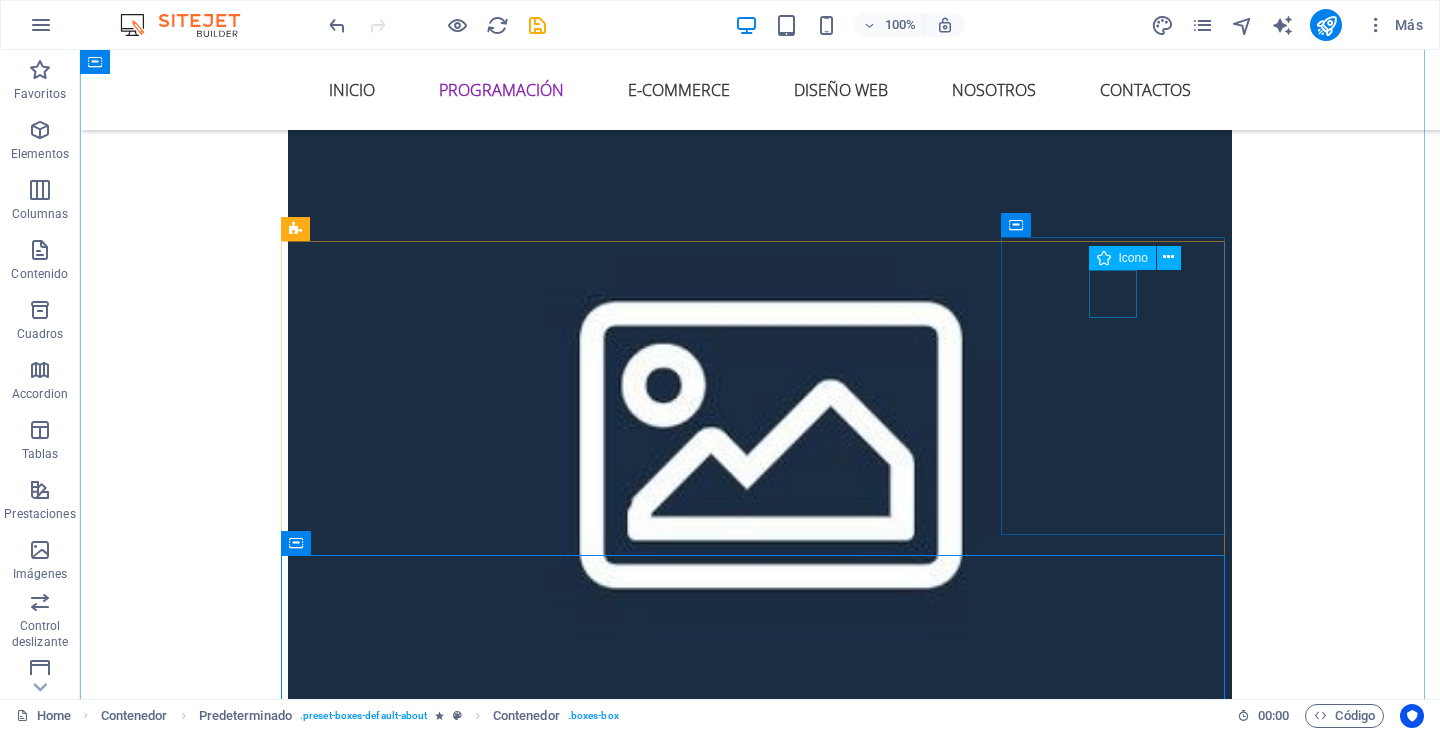 scroll, scrollTop: 2600, scrollLeft: 0, axis: vertical 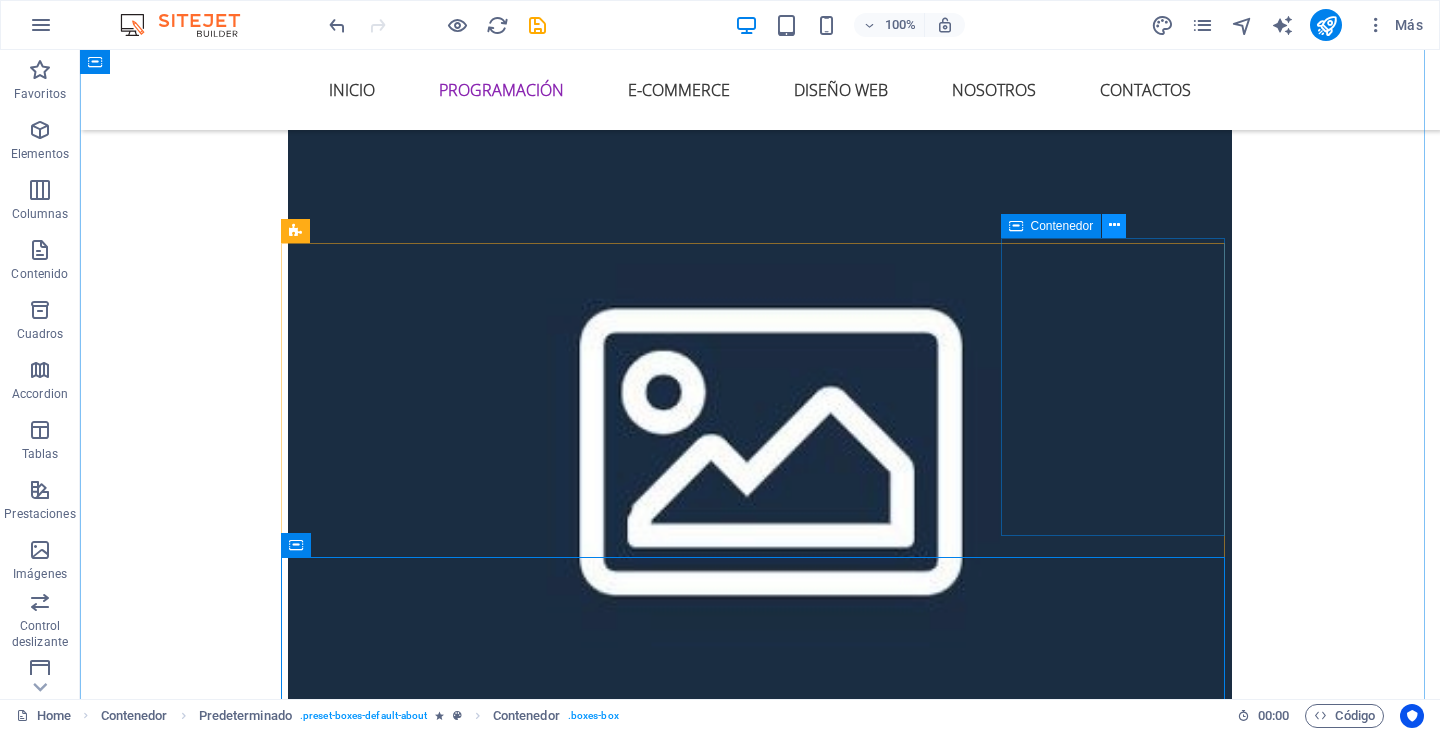 click at bounding box center (1114, 225) 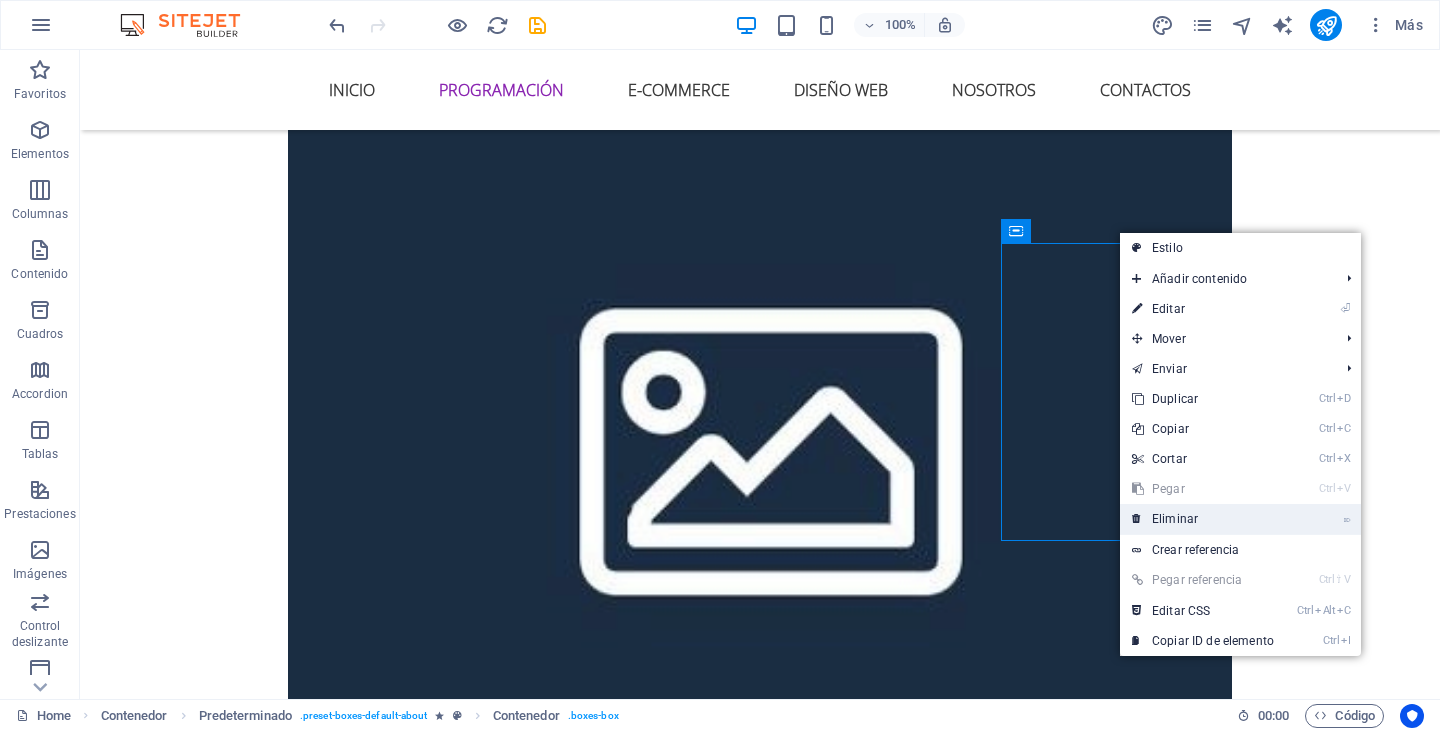 click on "⌦  Eliminar" at bounding box center (1203, 519) 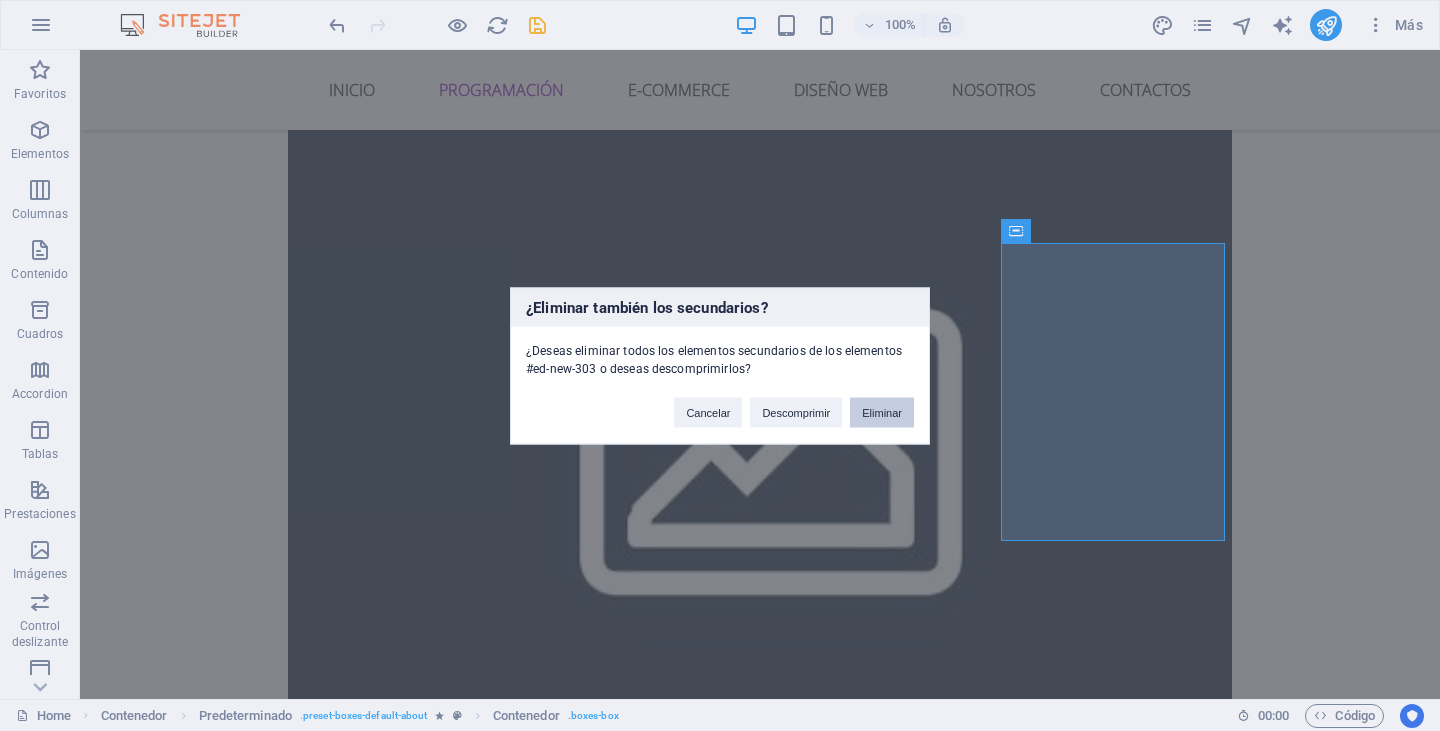 click on "Eliminar" at bounding box center [882, 412] 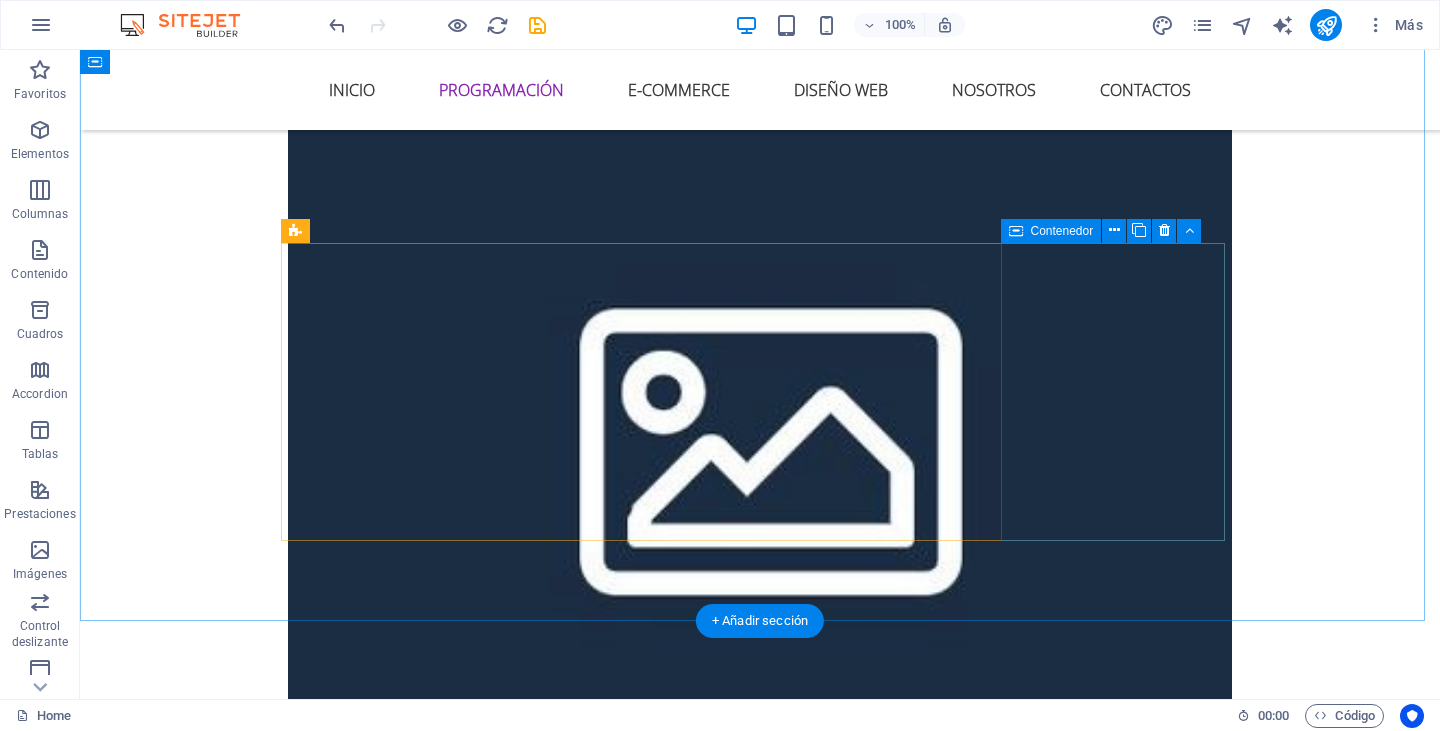 click on "Installation solutions Lorem ipsum dolor sit amet, consectetur adipisicing elit. Veritatis, dolorem!" at bounding box center [760, 3246] 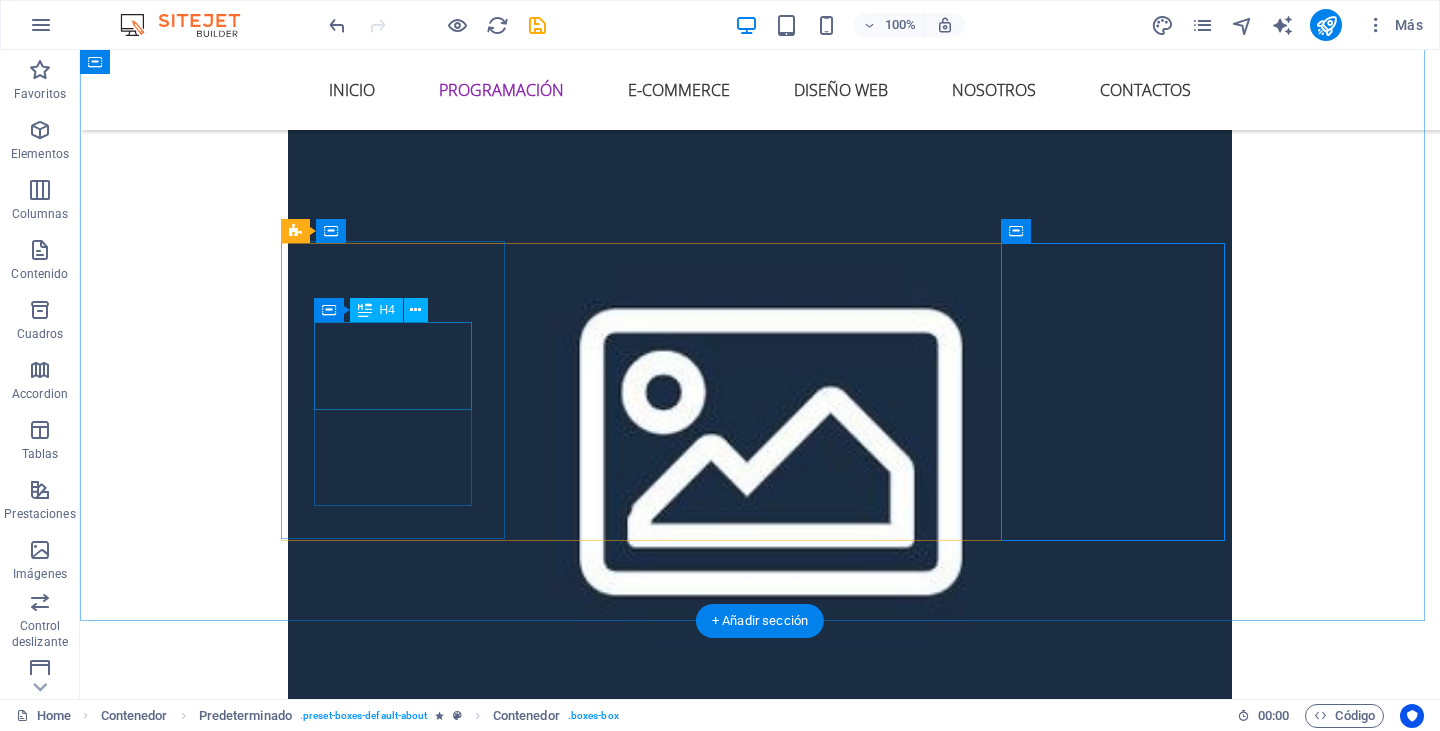click on "Individual solutions" at bounding box center [760, 2664] 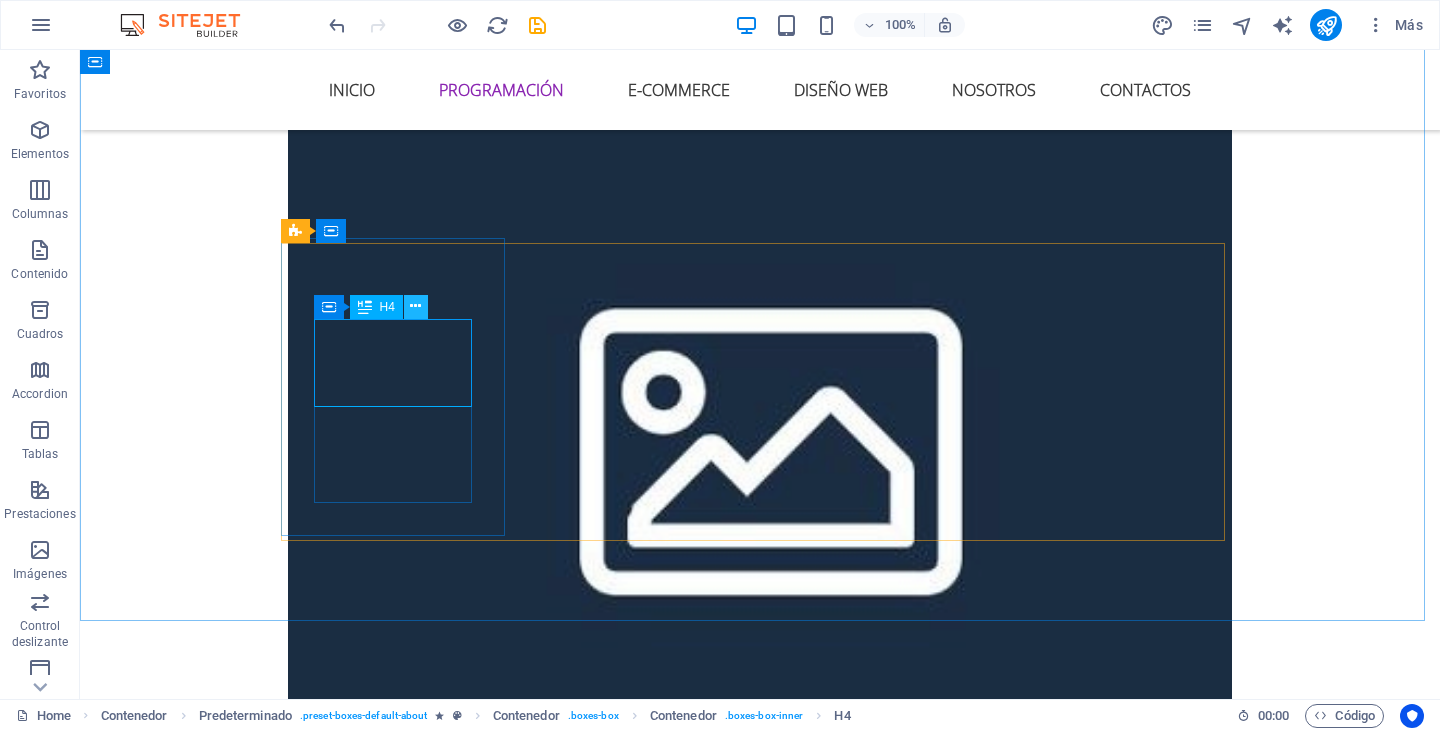 click at bounding box center (415, 306) 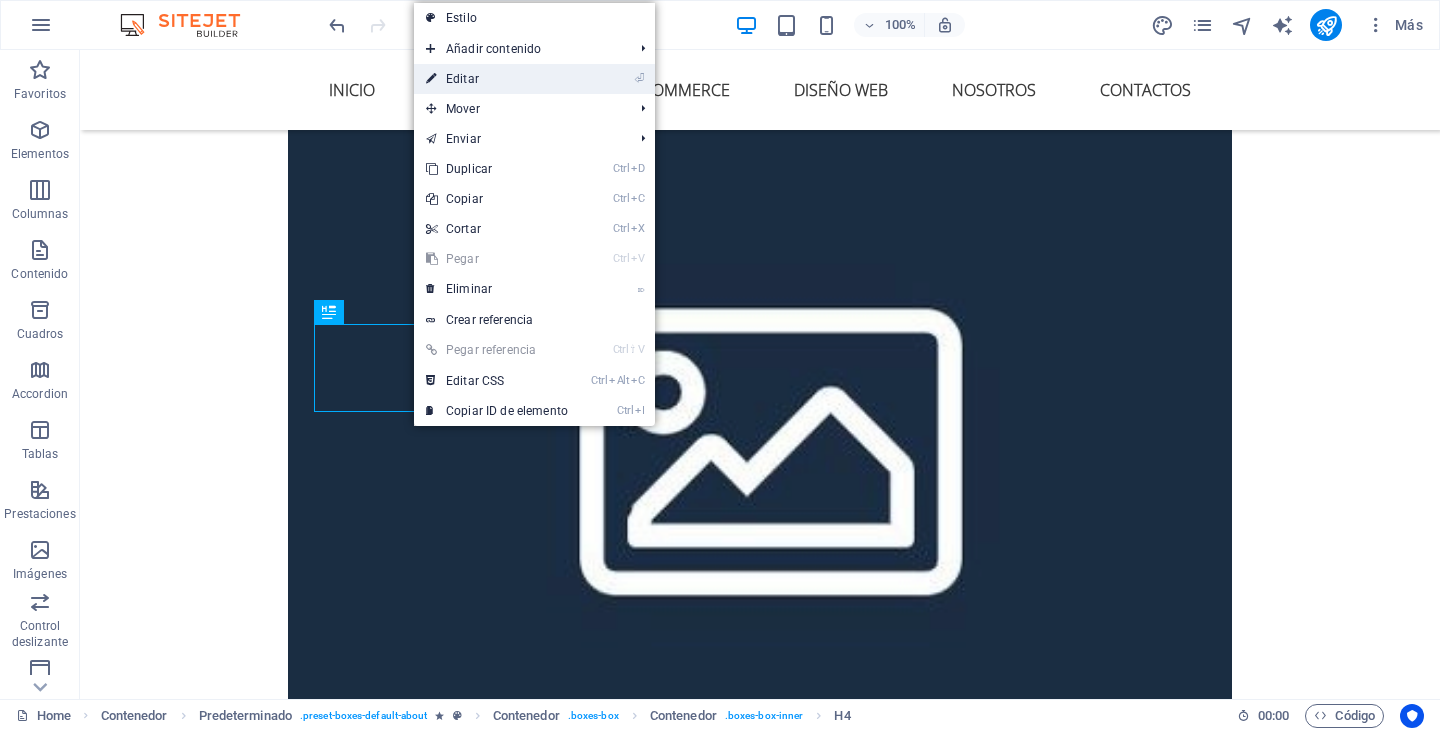 click on "⏎  Editar" at bounding box center (497, 79) 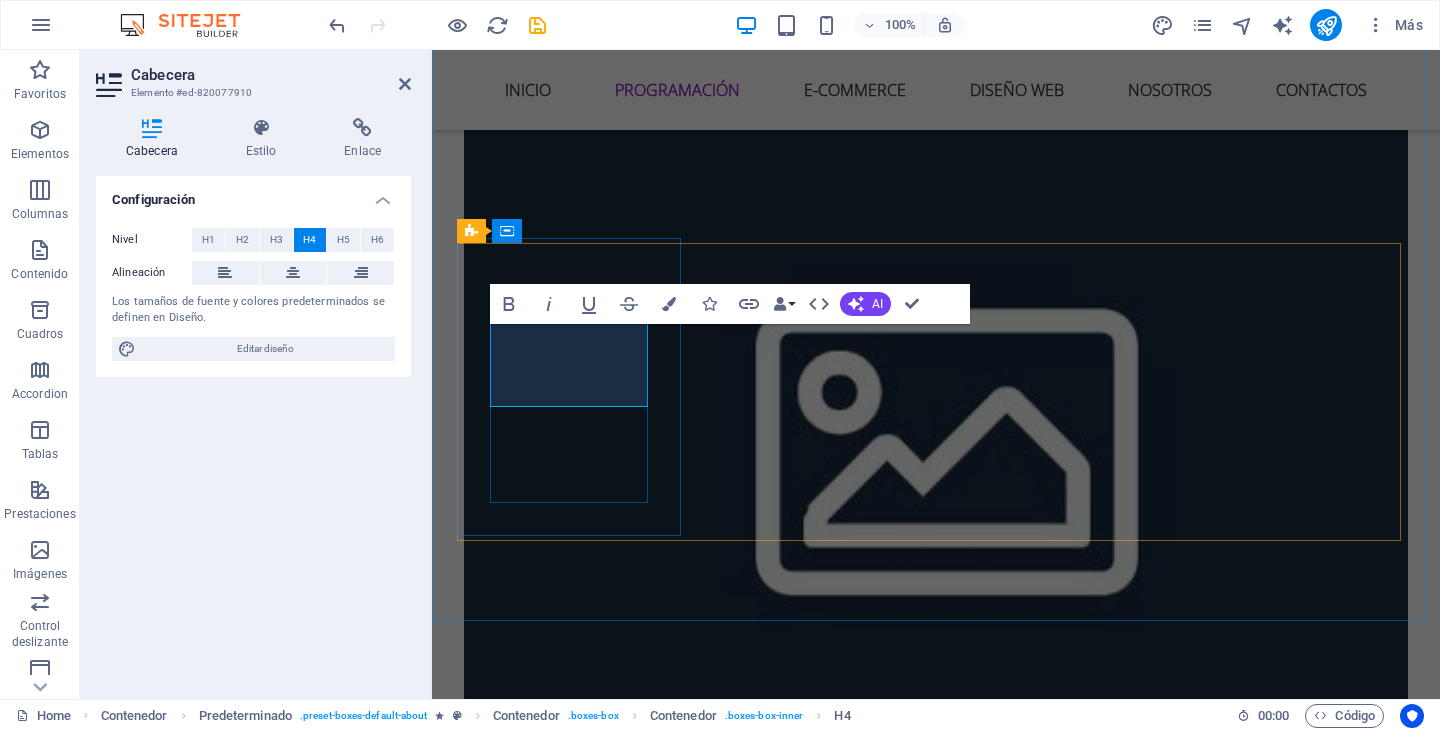 type 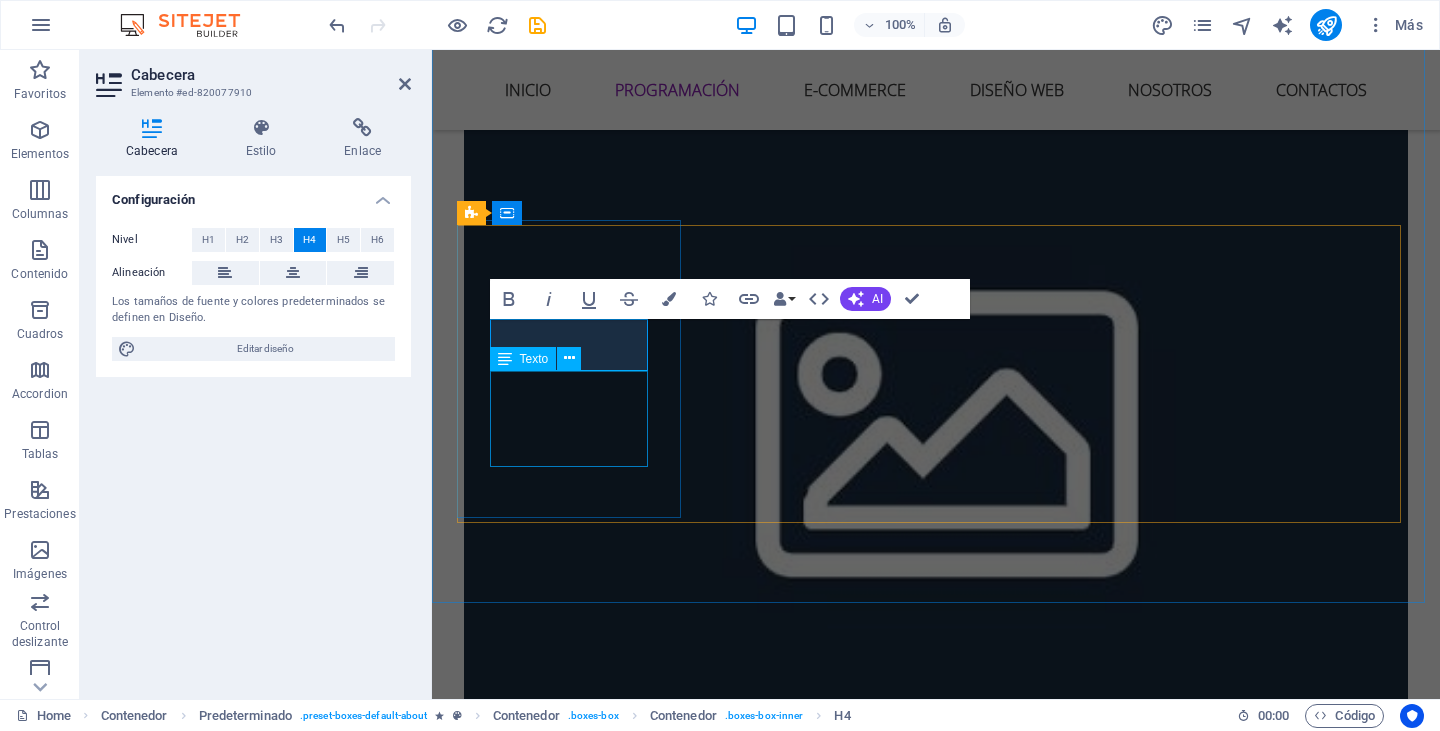 scroll, scrollTop: 2600, scrollLeft: 0, axis: vertical 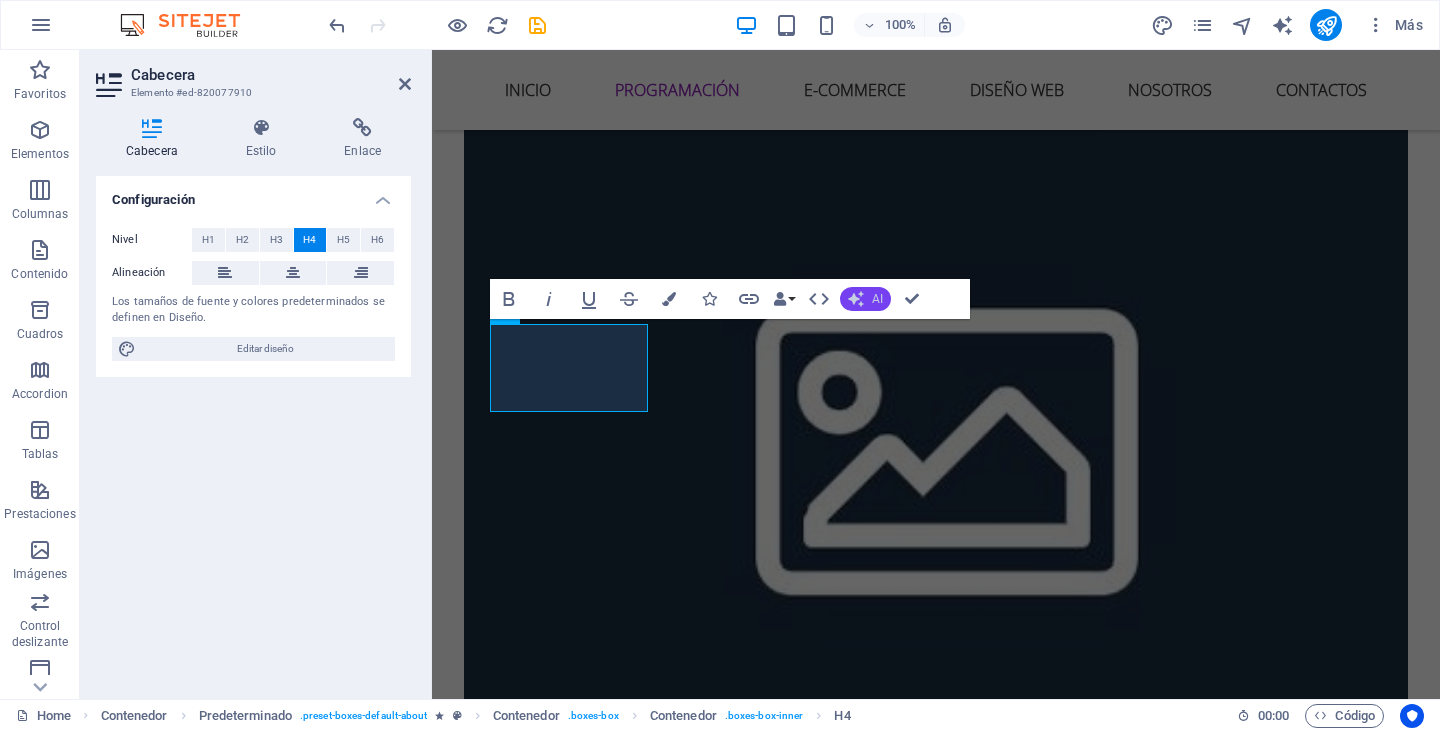 click on "AI" at bounding box center (865, 299) 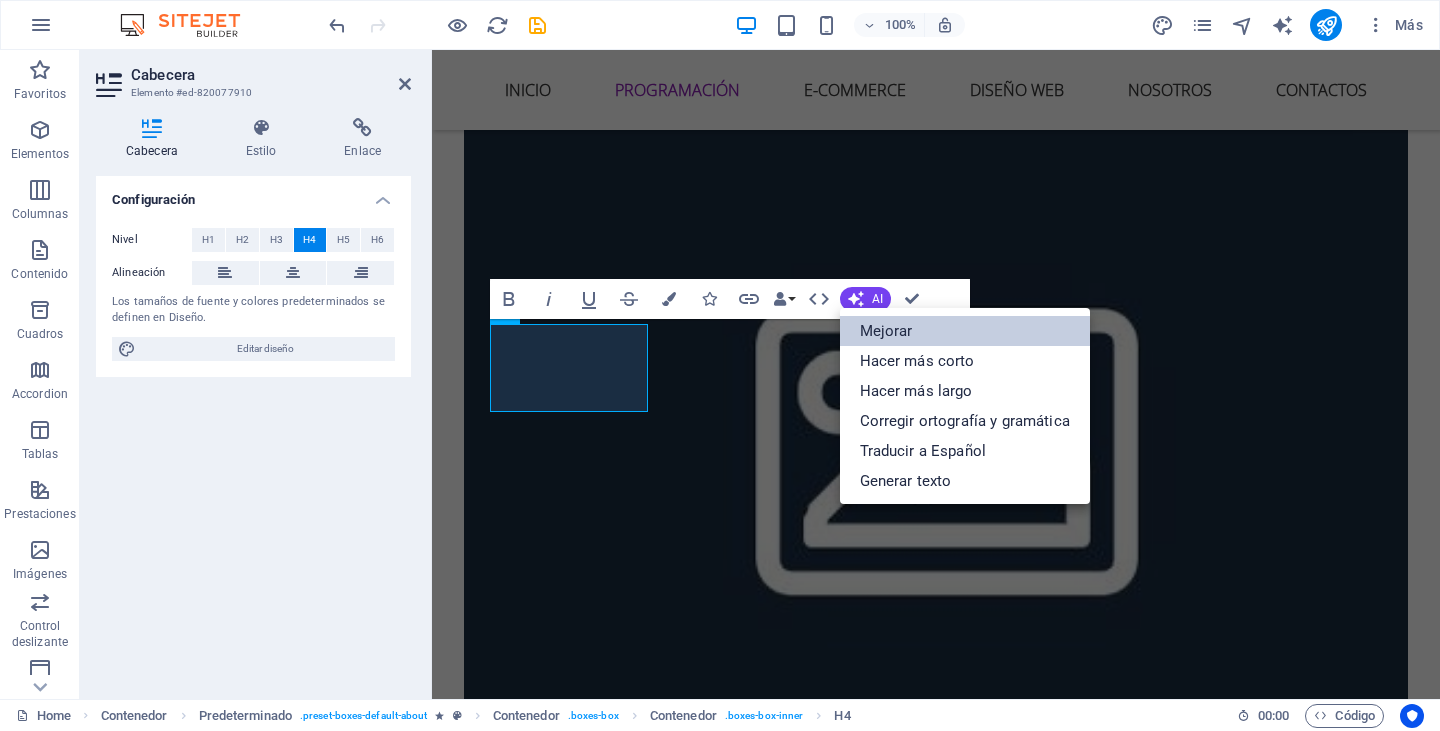 click on "Mejorar" at bounding box center (965, 331) 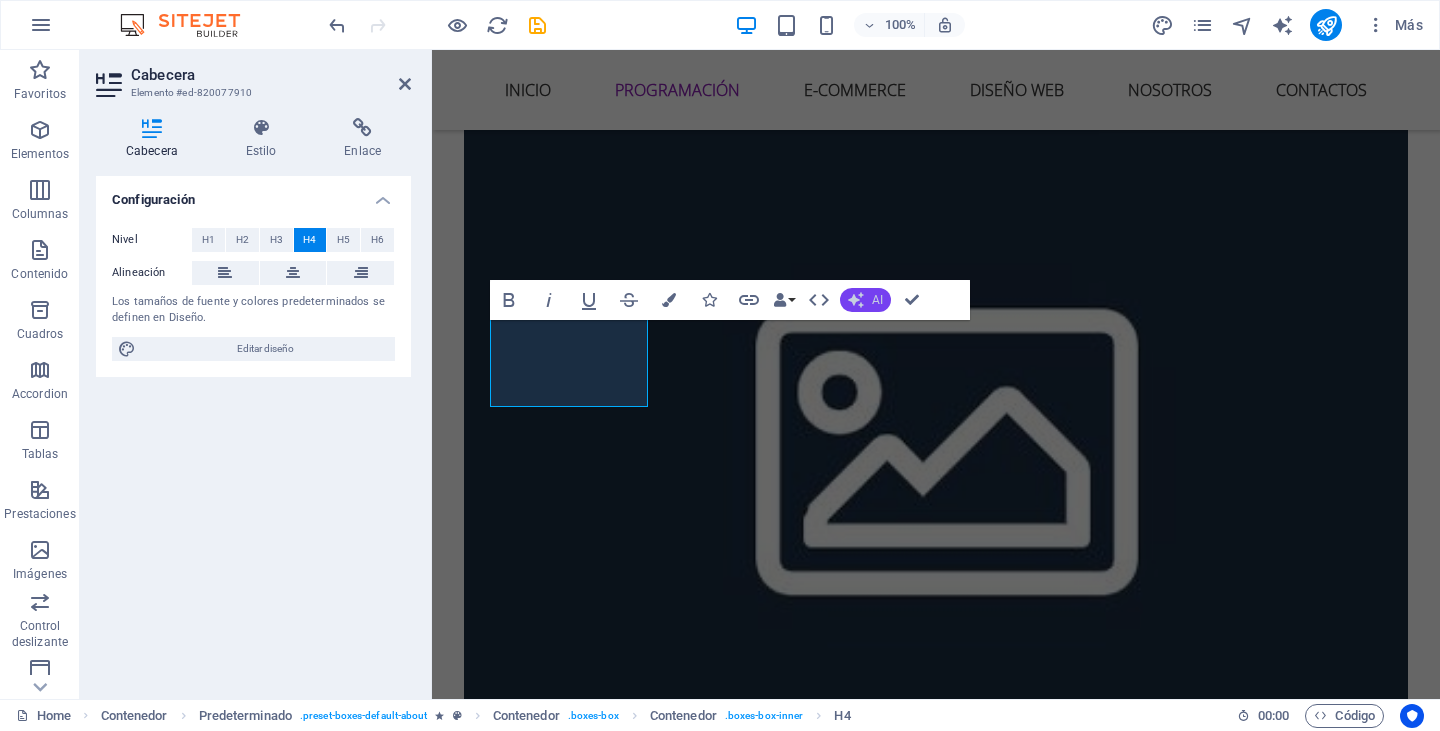 click on "AI" at bounding box center [865, 300] 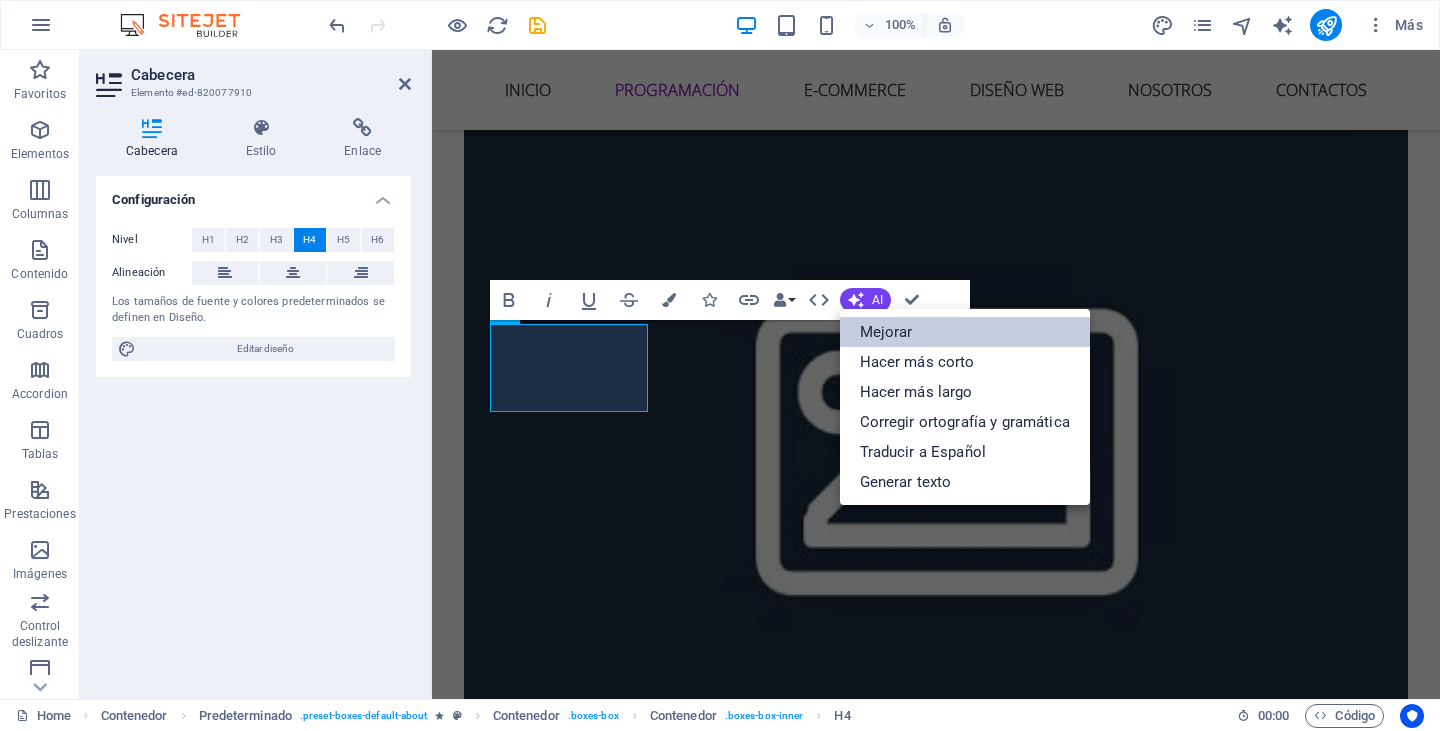 click on "Mejorar" at bounding box center [965, 332] 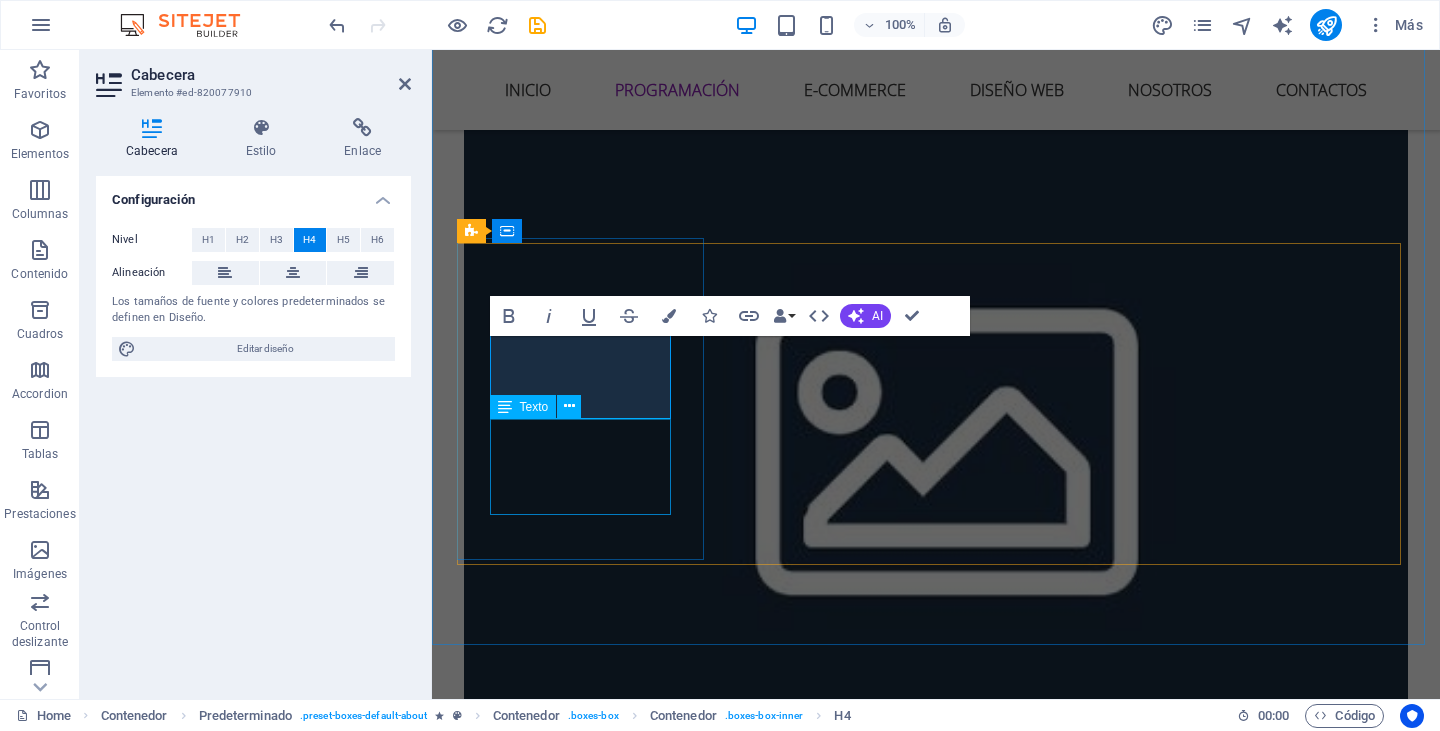 click on "Lorem ipsum dolor sit amet, consectetur adipisicing elit. Veritatis, dolorem!" at bounding box center (936, 2702) 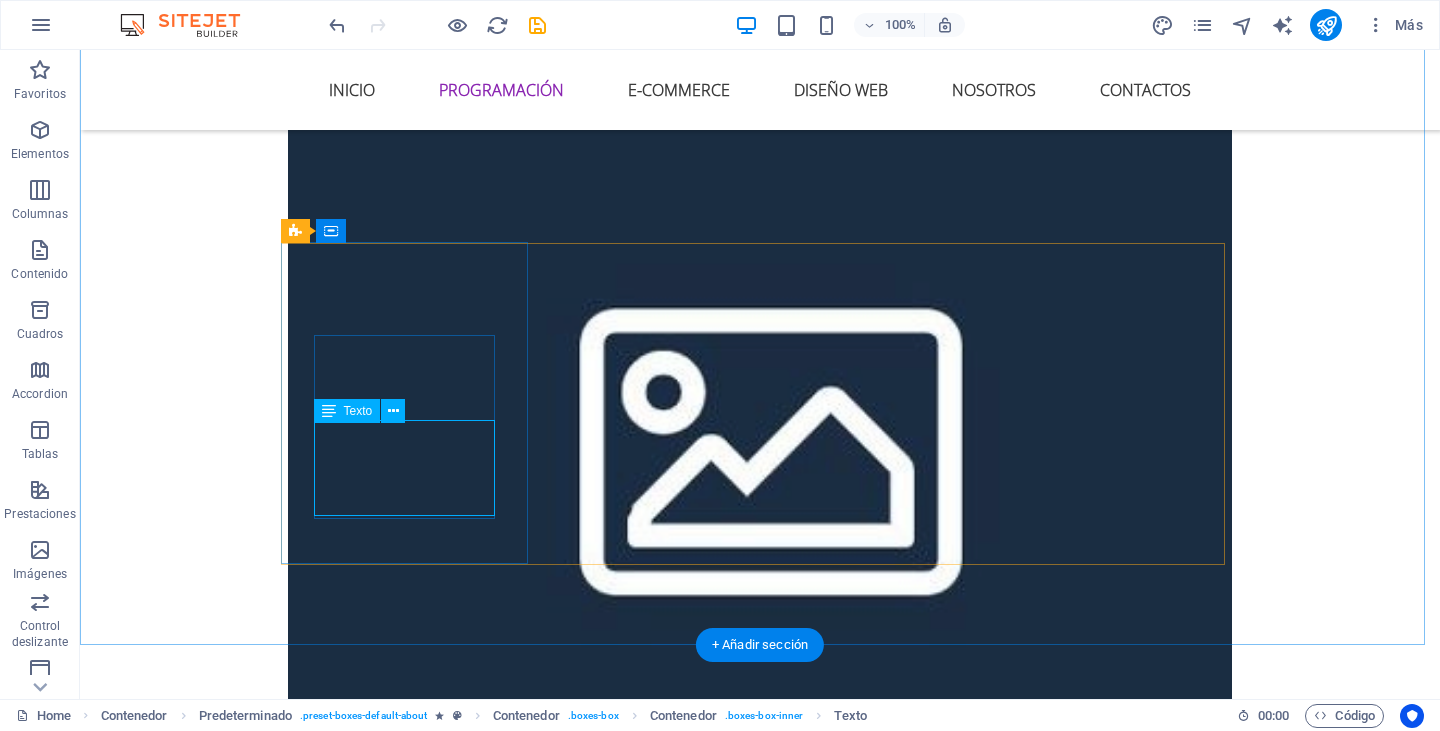 click on "Lorem ipsum dolor sit amet, consectetur adipisicing elit. Veritatis, dolorem!" at bounding box center (760, 2702) 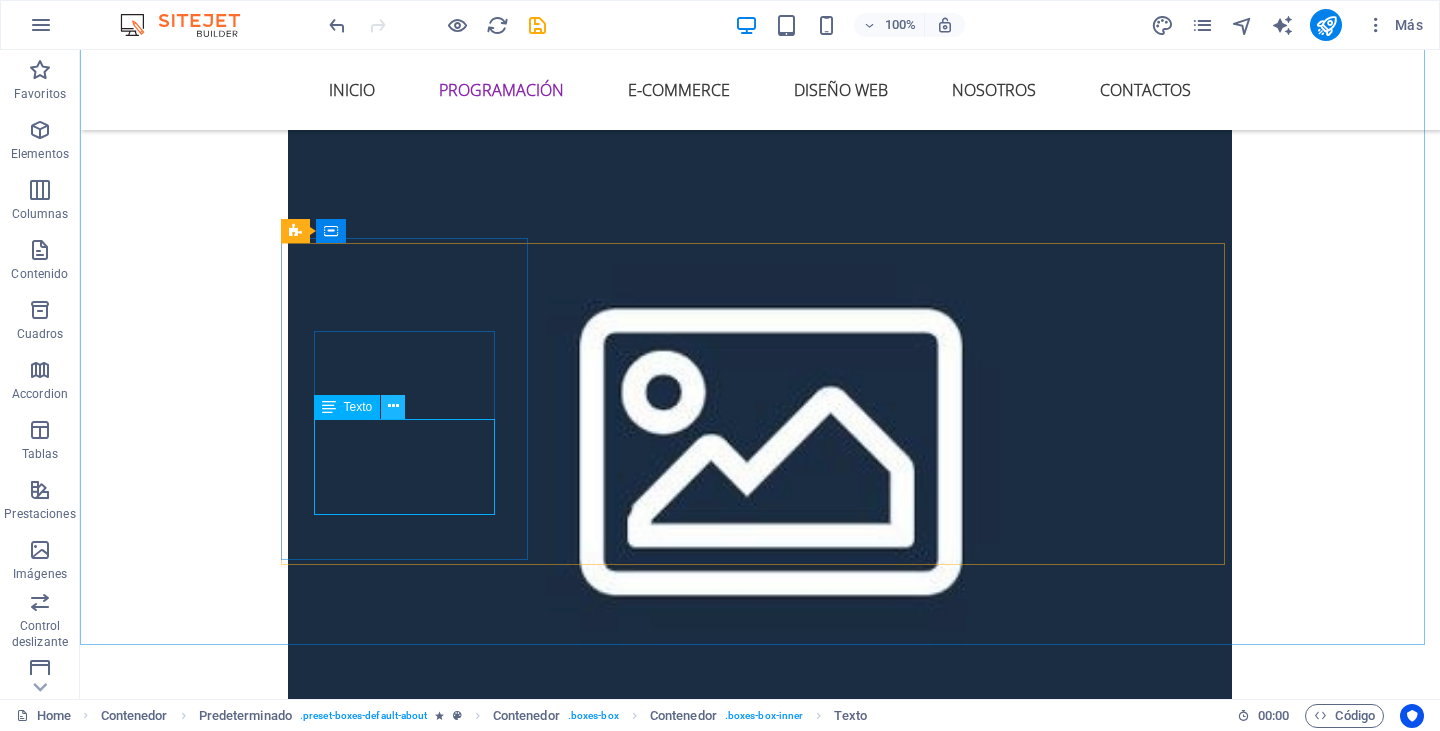click at bounding box center (393, 406) 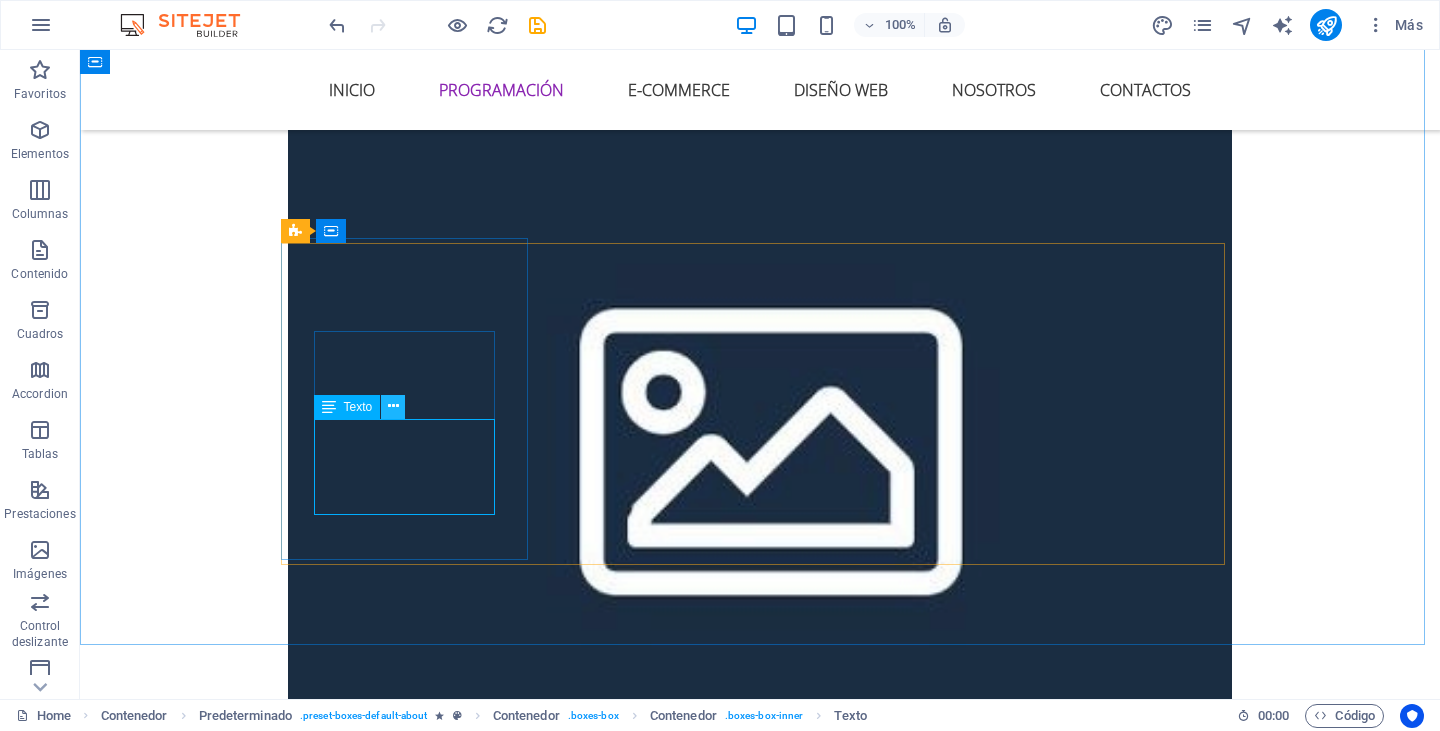 click at bounding box center [393, 406] 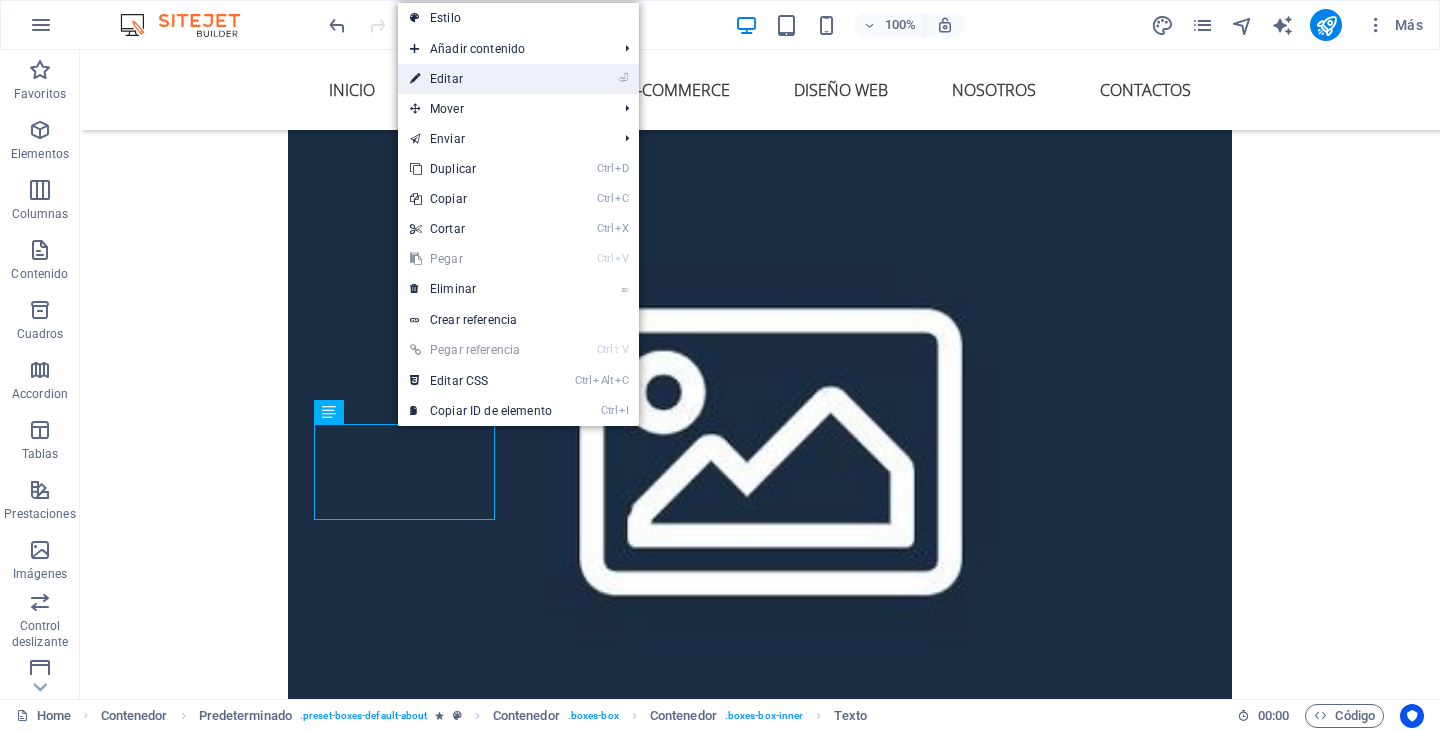 click on "⏎  Editar" at bounding box center (481, 79) 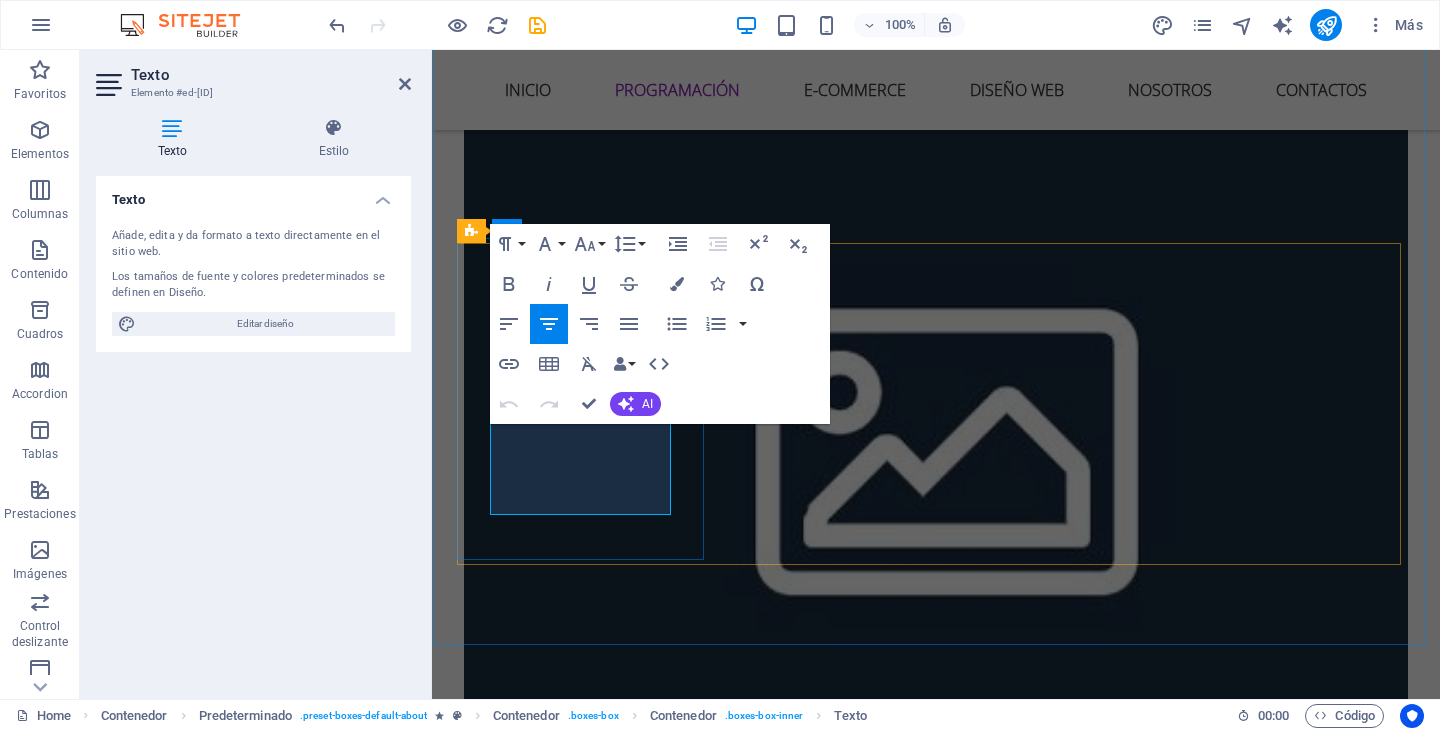 drag, startPoint x: 619, startPoint y: 508, endPoint x: 497, endPoint y: 415, distance: 153.4047 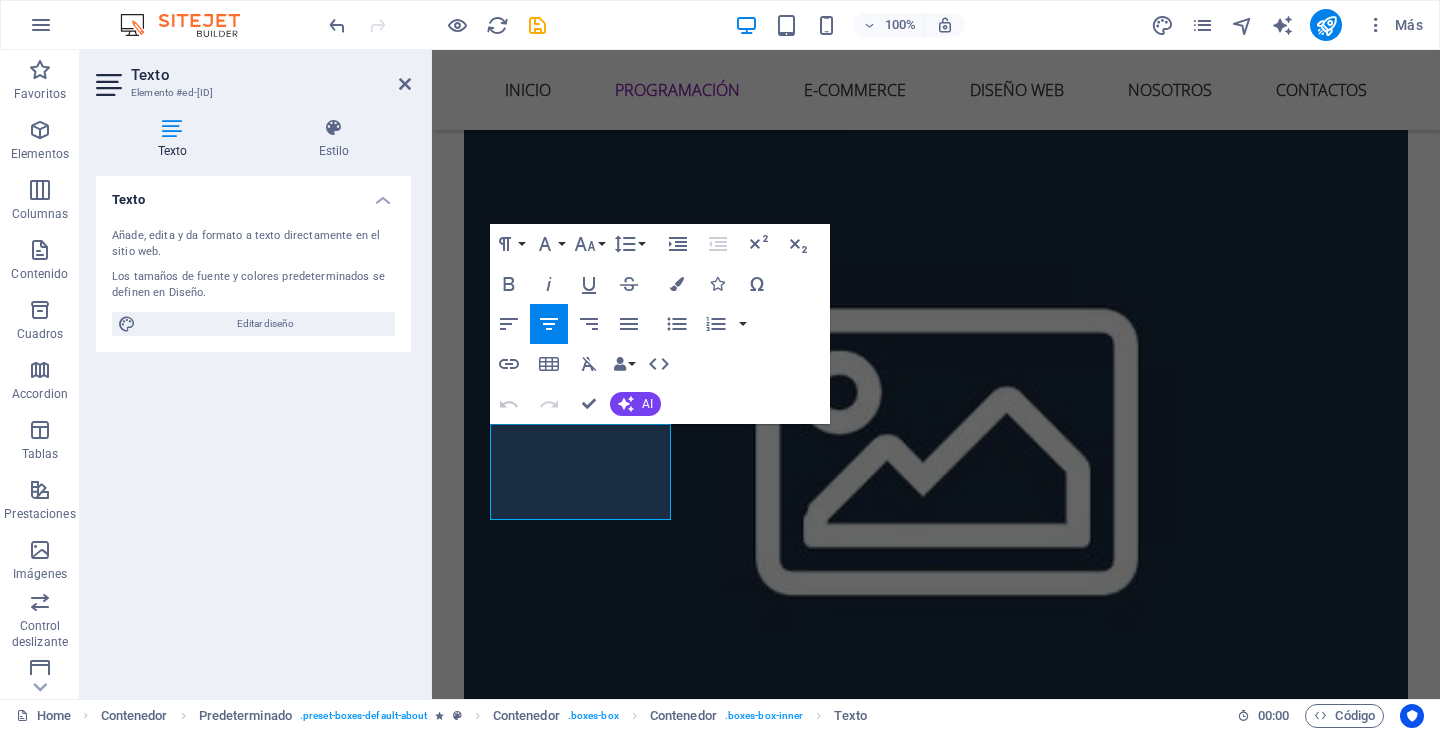 type 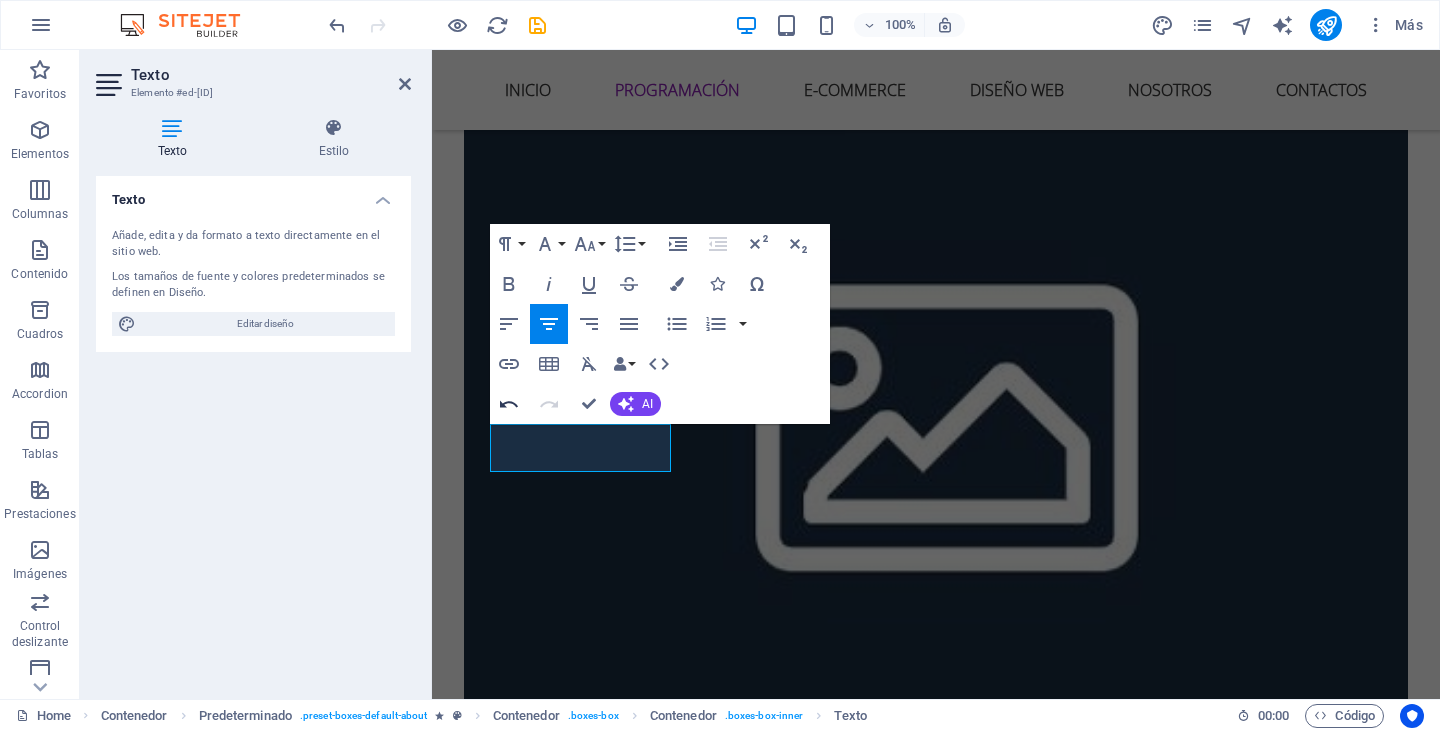 scroll, scrollTop: 2612, scrollLeft: 0, axis: vertical 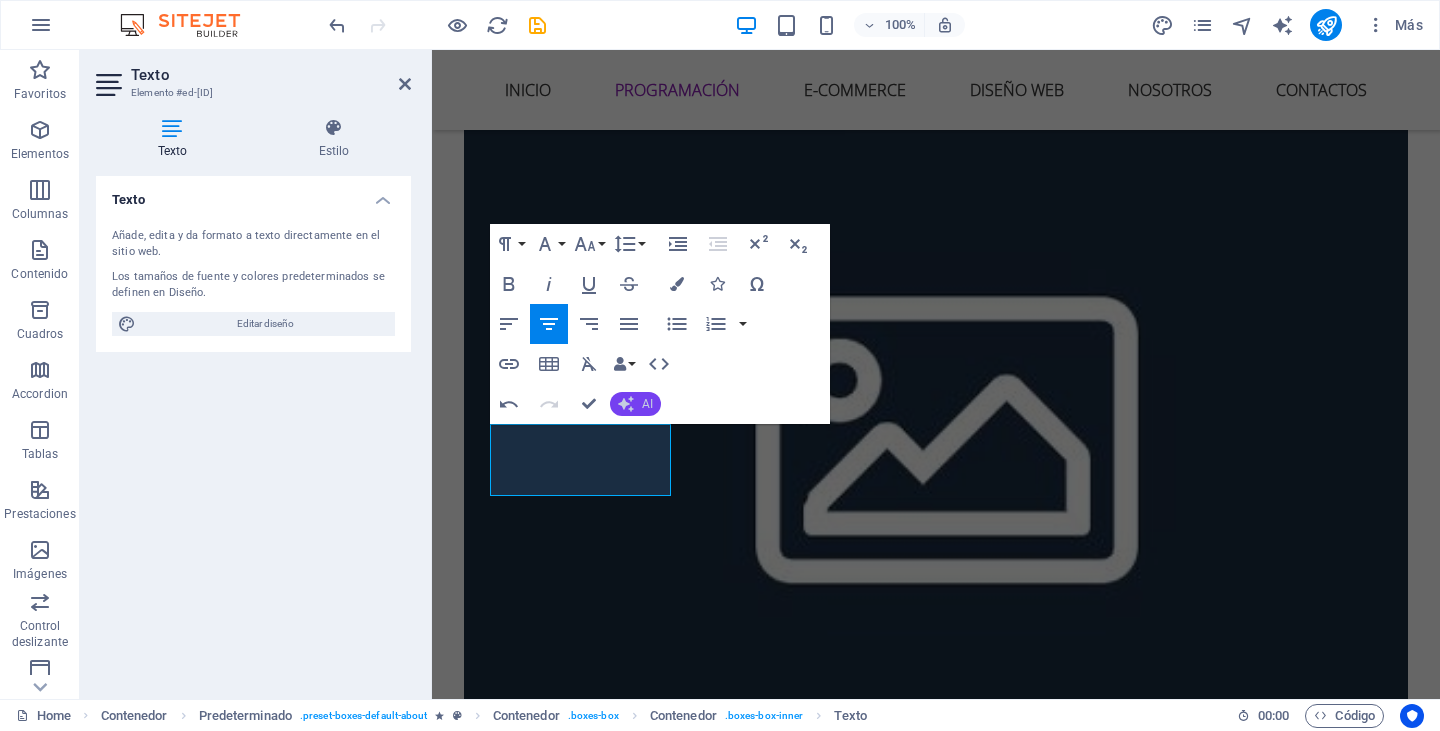 click 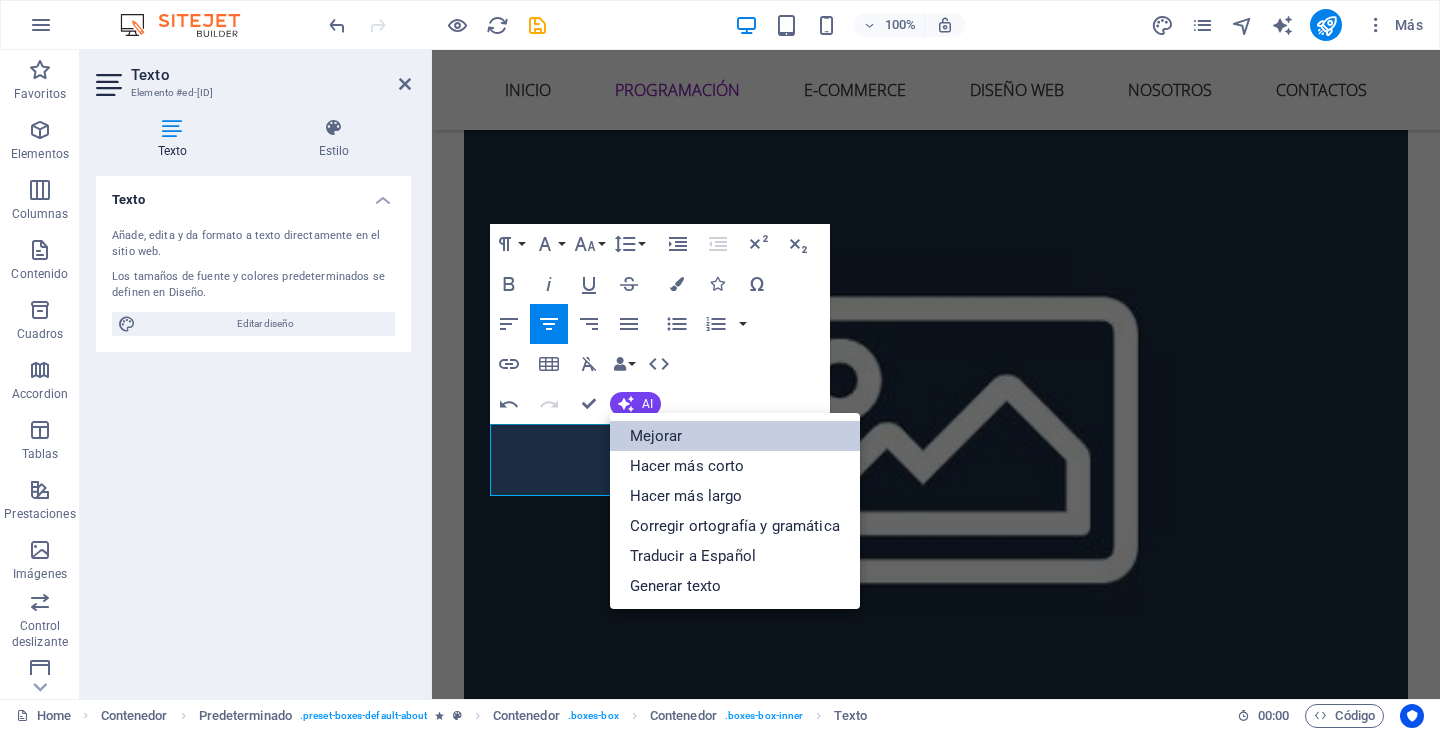 click on "Mejorar" at bounding box center [735, 436] 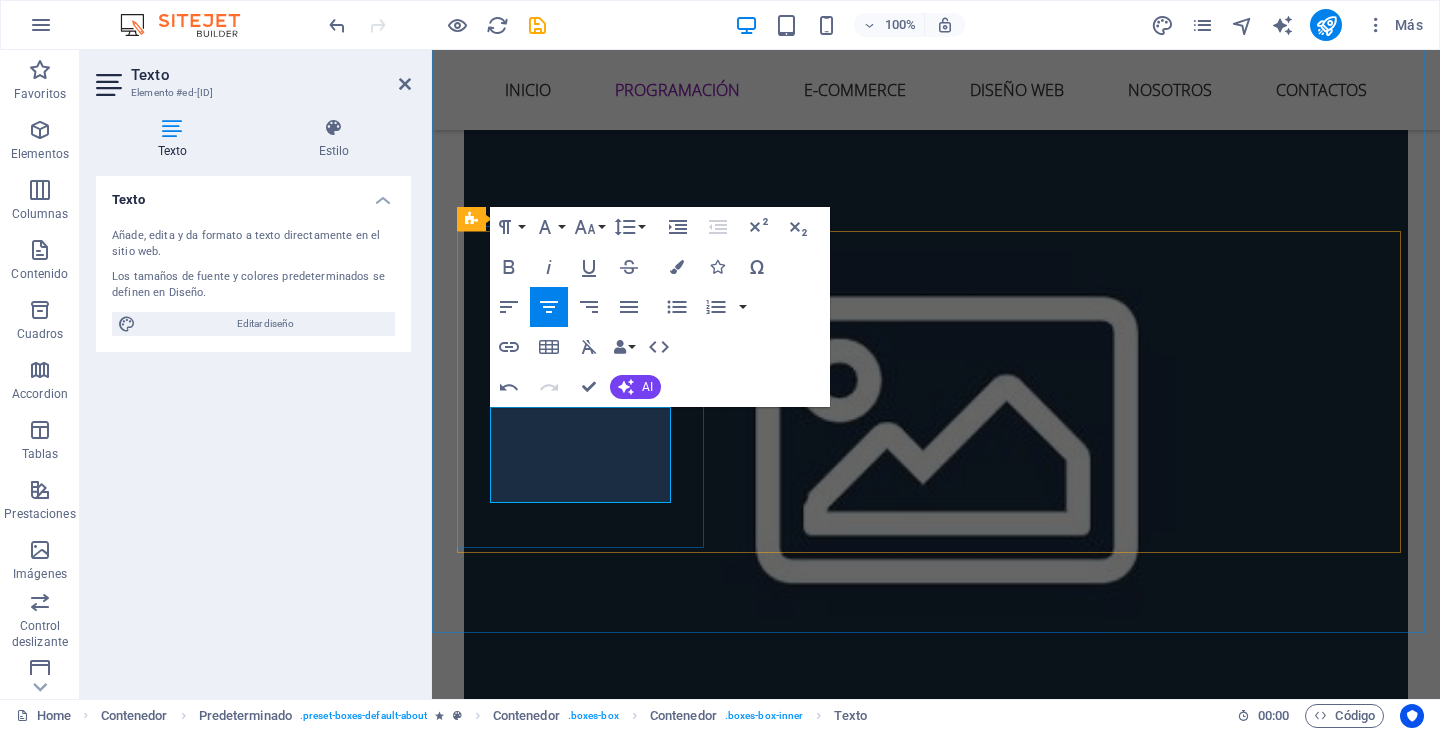 click on "Estamos aquí para escucharte y diseñar algo acorde a tus necesidades." at bounding box center [936, 2690] 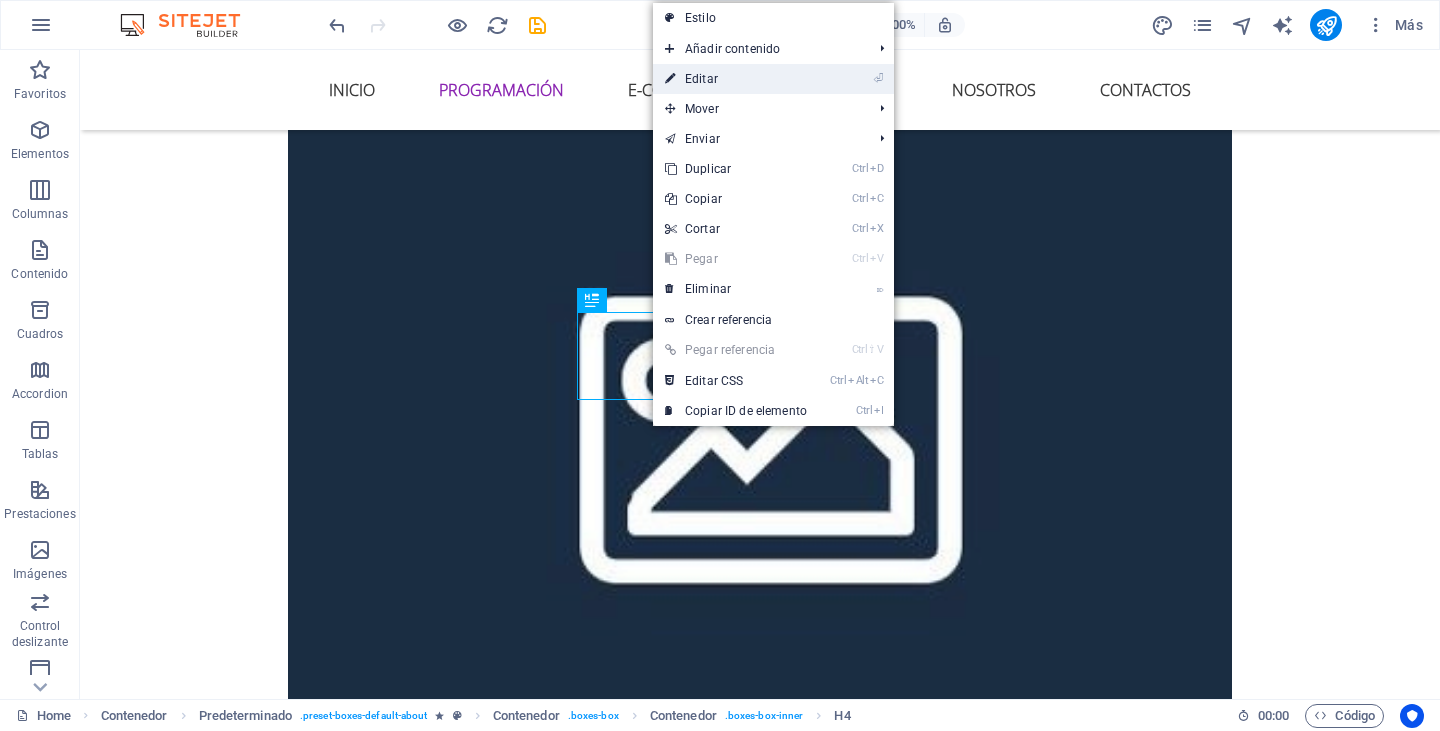 click on "⏎  Editar" at bounding box center (736, 79) 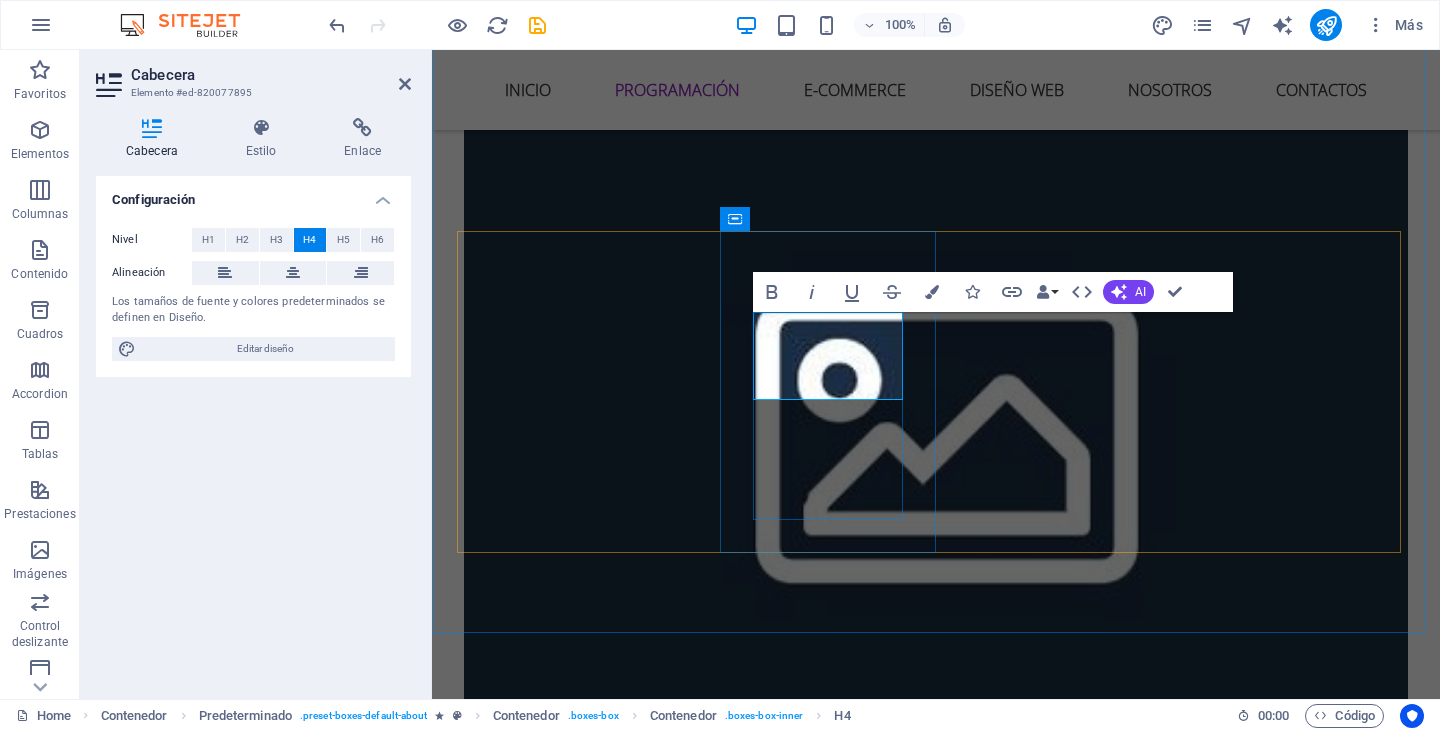 type 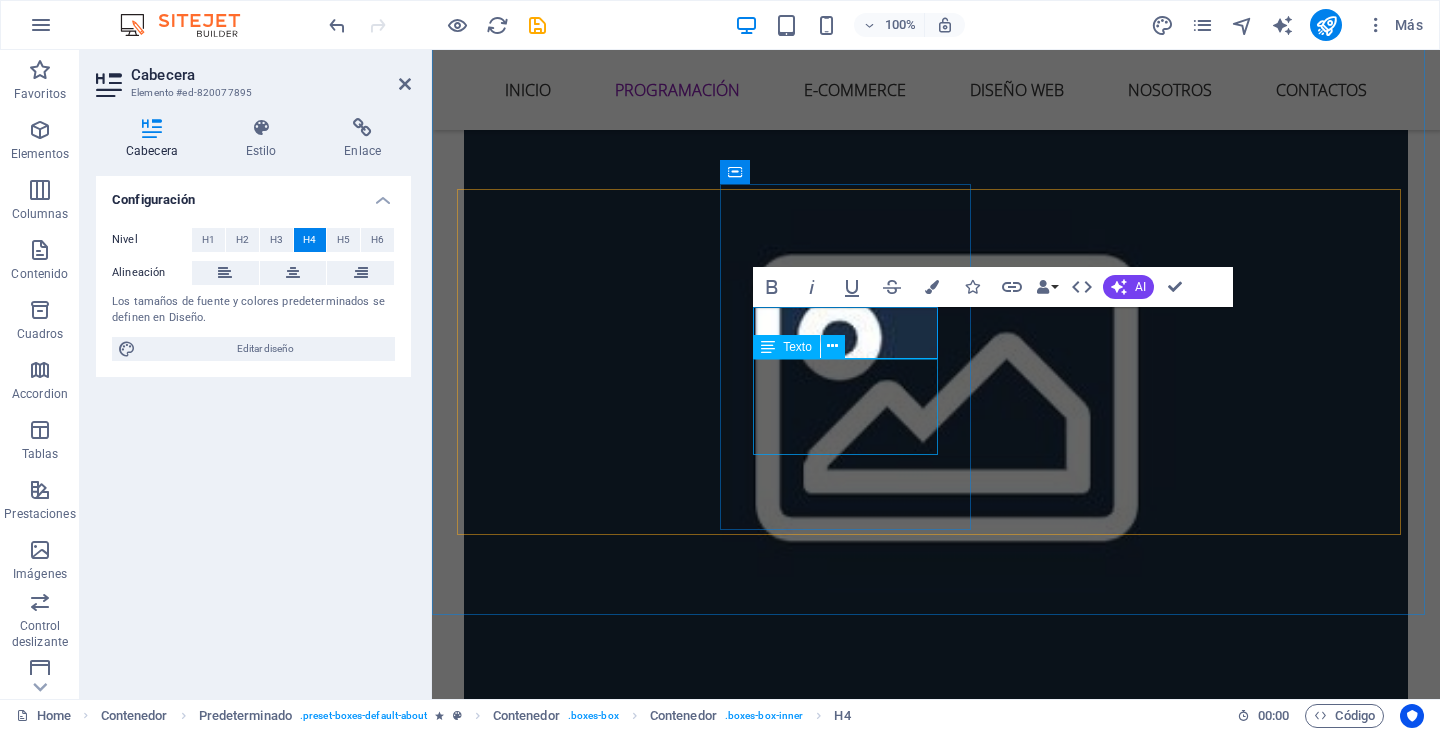 scroll, scrollTop: 2624, scrollLeft: 0, axis: vertical 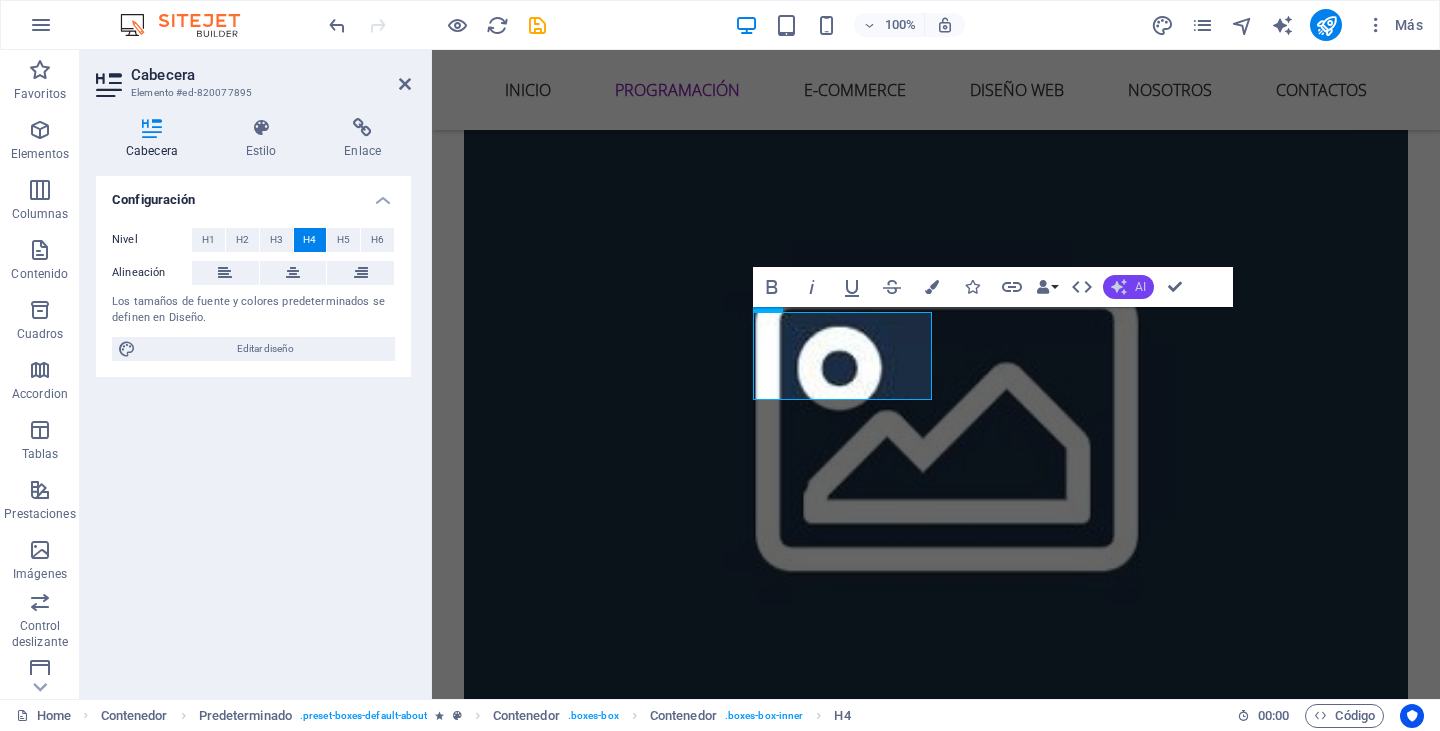 click on "AI" at bounding box center [1140, 287] 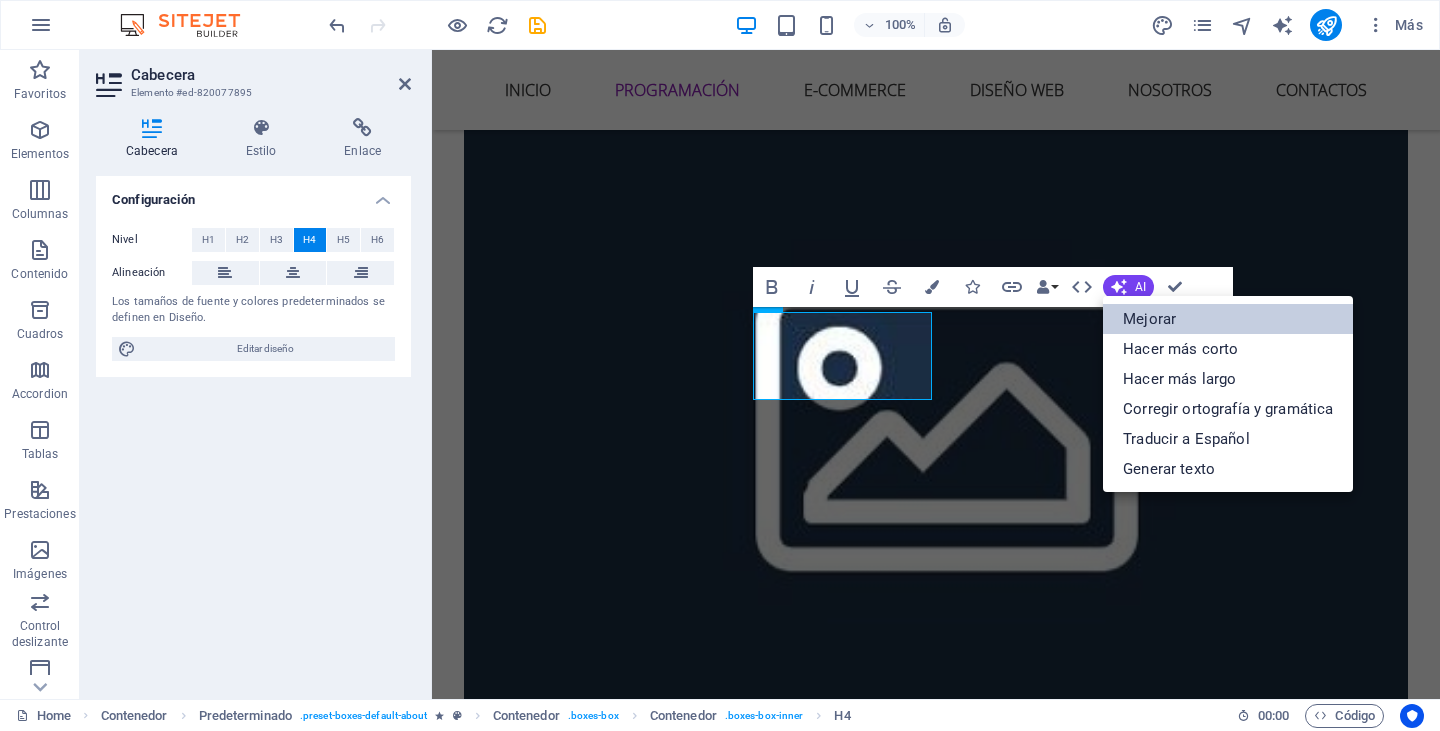 click on "Mejorar" at bounding box center (1228, 319) 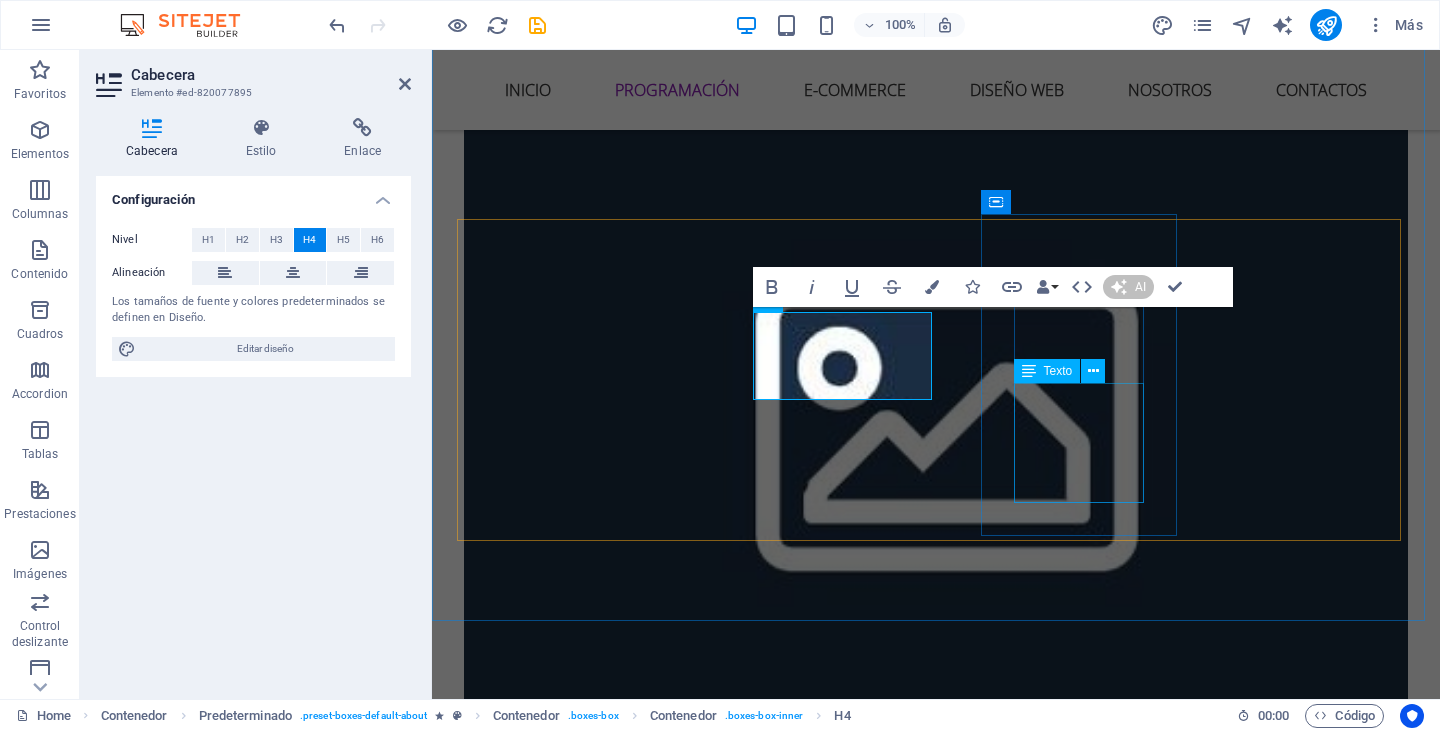 scroll, scrollTop: 2612, scrollLeft: 0, axis: vertical 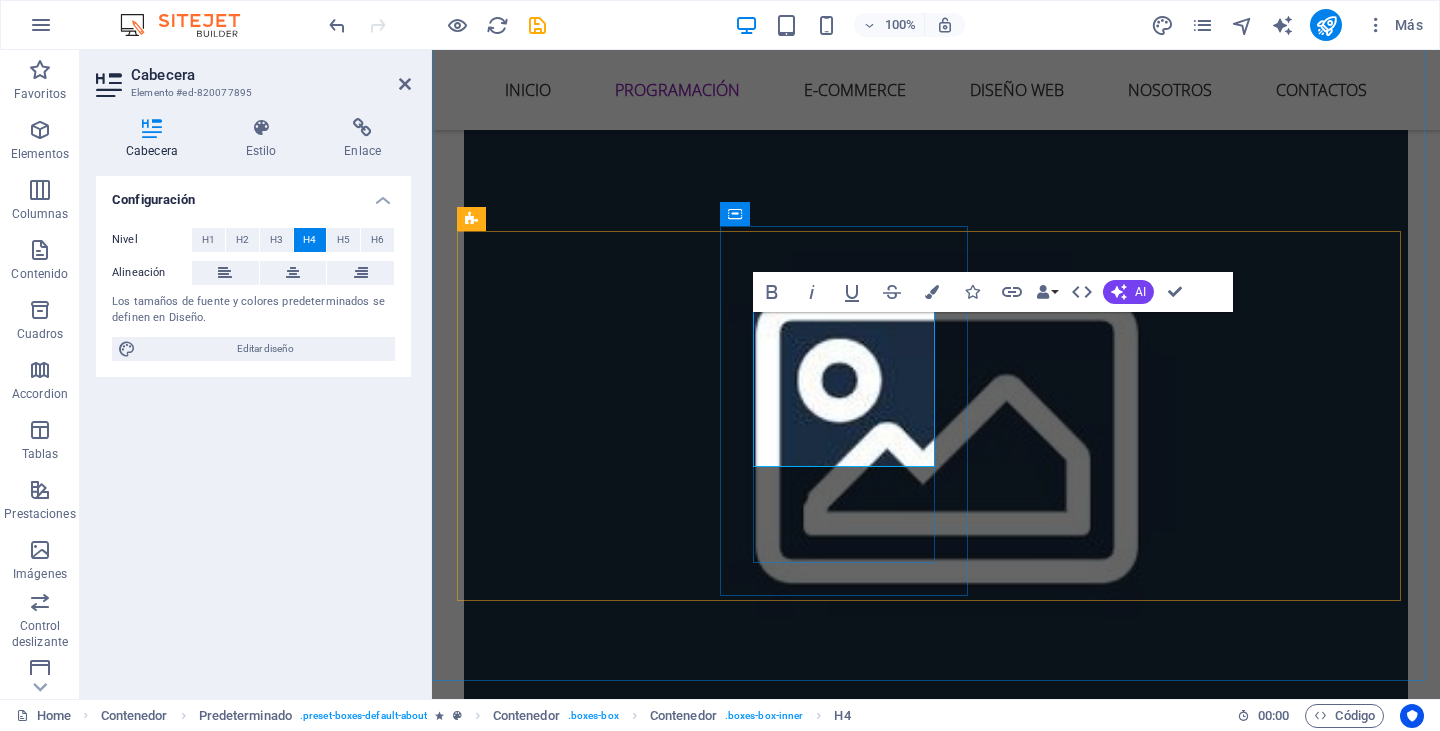 drag, startPoint x: 915, startPoint y: 442, endPoint x: 908, endPoint y: 371, distance: 71.34424 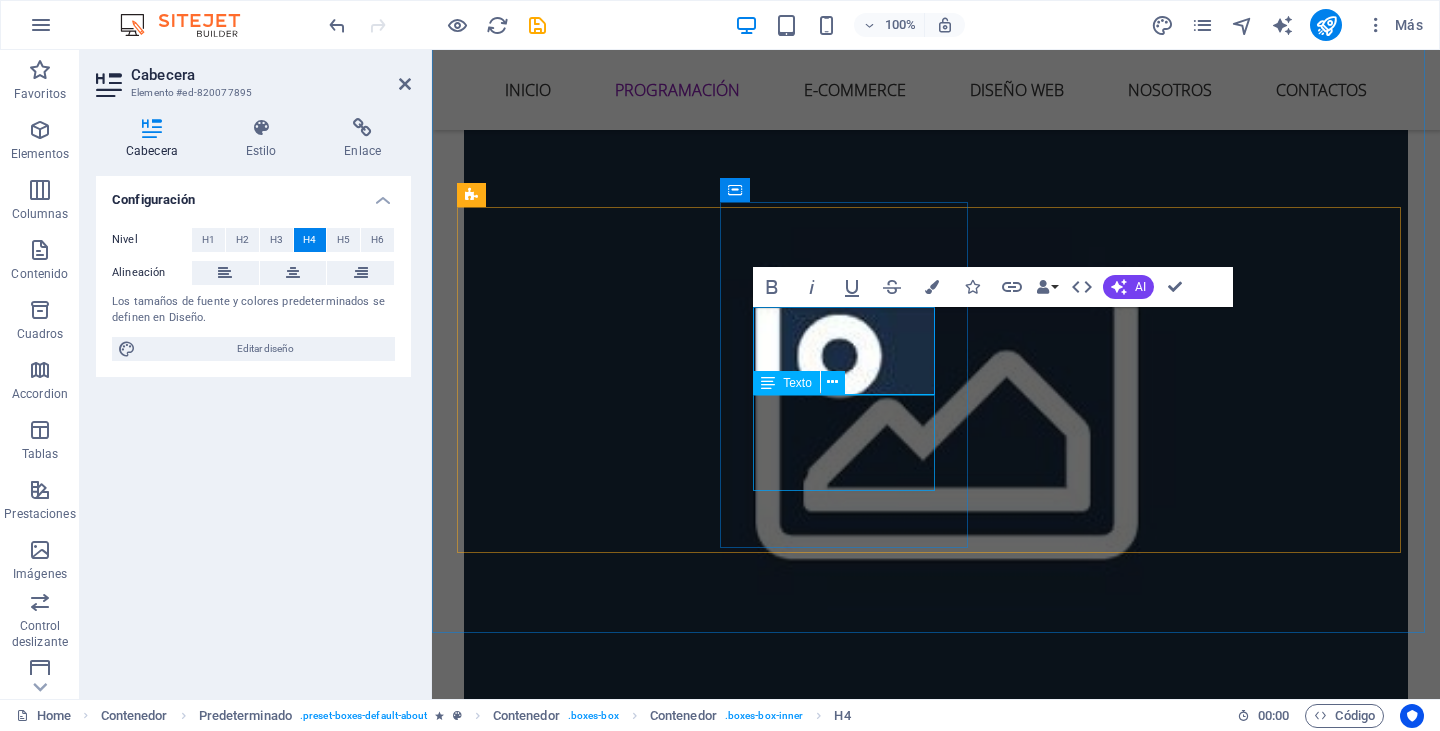 click on "Lorem ipsum dolor sit amet, consectetur adipisicing elit. Veritatis, dolorem!" at bounding box center [936, 2864] 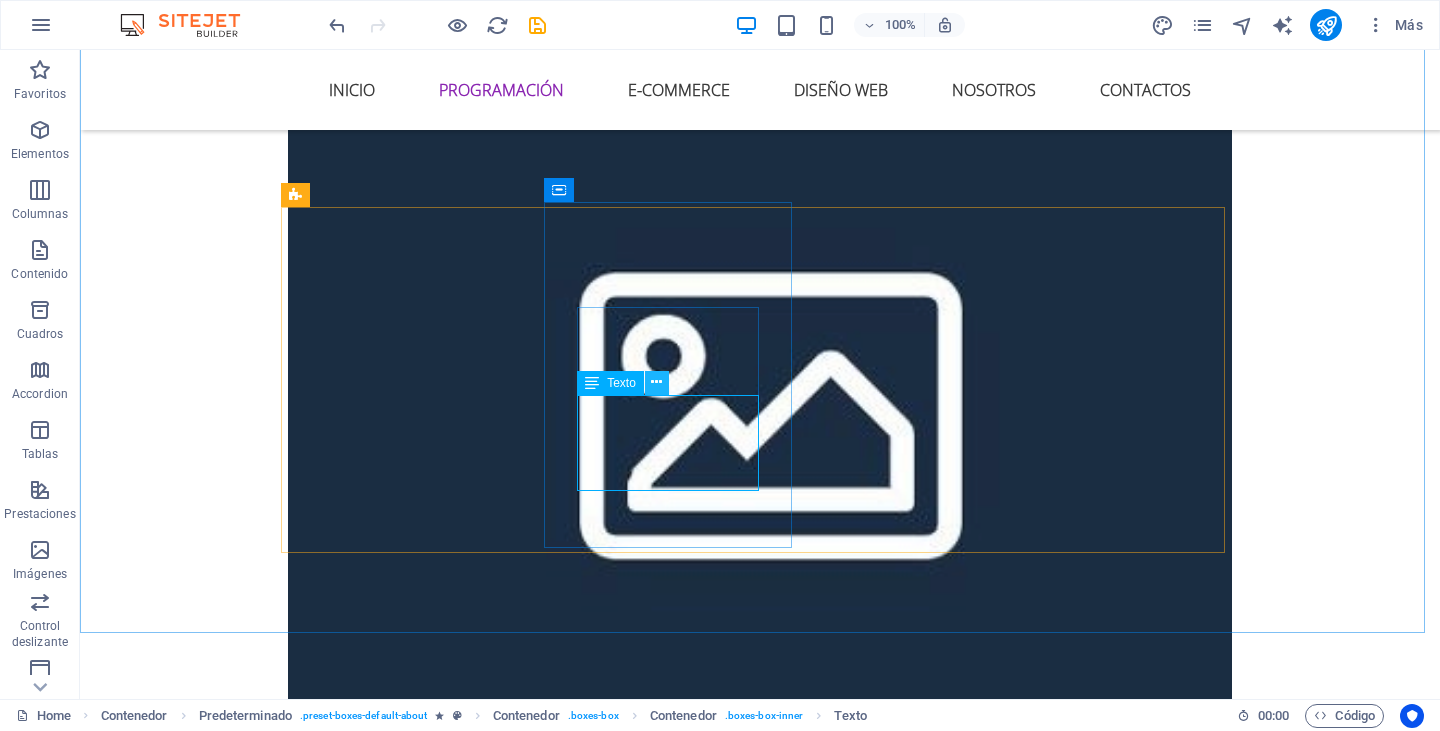 click at bounding box center [656, 382] 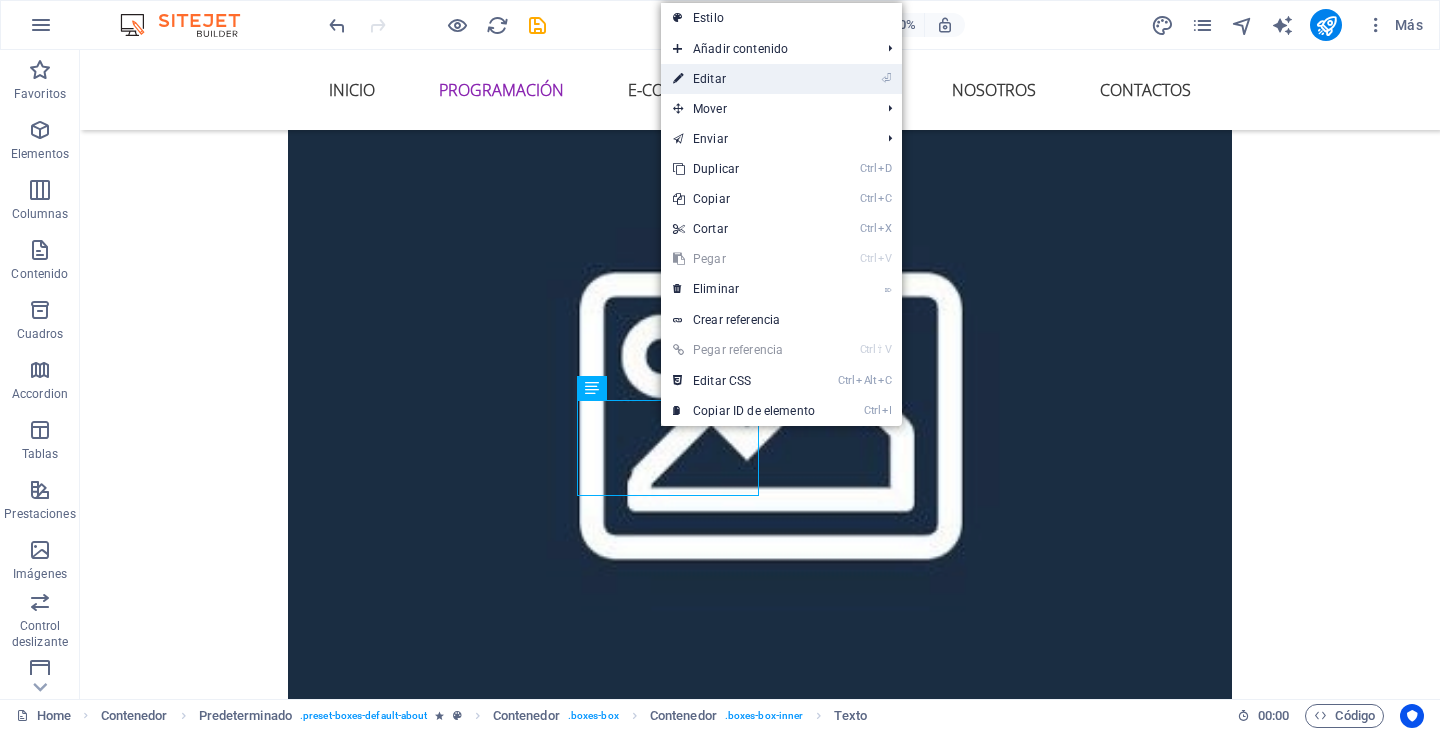 click on "⏎  Editar" at bounding box center [744, 79] 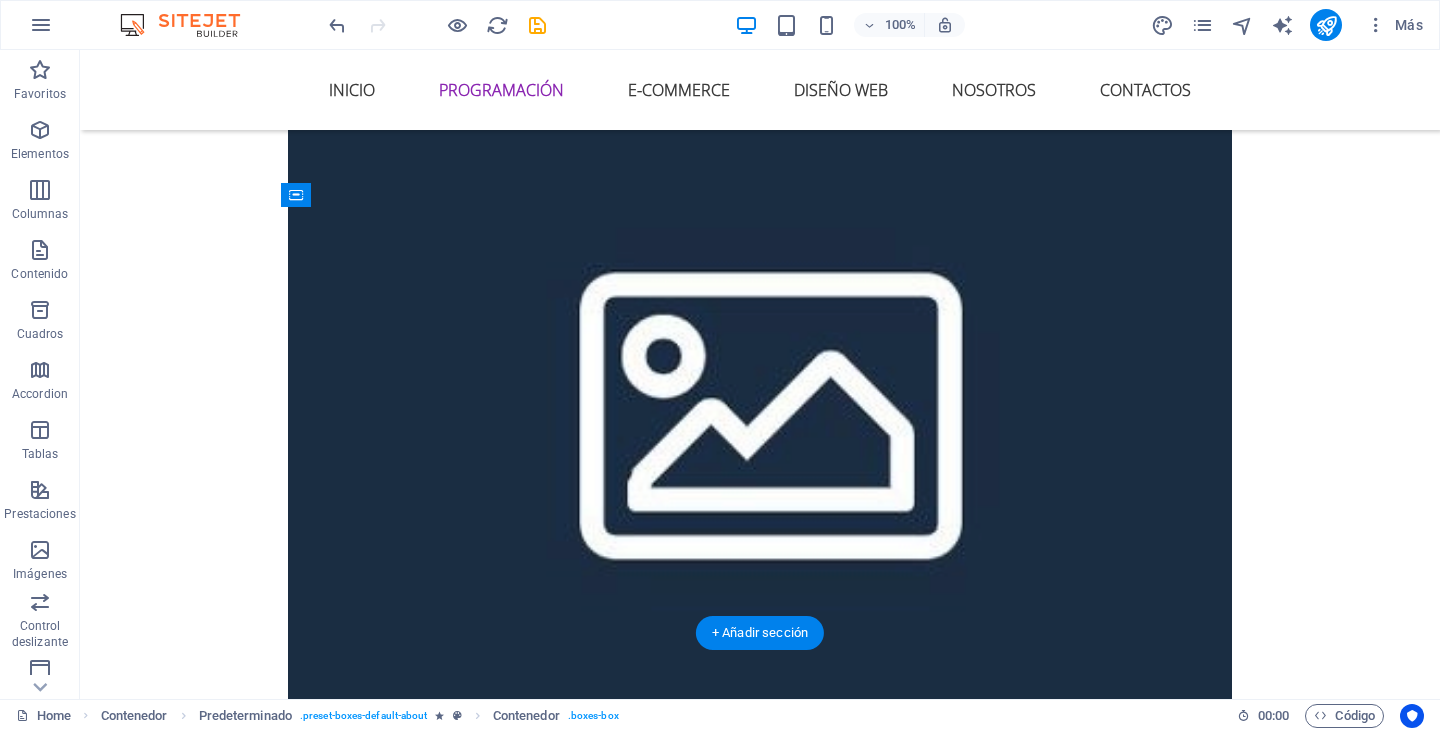 drag, startPoint x: 542, startPoint y: 497, endPoint x: 817, endPoint y: 446, distance: 279.68912 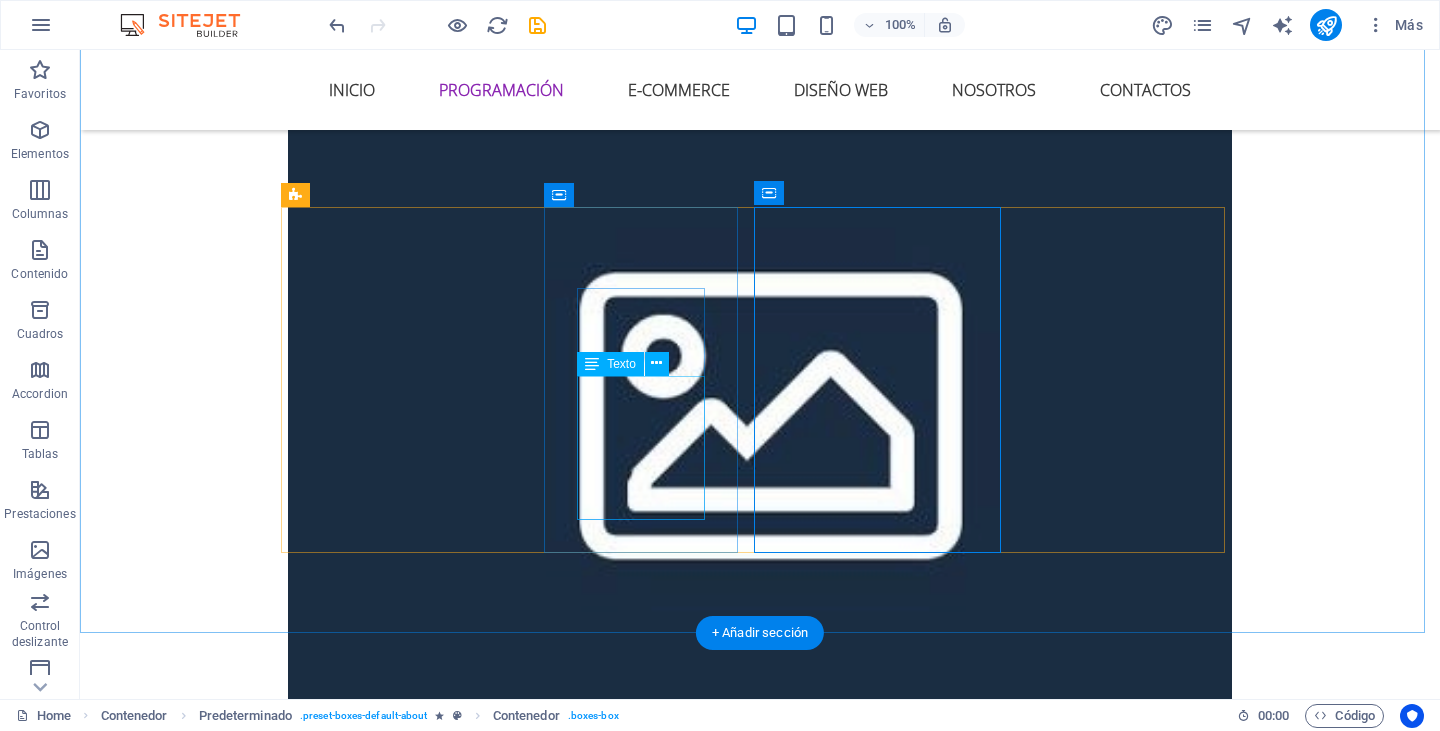 click on "Lorem ipsum dolor sit amet, consectetur adipisicing elit. Veritatis, dolorem!" at bounding box center (760, 2864) 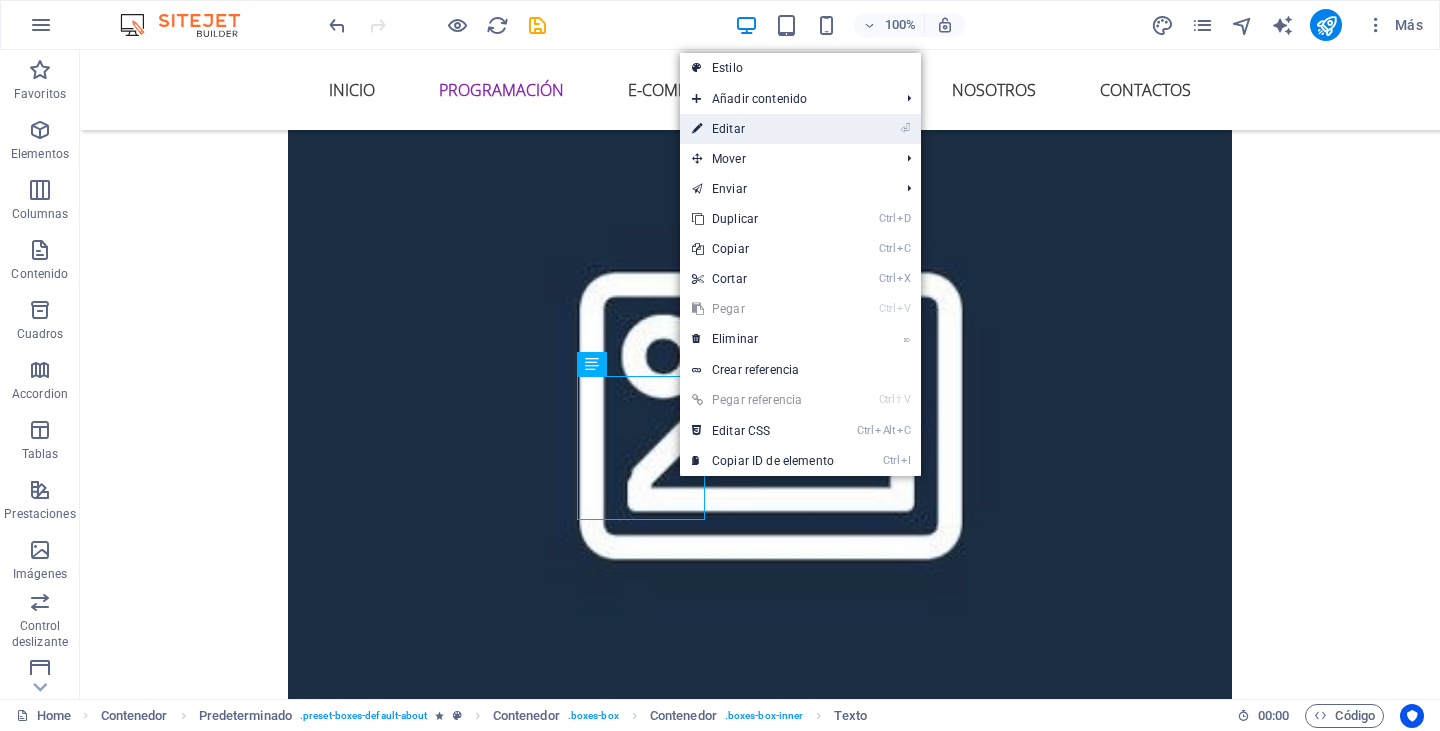 click on "⏎  Editar" at bounding box center (763, 129) 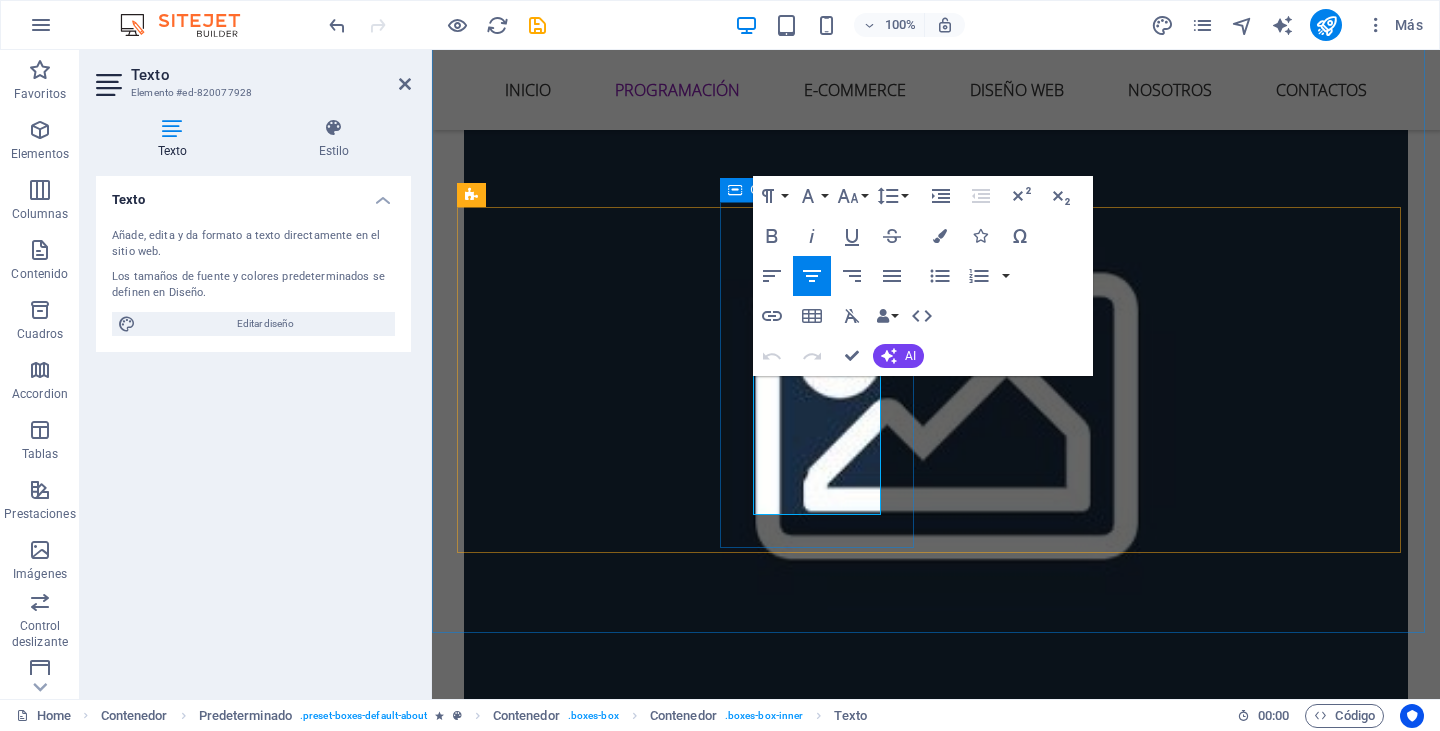 drag, startPoint x: 855, startPoint y: 508, endPoint x: 751, endPoint y: 373, distance: 170.4142 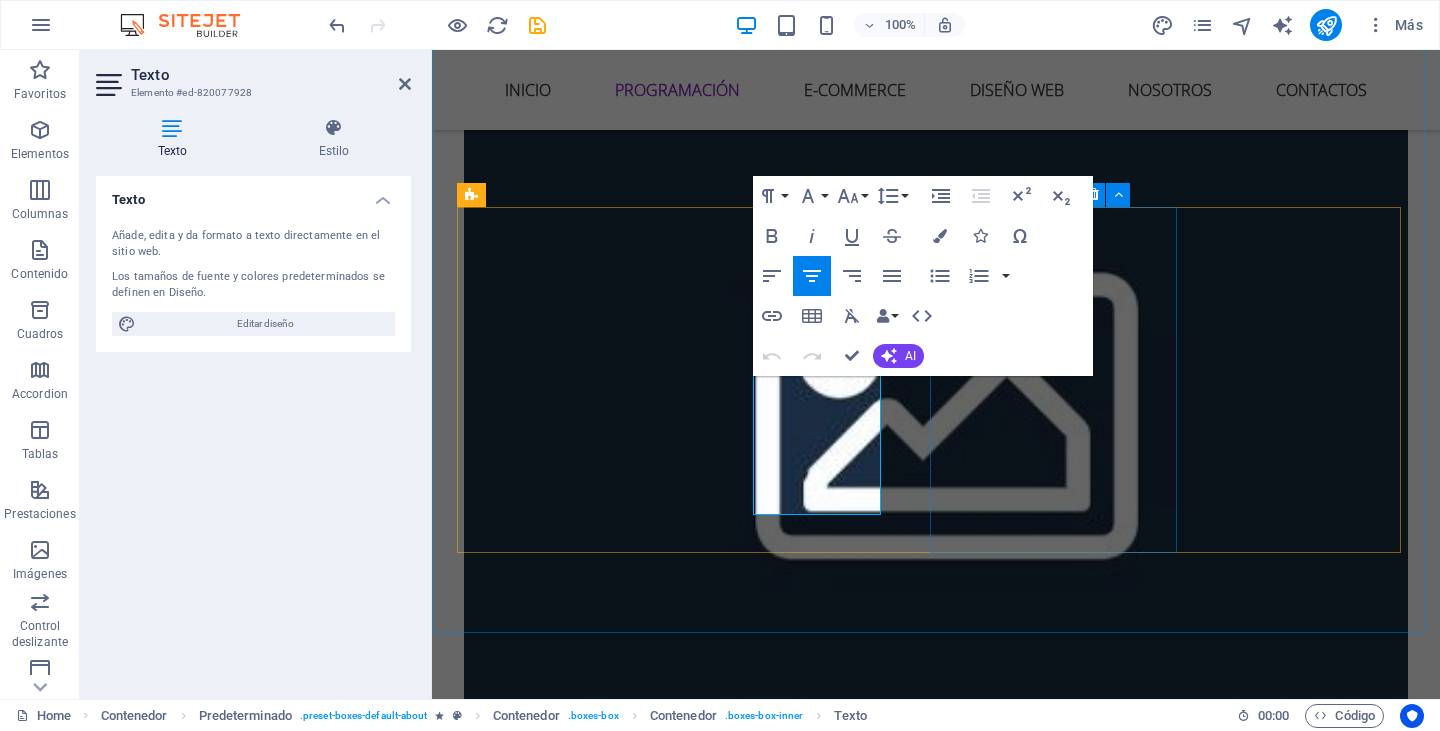 type 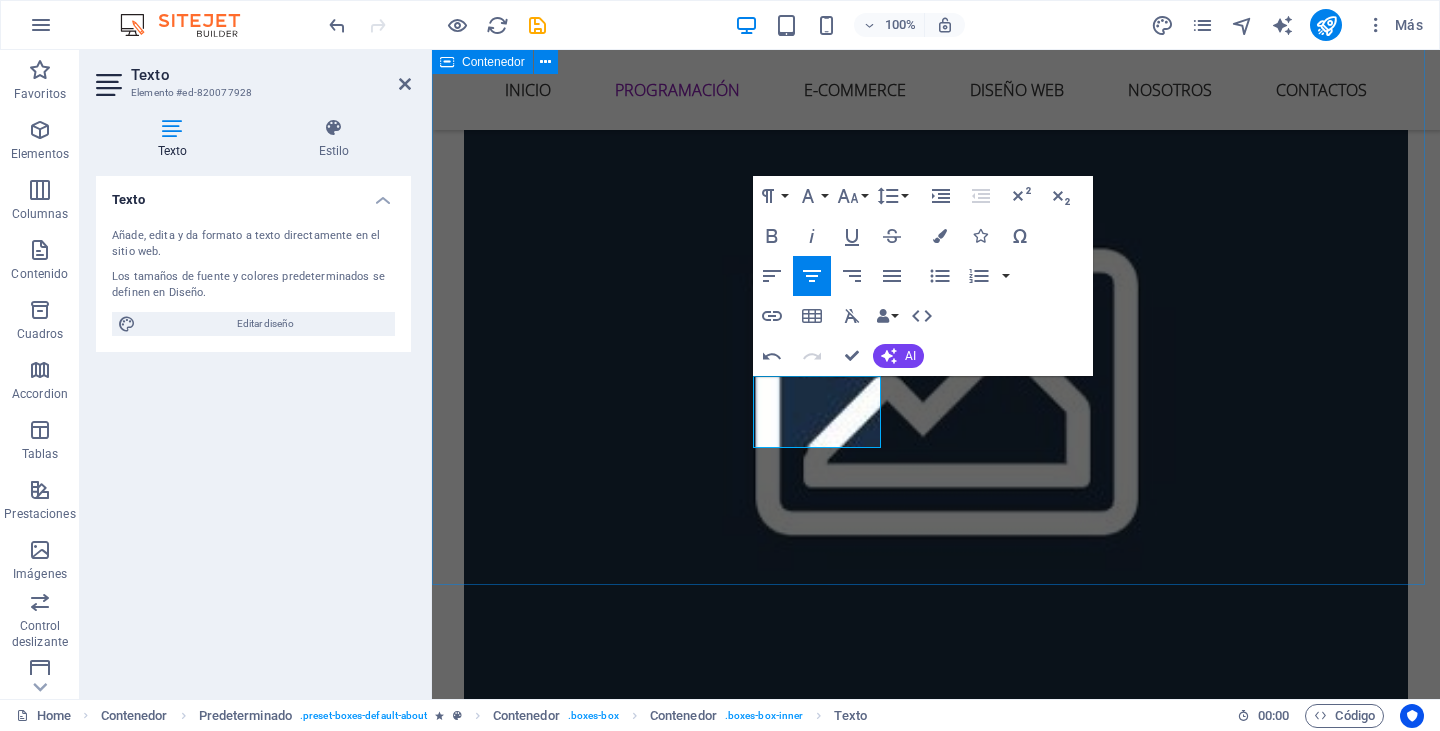 scroll, scrollTop: 2648, scrollLeft: 0, axis: vertical 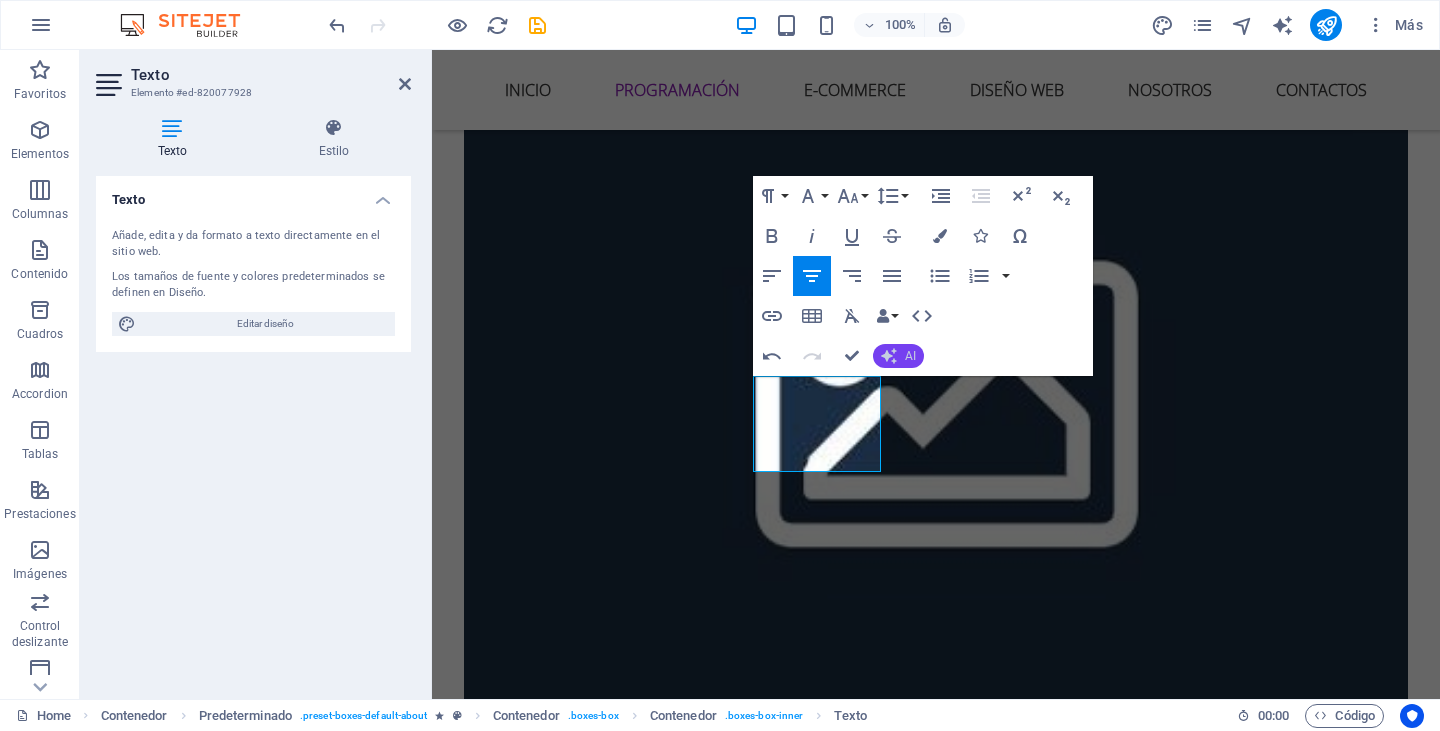 click 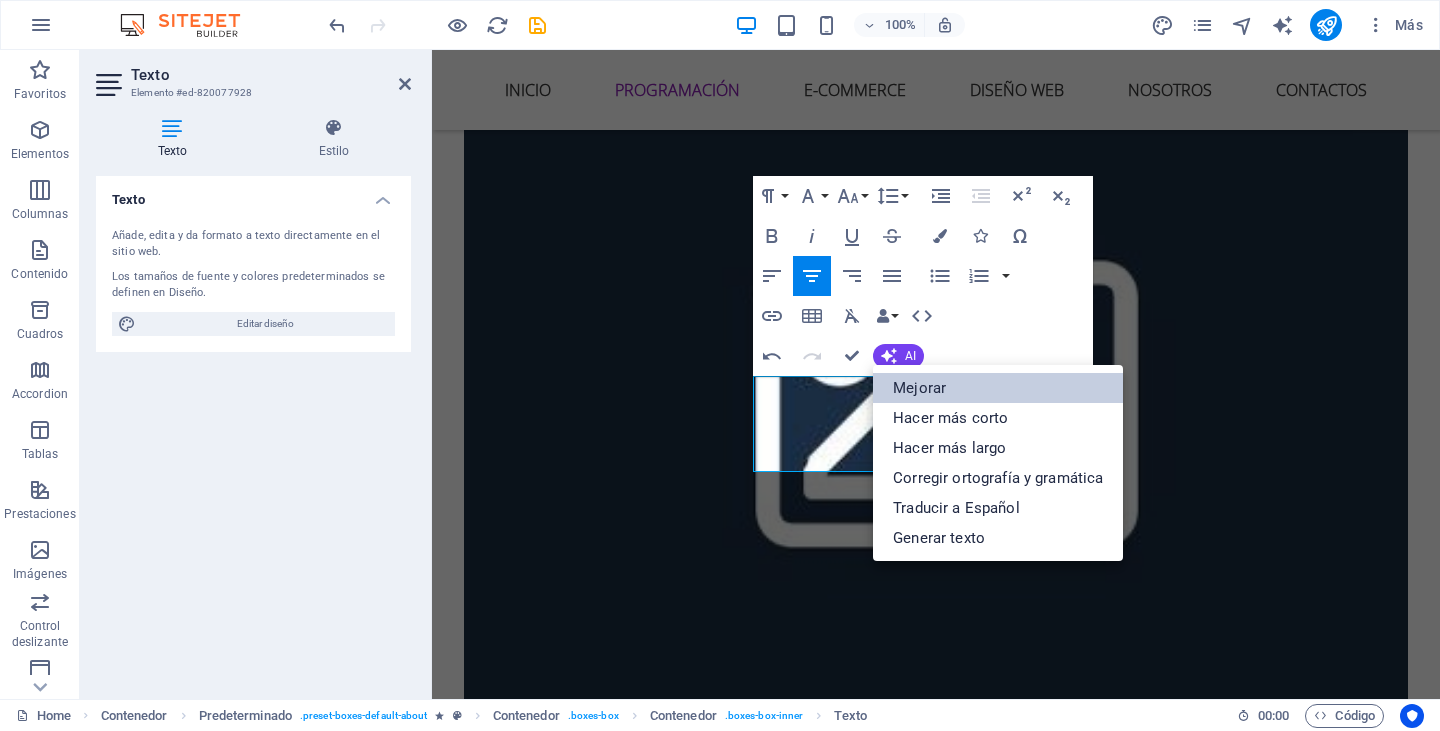 click on "Mejorar" at bounding box center [998, 388] 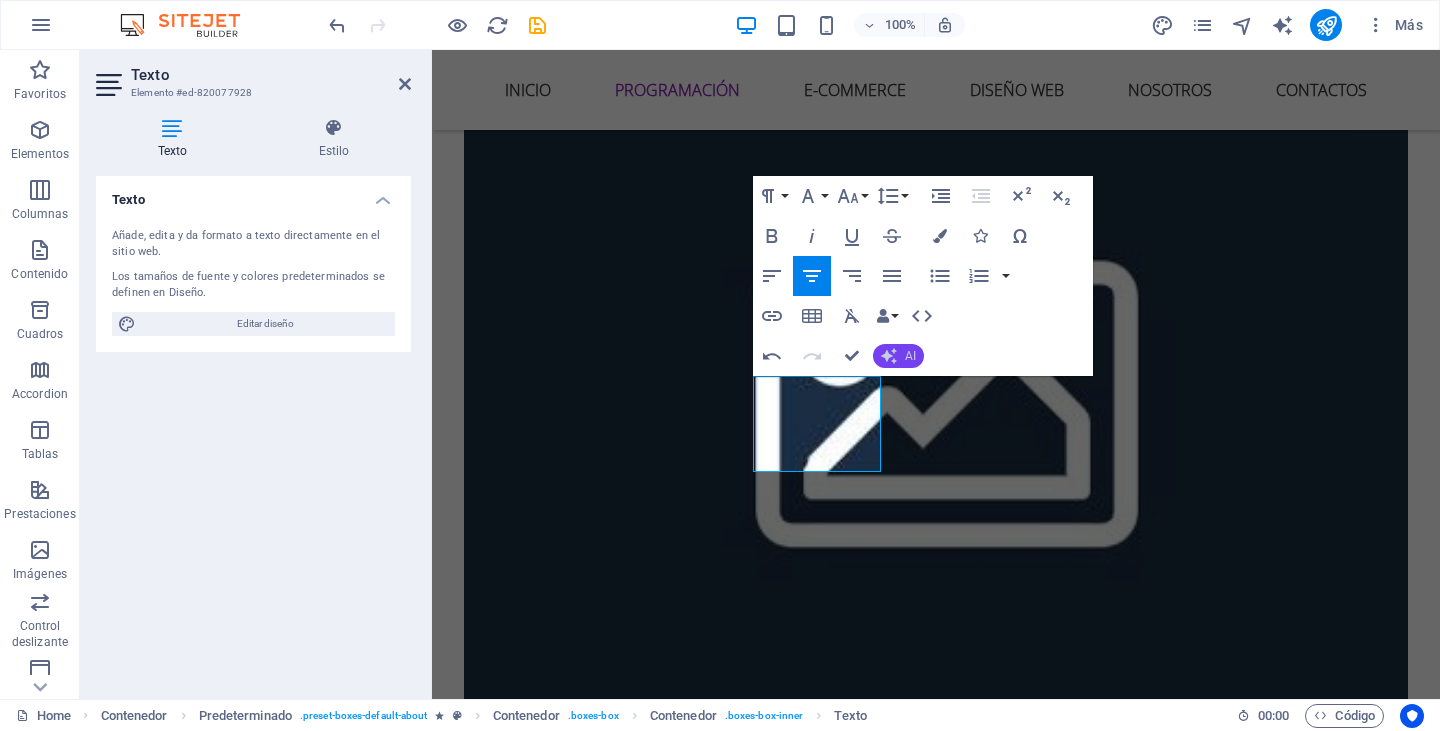 click on "AI" at bounding box center (898, 356) 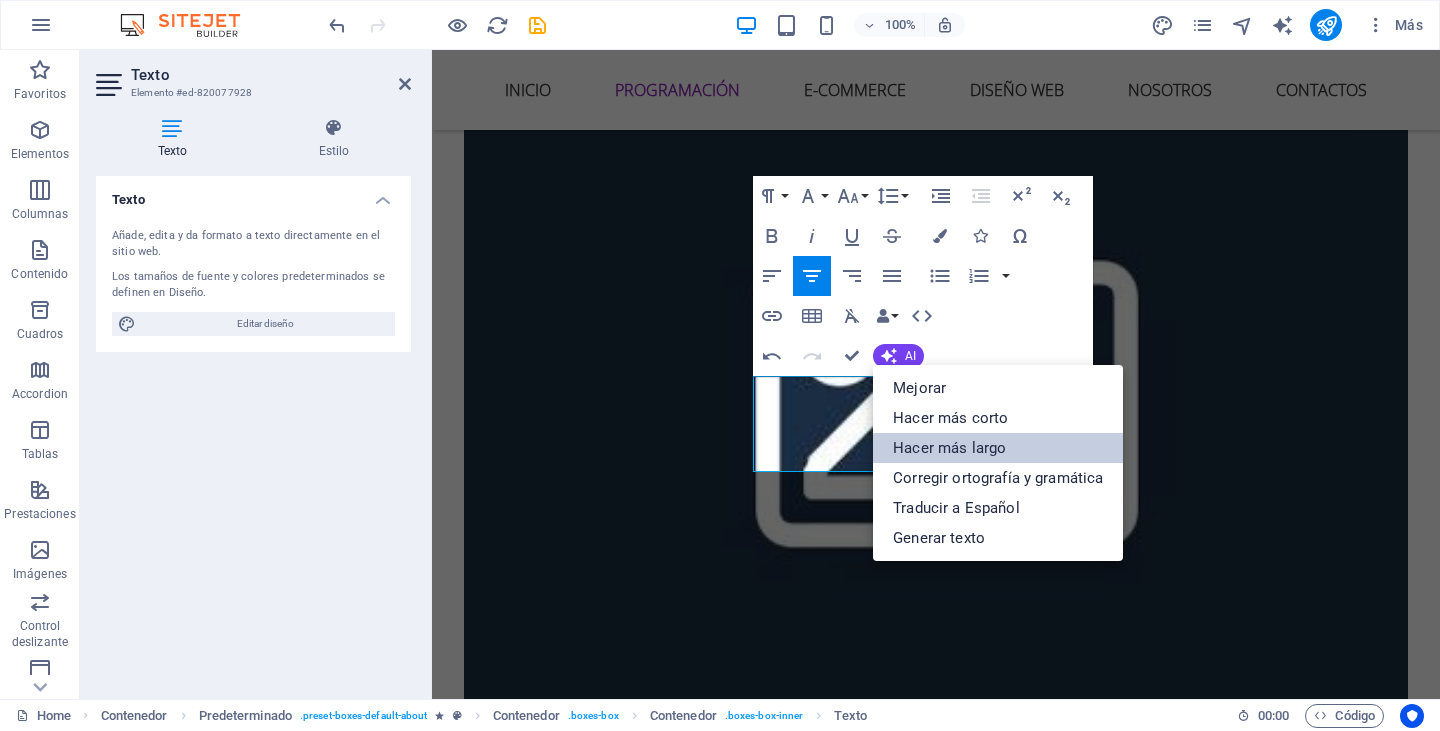 drag, startPoint x: 959, startPoint y: 436, endPoint x: 528, endPoint y: 386, distance: 433.89053 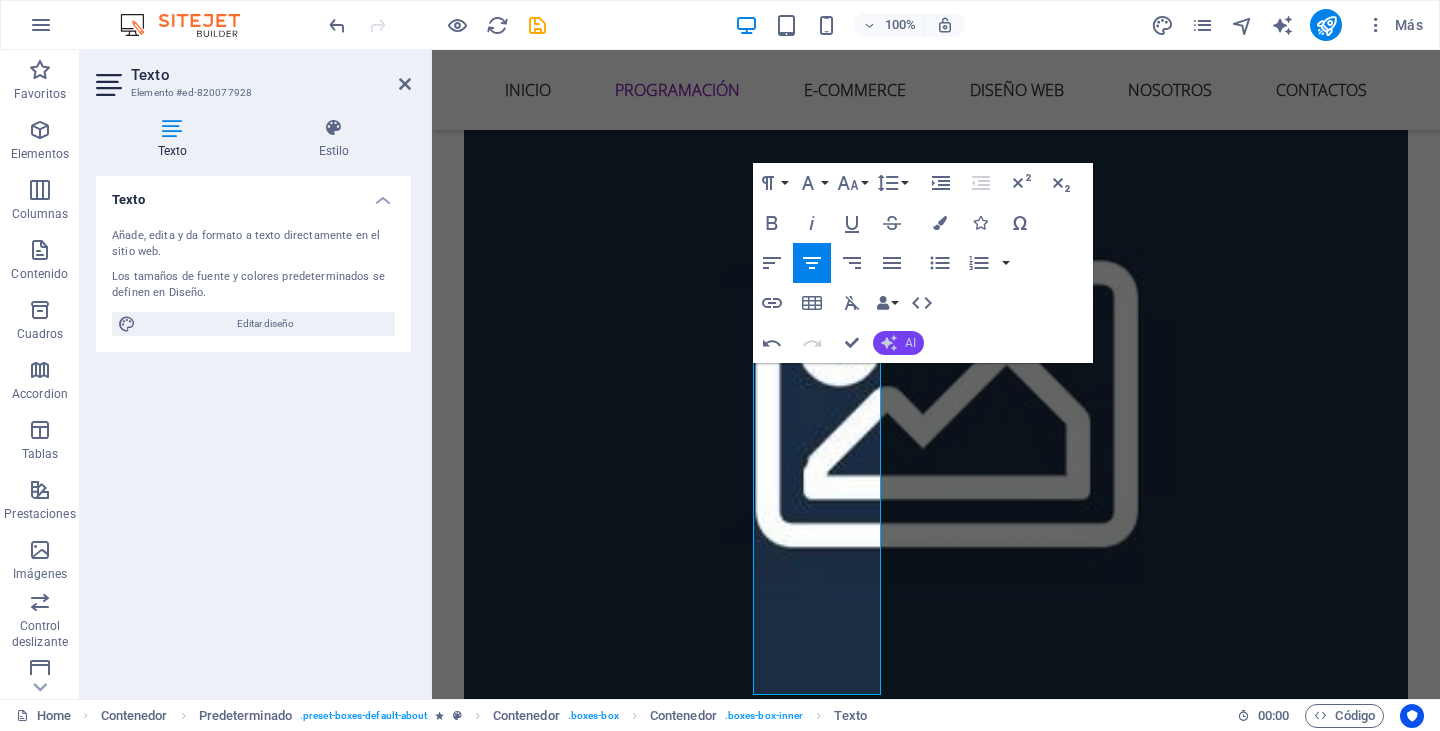 click on "AI" at bounding box center [898, 343] 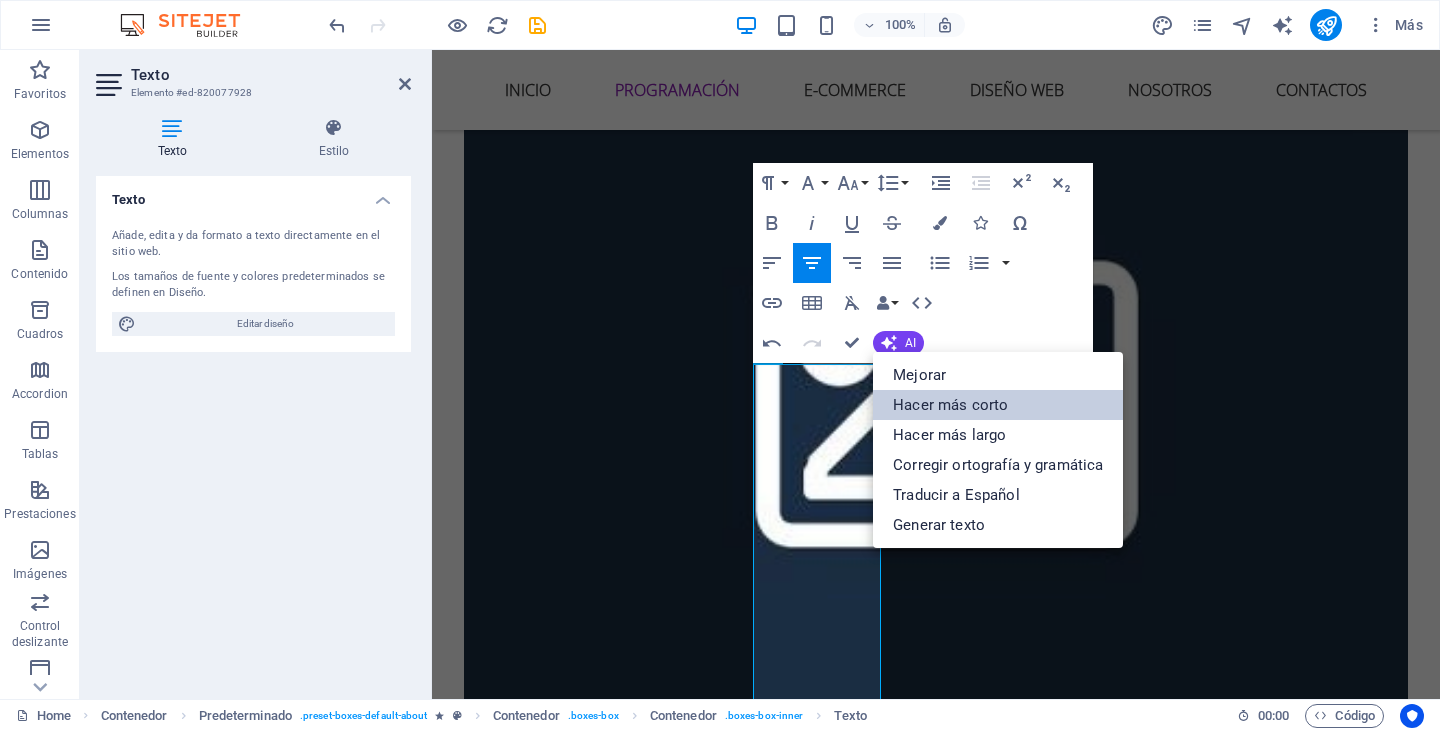 click on "Hacer más corto" at bounding box center (998, 405) 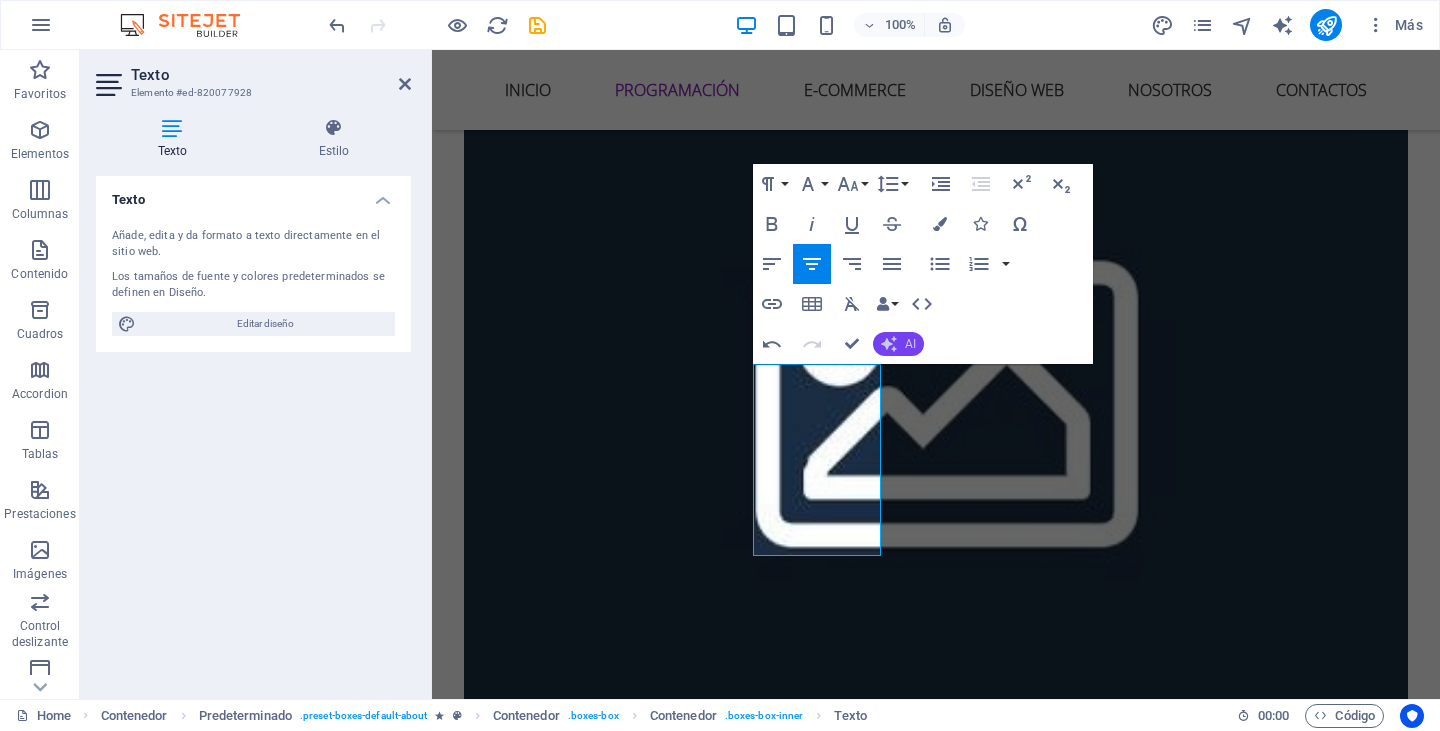 click on "AI" at bounding box center [910, 344] 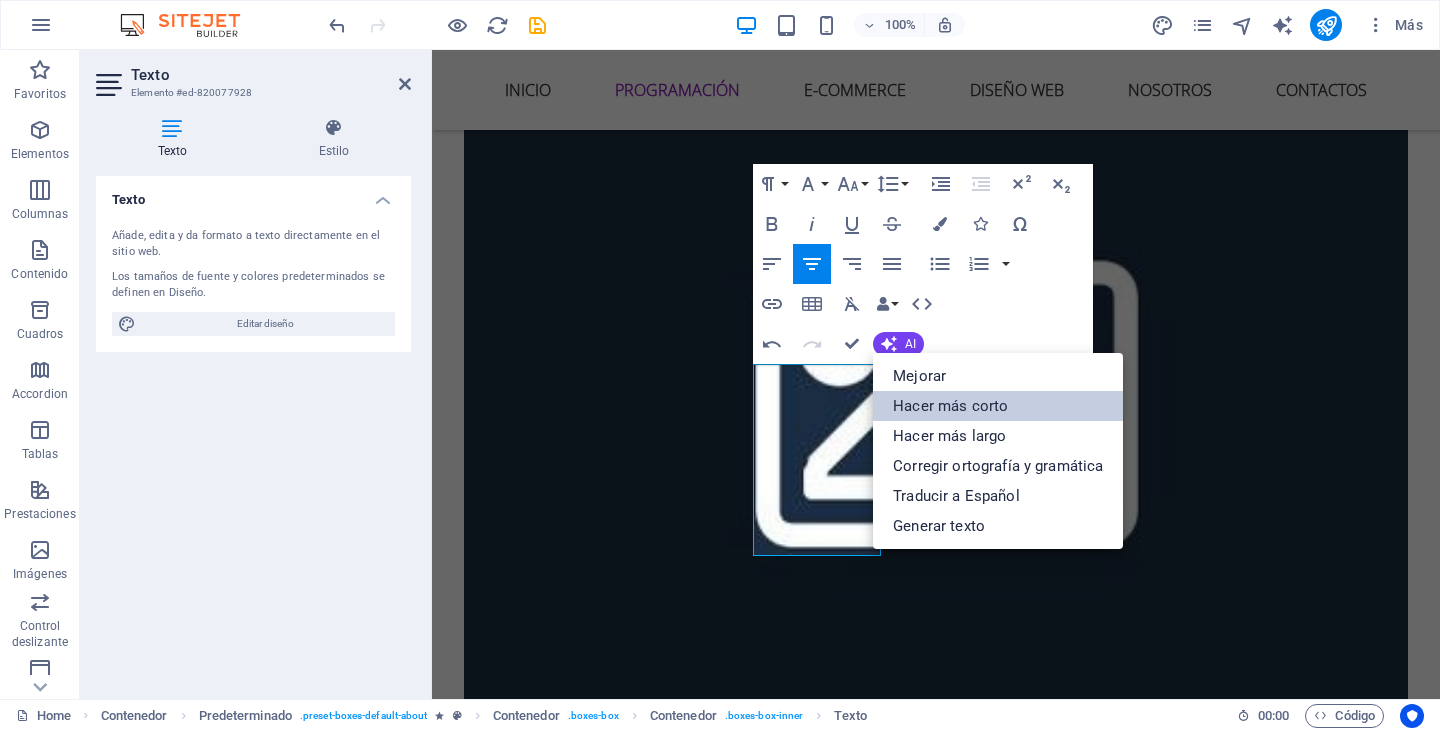 click on "Hacer más corto" at bounding box center (998, 406) 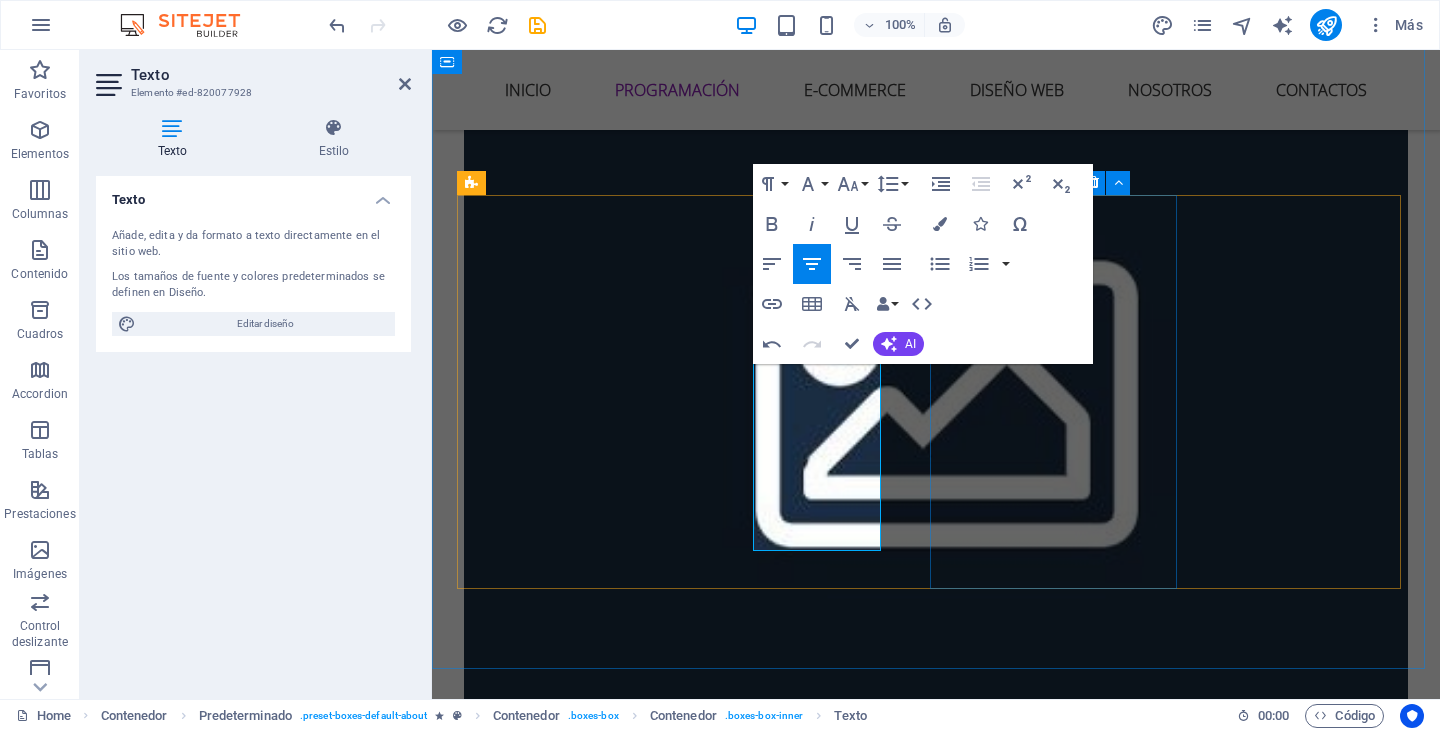 click on "Desarrollamos el software. Lorem ipsum dolor sit amet, consectetur adipisicing elit. Veritatis, dolorem!" at bounding box center [936, 3000] 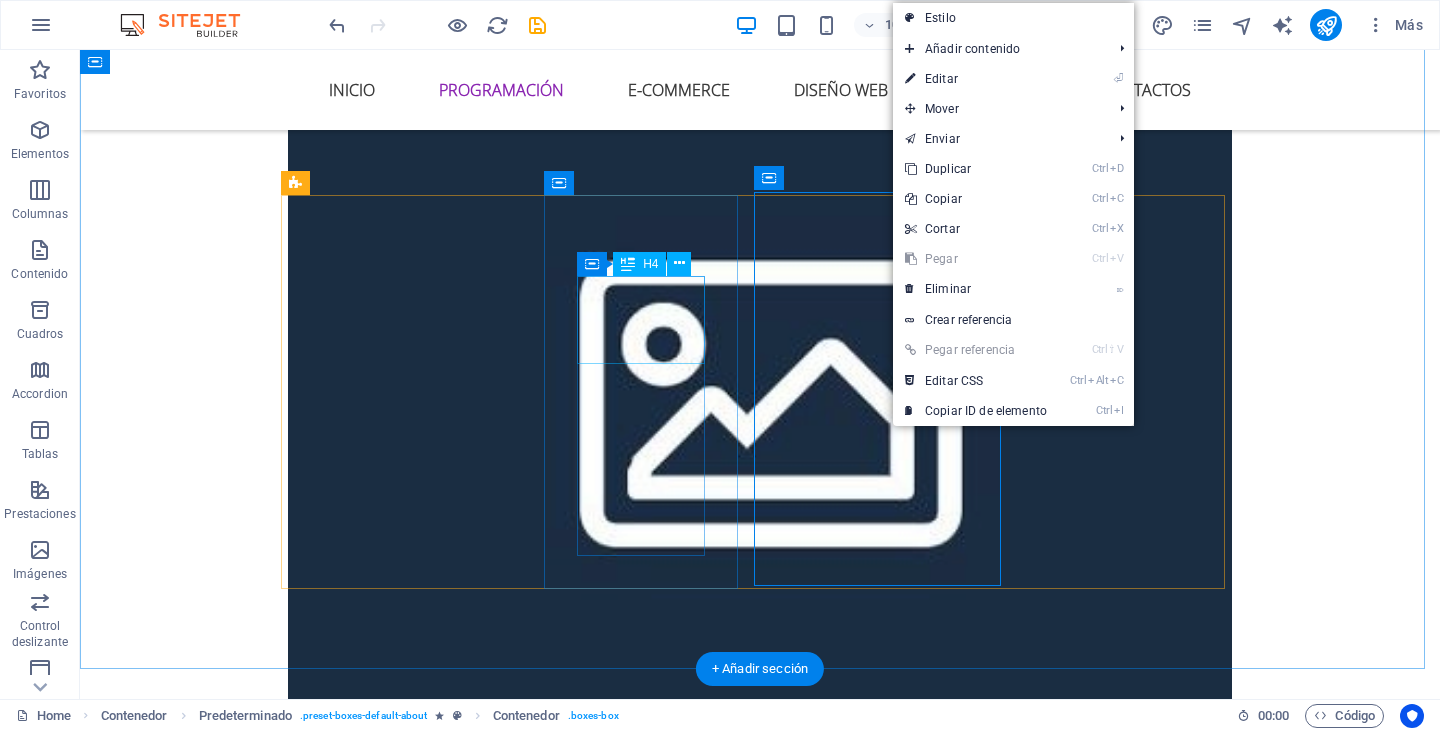 click on "Web solutions" at bounding box center (760, 2814) 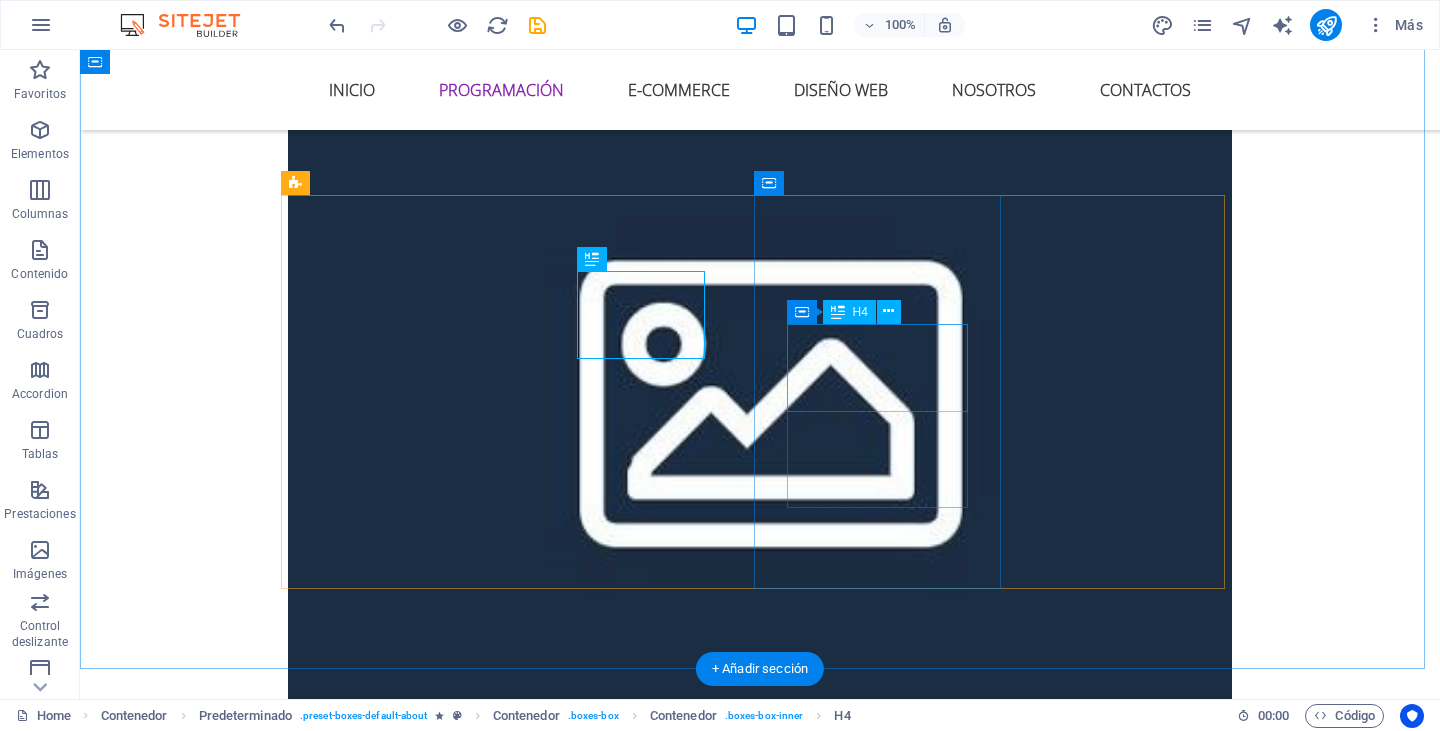 click on "Desarrollamos el software." at bounding box center (760, 3012) 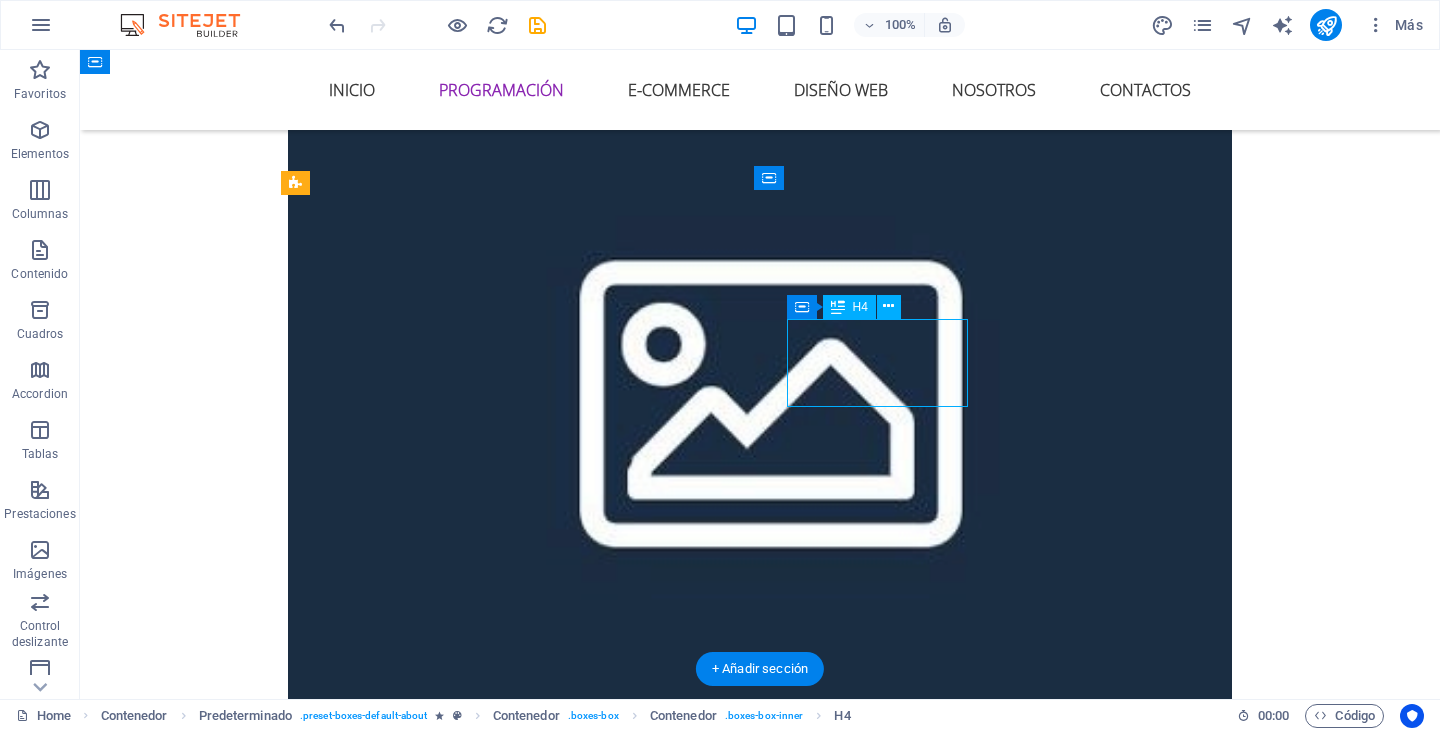 click on "Desarrollamos el software." at bounding box center [760, 3012] 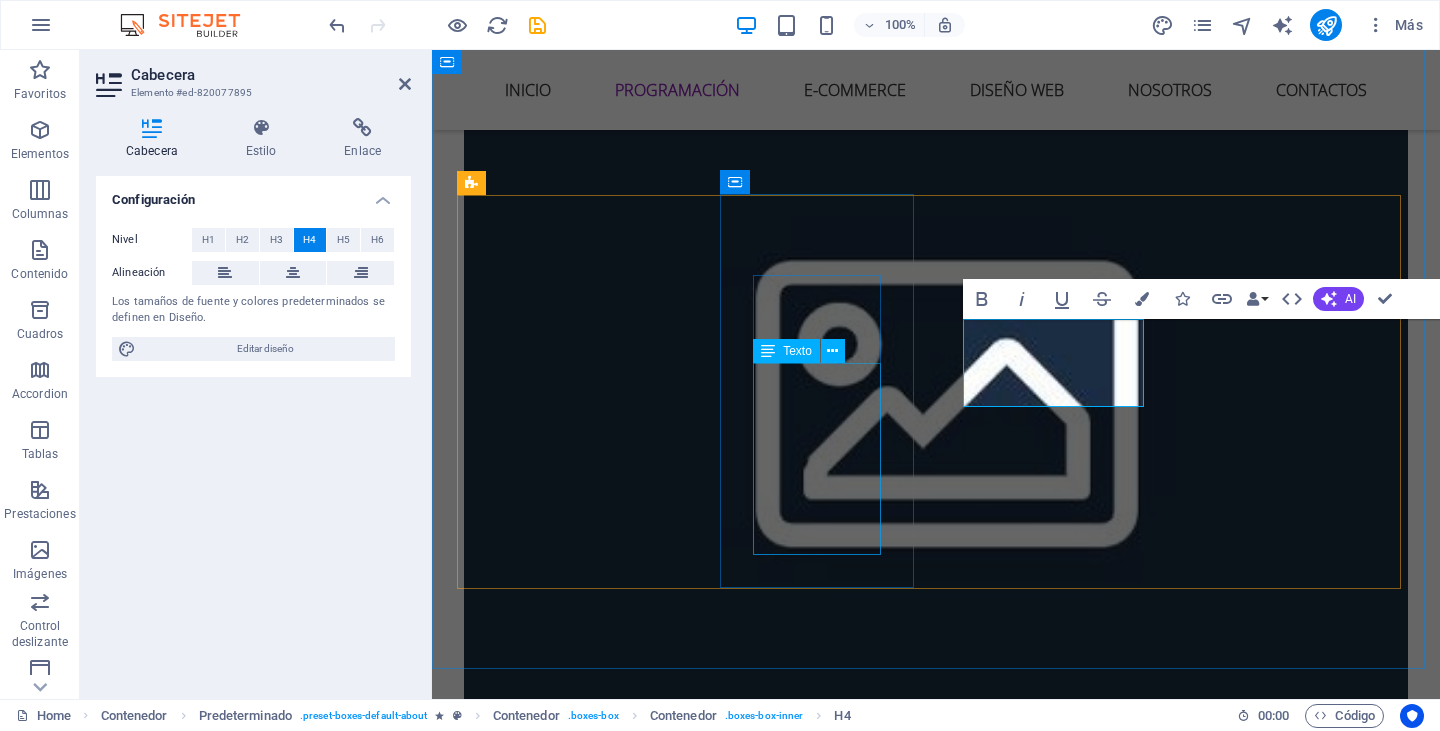 click on "Creamos software personalizado que se ajusta a tus necesidades con altos estándares de calidad." at bounding box center (936, 2852) 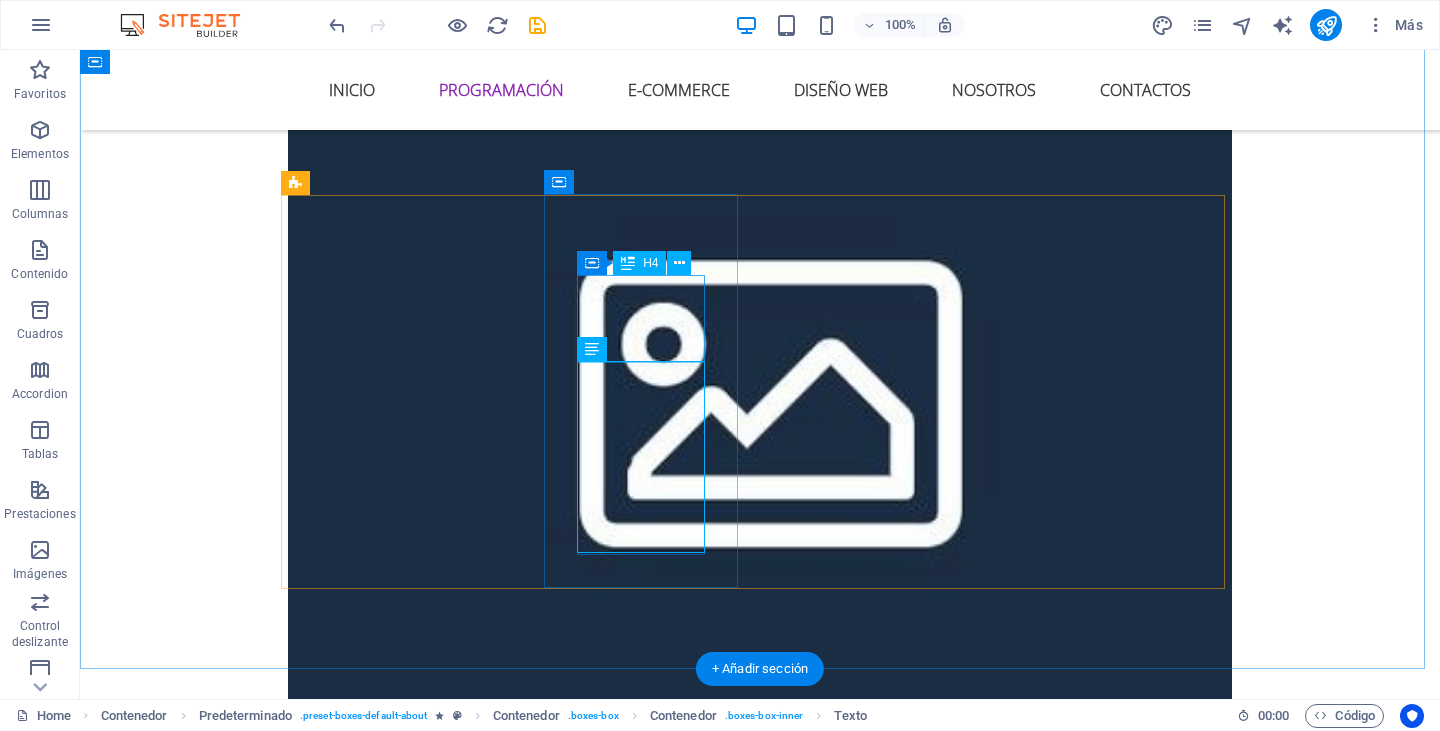 click on "Web solutions" at bounding box center [760, 2814] 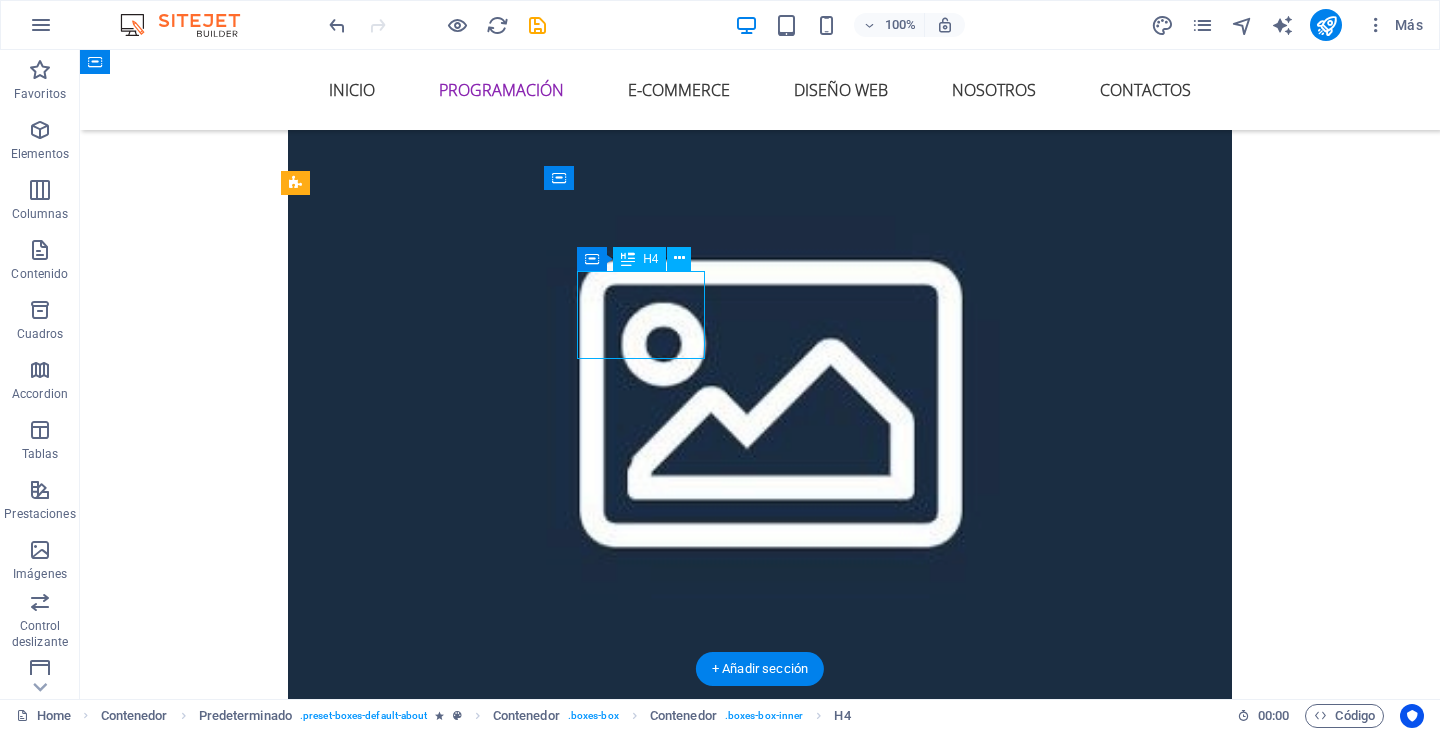 click on "Web solutions" at bounding box center (760, 2814) 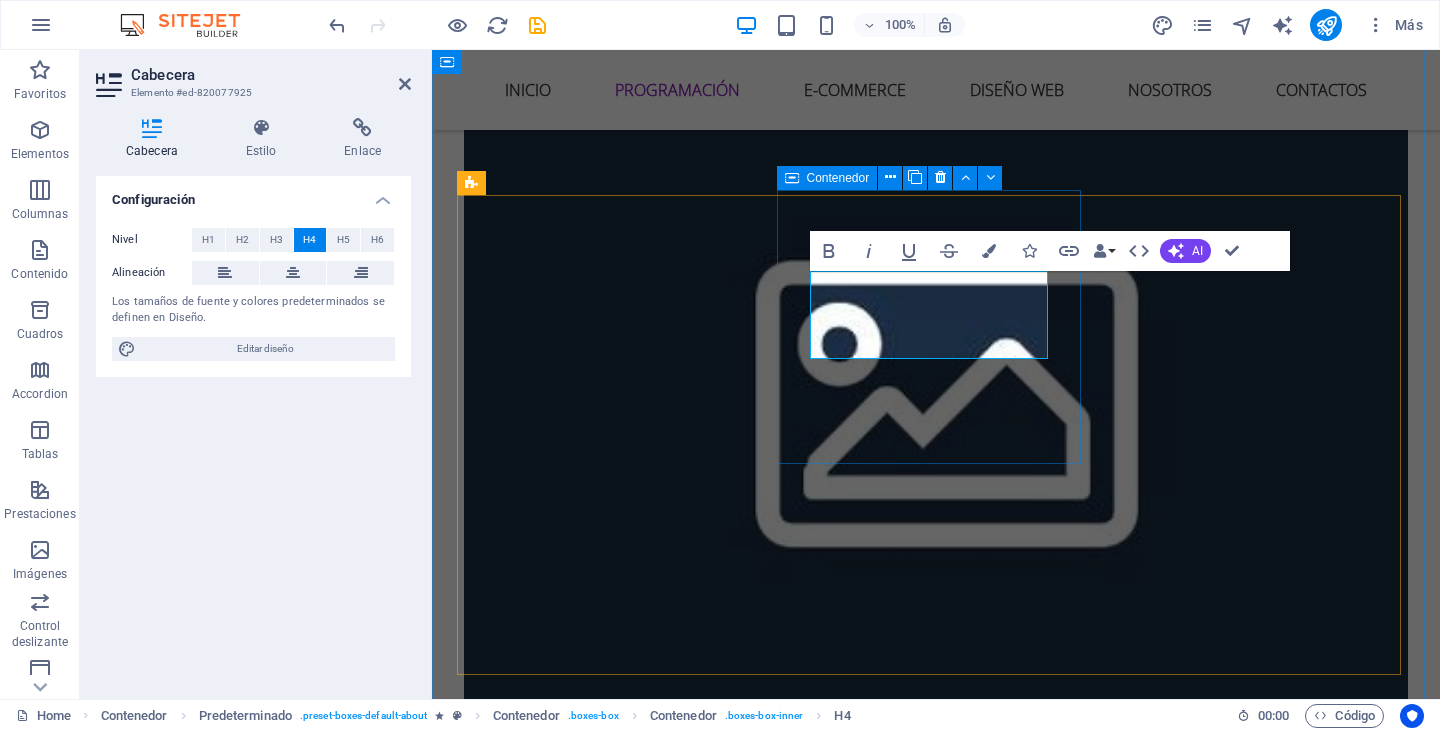 click on "Desarrollamos el software. Creamos software personalizado que se ajusta a tus necesidades con altos estándares de calidad." at bounding box center [936, 2802] 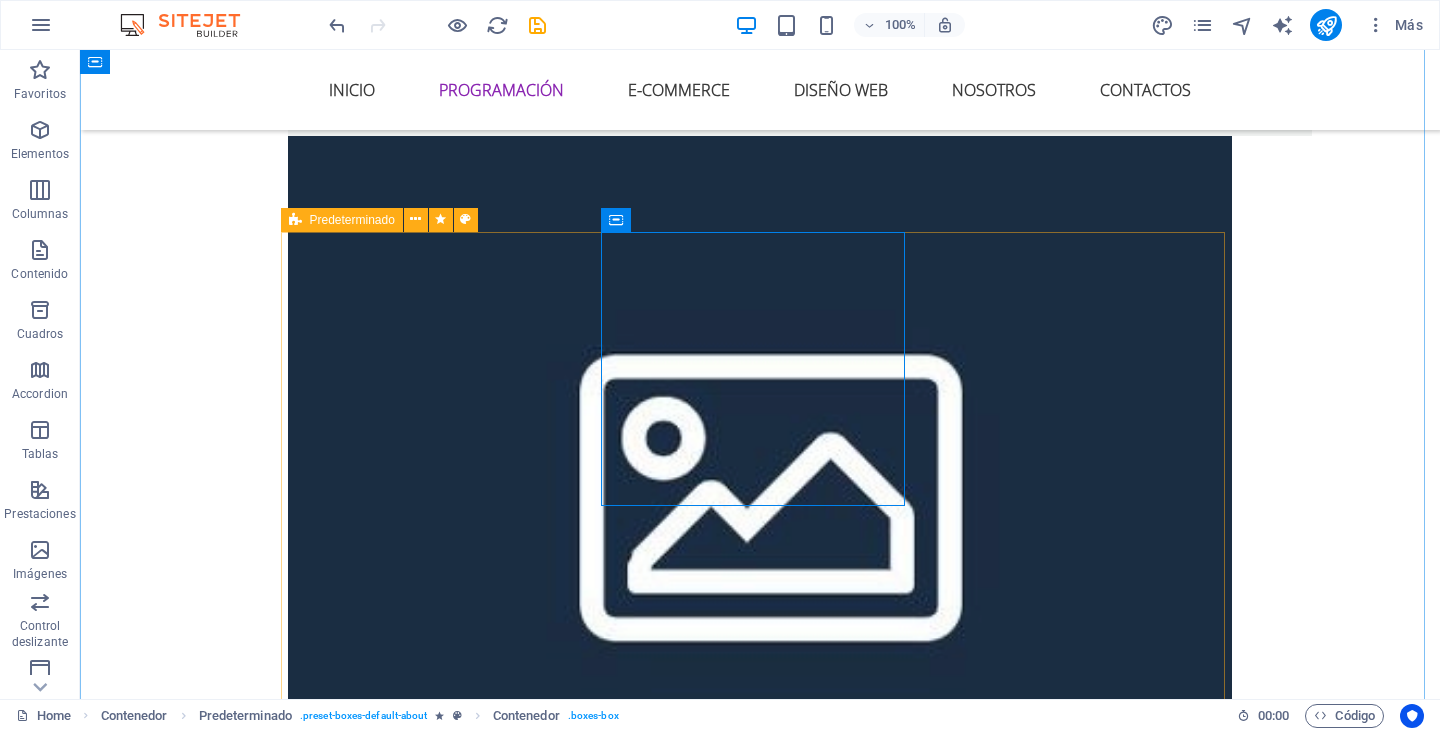 scroll, scrollTop: 2548, scrollLeft: 0, axis: vertical 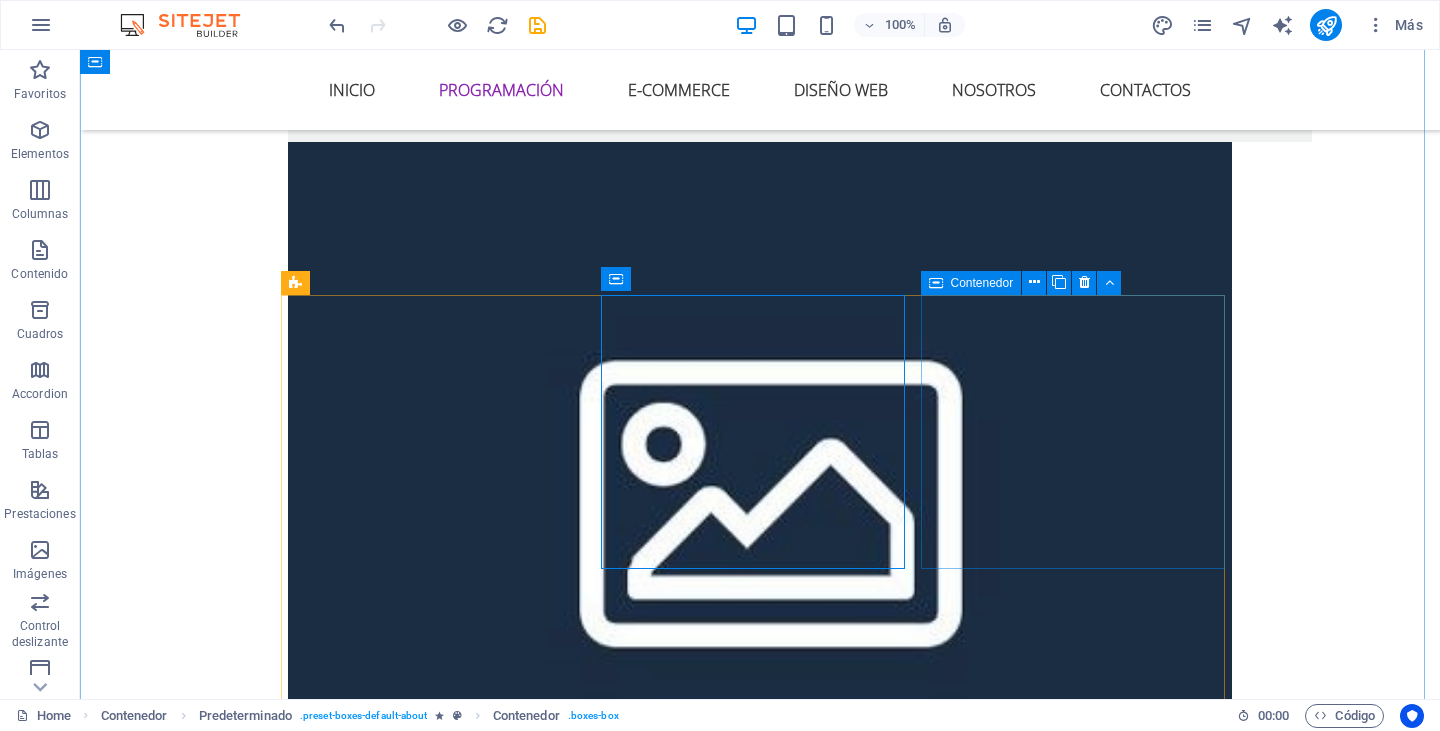 click on "Desarrollamos el software. Lorem ipsum dolor sit amet, consectetur adipisicing elit. Veritatis, dolorem!" at bounding box center (760, 3100) 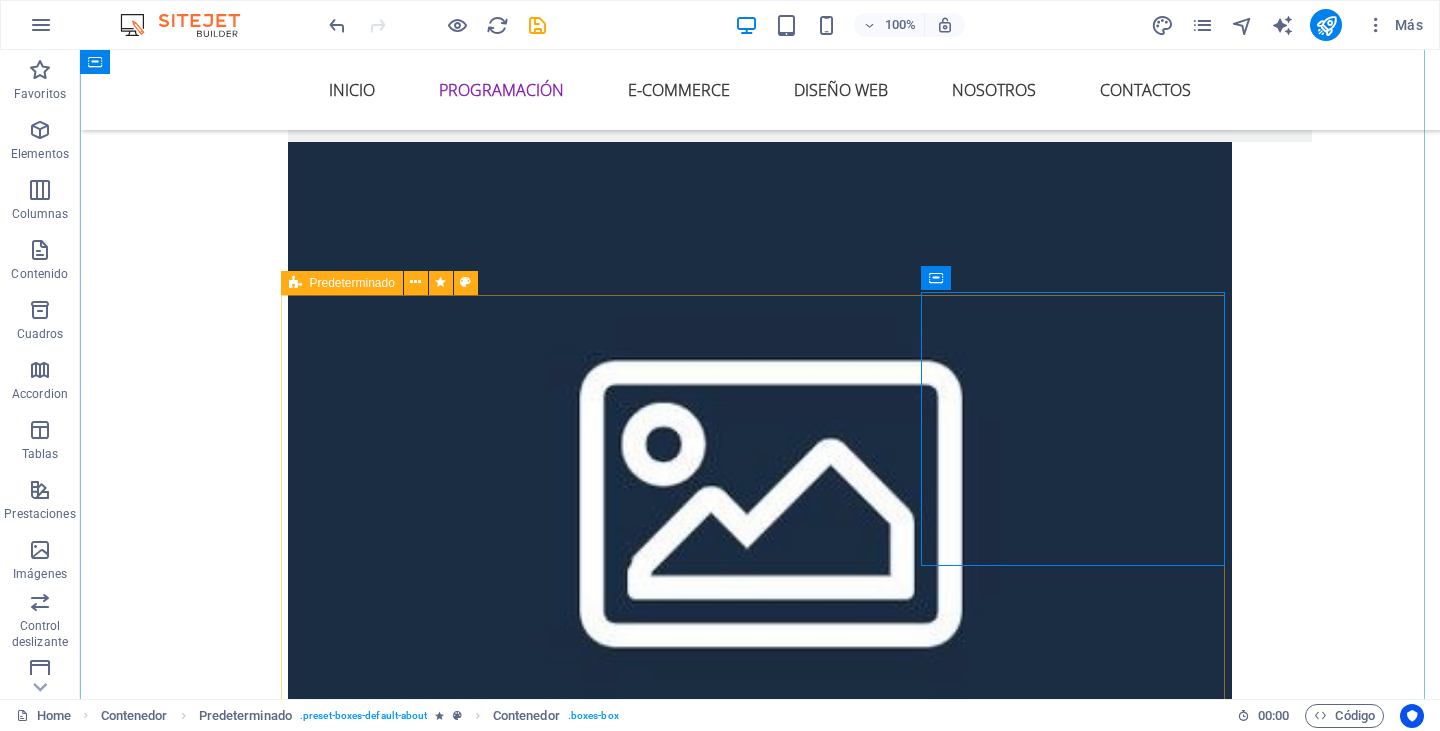 click on "Desarrollamos la solución. Estamos aquí para escucharte y diseñar algo acorde a tus necesidades. Desarrollamos el software. Creamos software personalizado que se ajusta a tus necesidades con altos estándares de calidad. Desarrollamos el software. Lorem ipsum dolor sit amet, consectetur adipisicing elit. Veritatis, dolorem! Installation solutions Lorem ipsum dolor sit amet, consectetur adipisicing elit. Veritatis, dolorem!" at bounding box center [760, 3006] 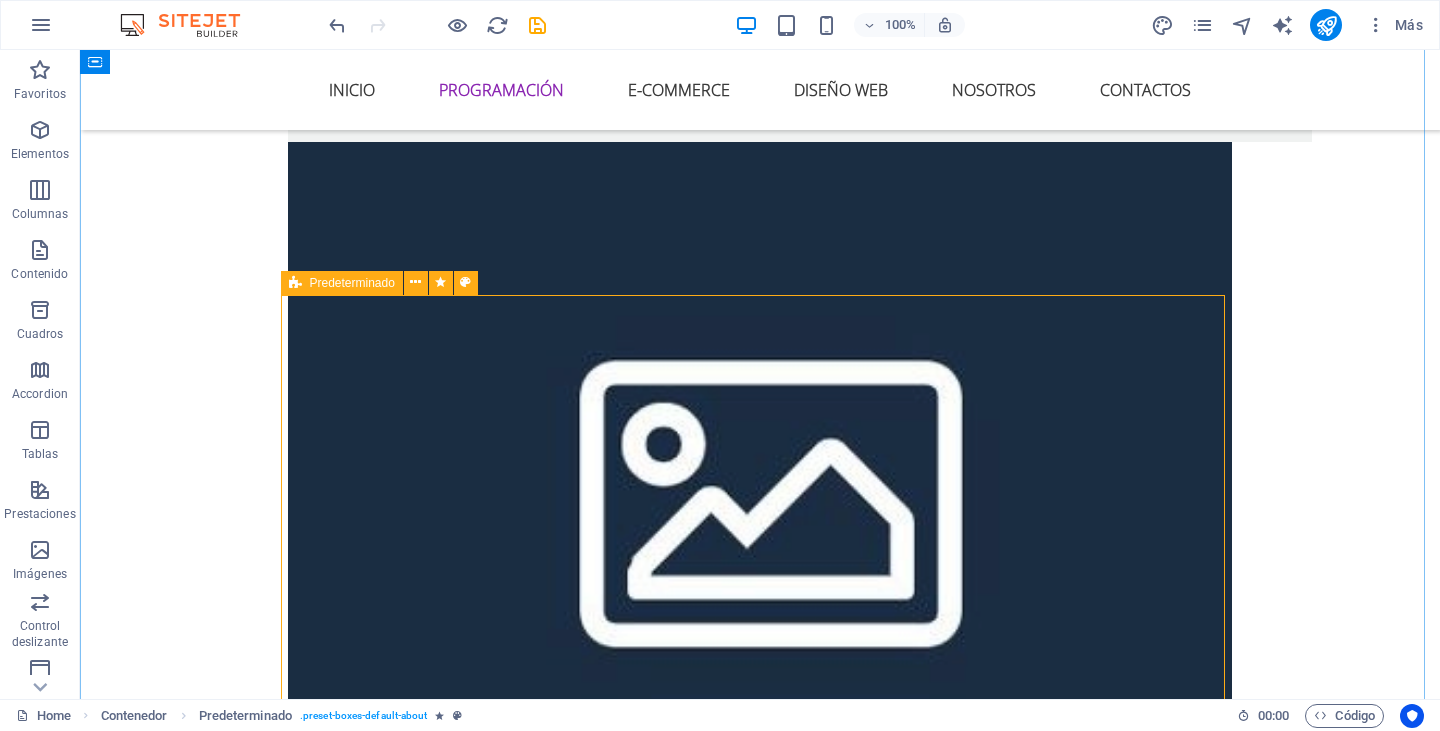click on "Desarrollamos la solución. Estamos aquí para escucharte y diseñar algo acorde a tus necesidades. Desarrollamos el software. Creamos software personalizado que se ajusta a tus necesidades con altos estándares de calidad. Desarrollamos el software. Lorem ipsum dolor sit amet, consectetur adipisicing elit. Veritatis, dolorem! Installation solutions Lorem ipsum dolor sit amet, consectetur adipisicing elit. Veritatis, dolorem!" at bounding box center (760, 3006) 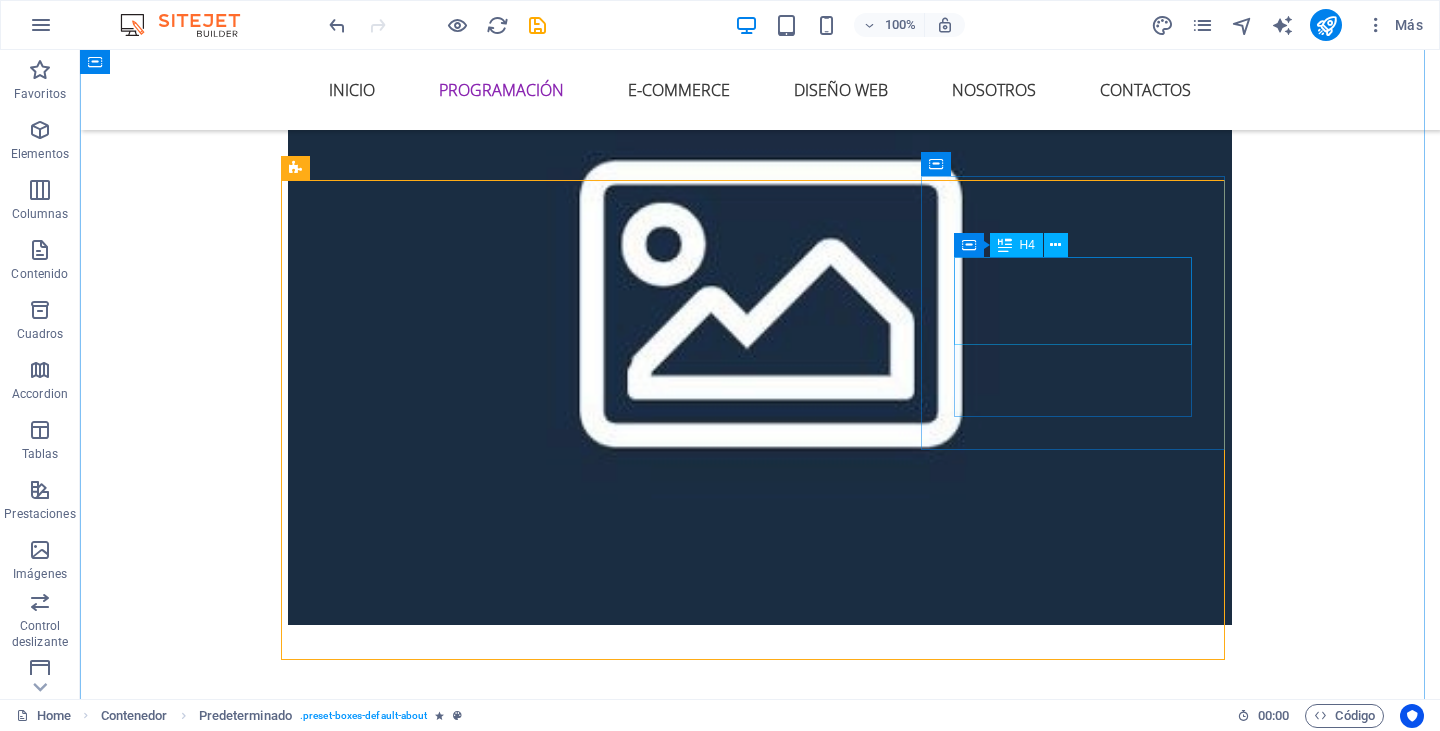 scroll, scrollTop: 2548, scrollLeft: 0, axis: vertical 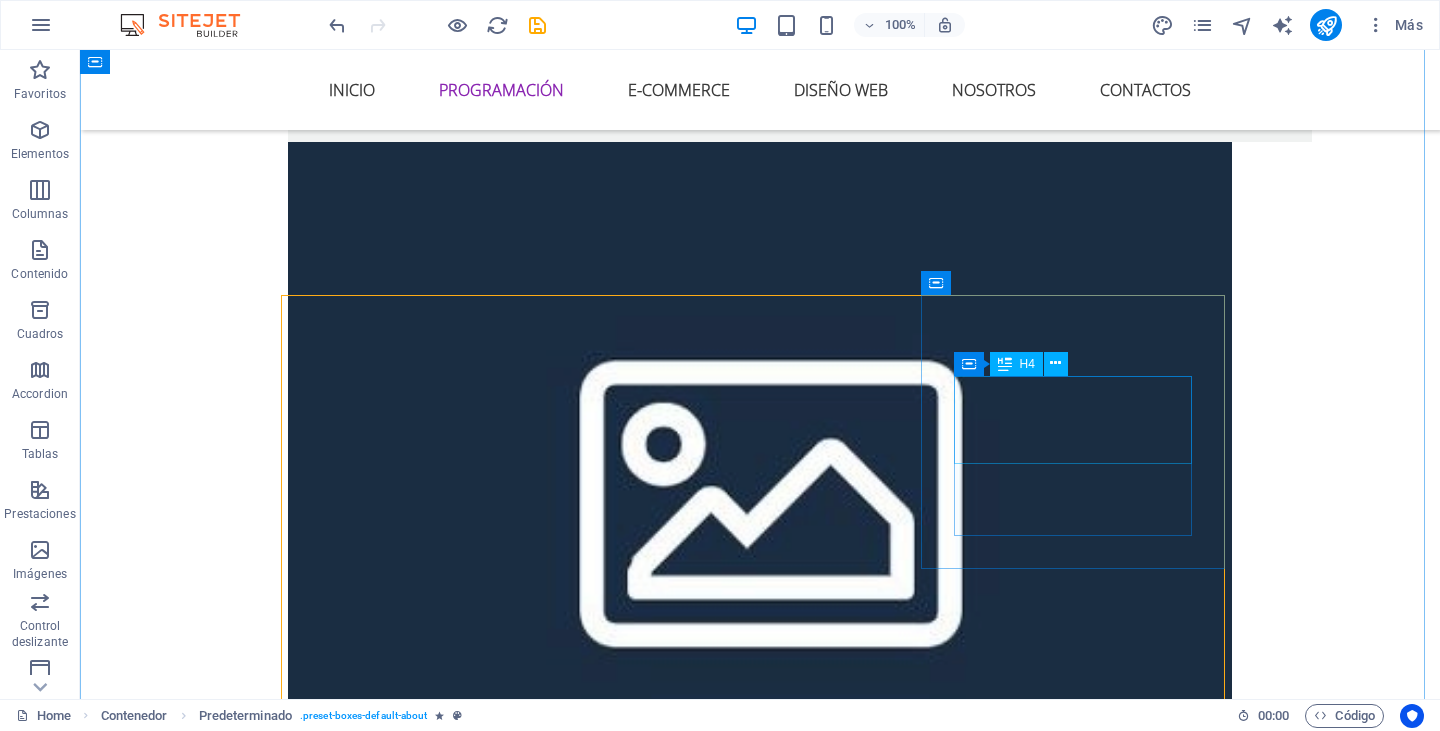 click on "Desarrollamos el software." at bounding box center (760, 3112) 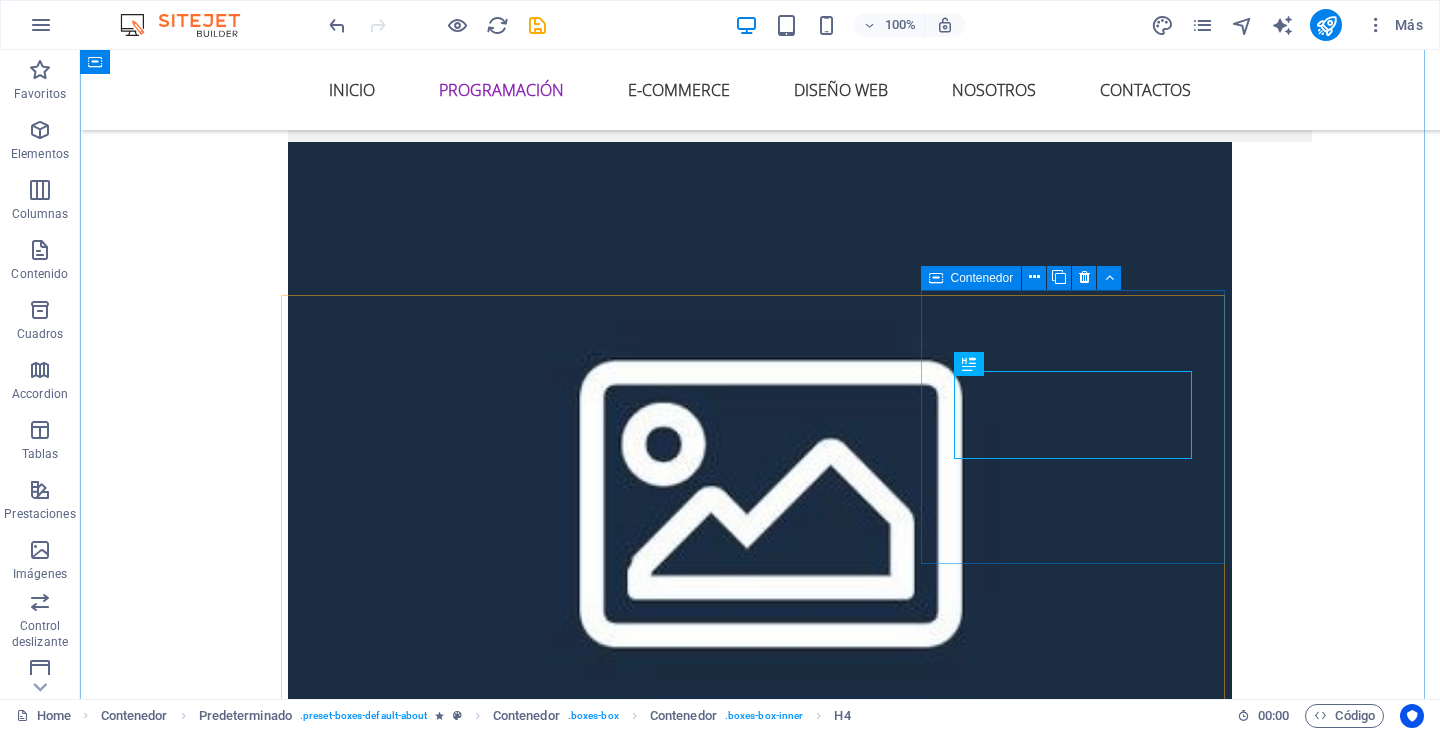 click on "Desarrollamos el software. Lorem ipsum dolor sit amet, consectetur adipisicing elit. Veritatis, dolorem!" at bounding box center [760, 3100] 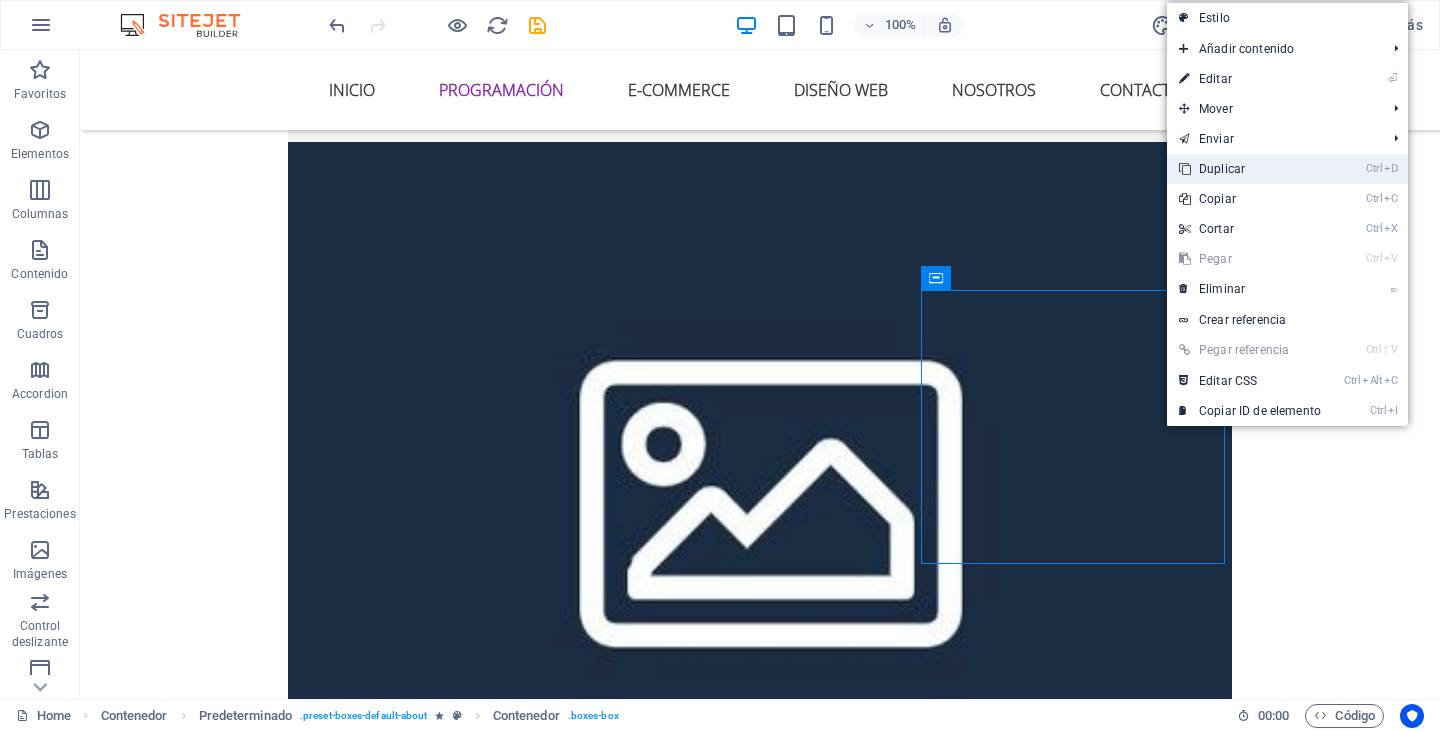 click on "Ctrl D  Duplicar" at bounding box center (1250, 169) 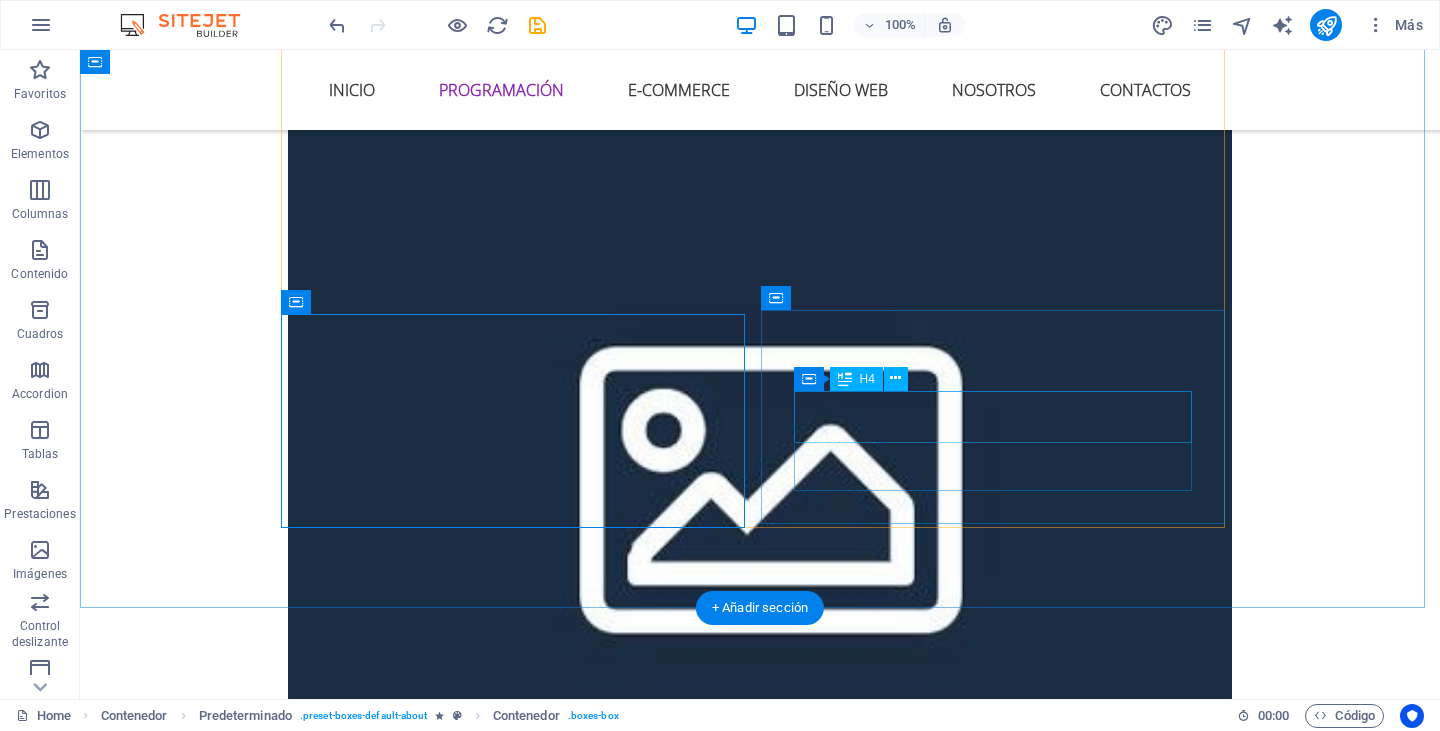 scroll, scrollTop: 2448, scrollLeft: 0, axis: vertical 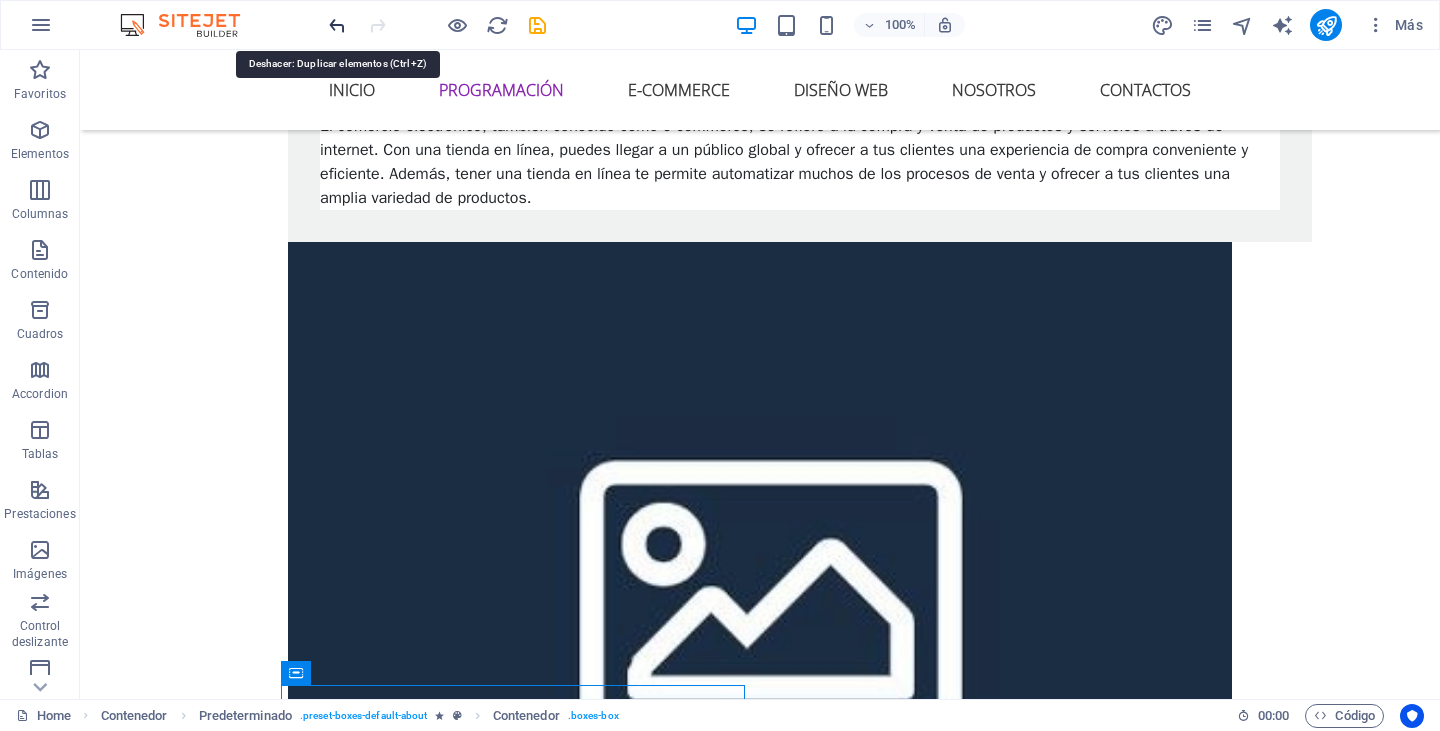 click at bounding box center [337, 25] 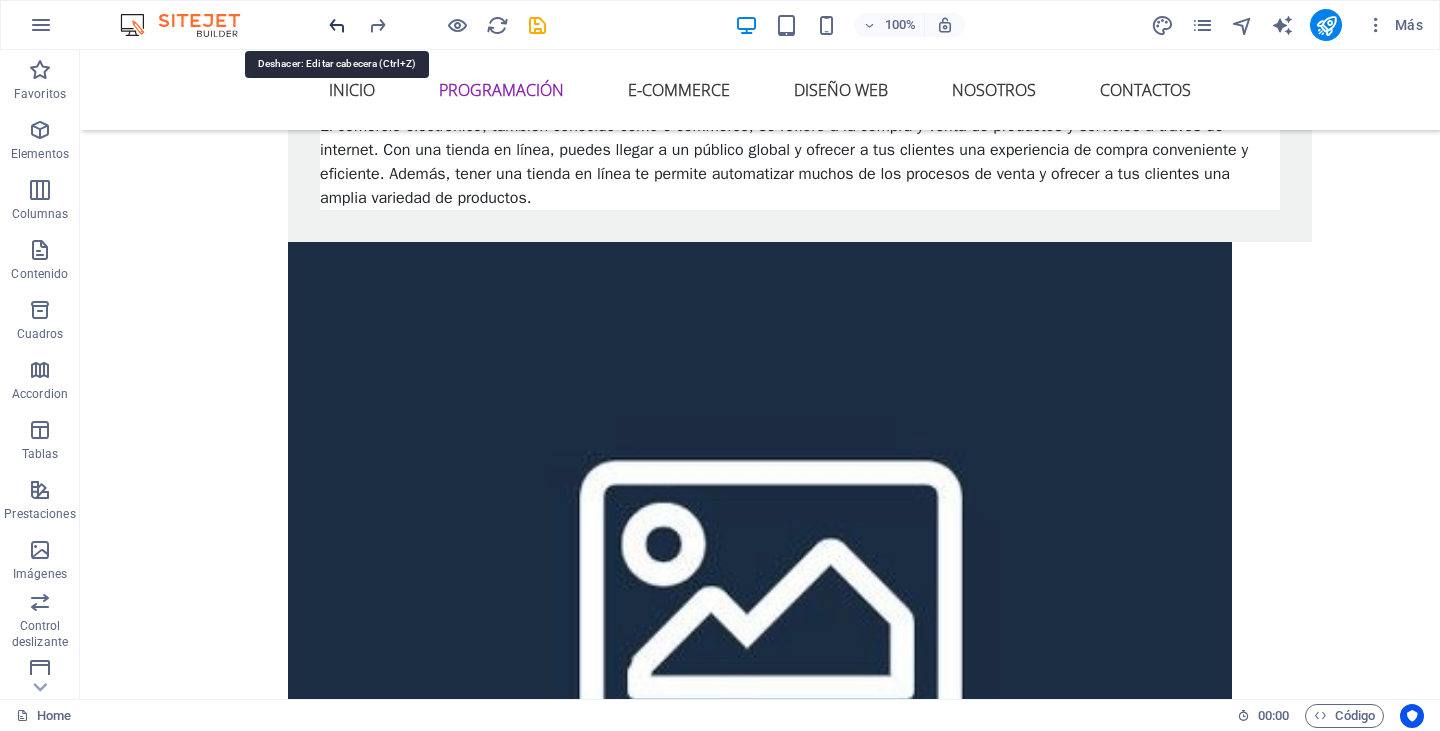 click at bounding box center [337, 25] 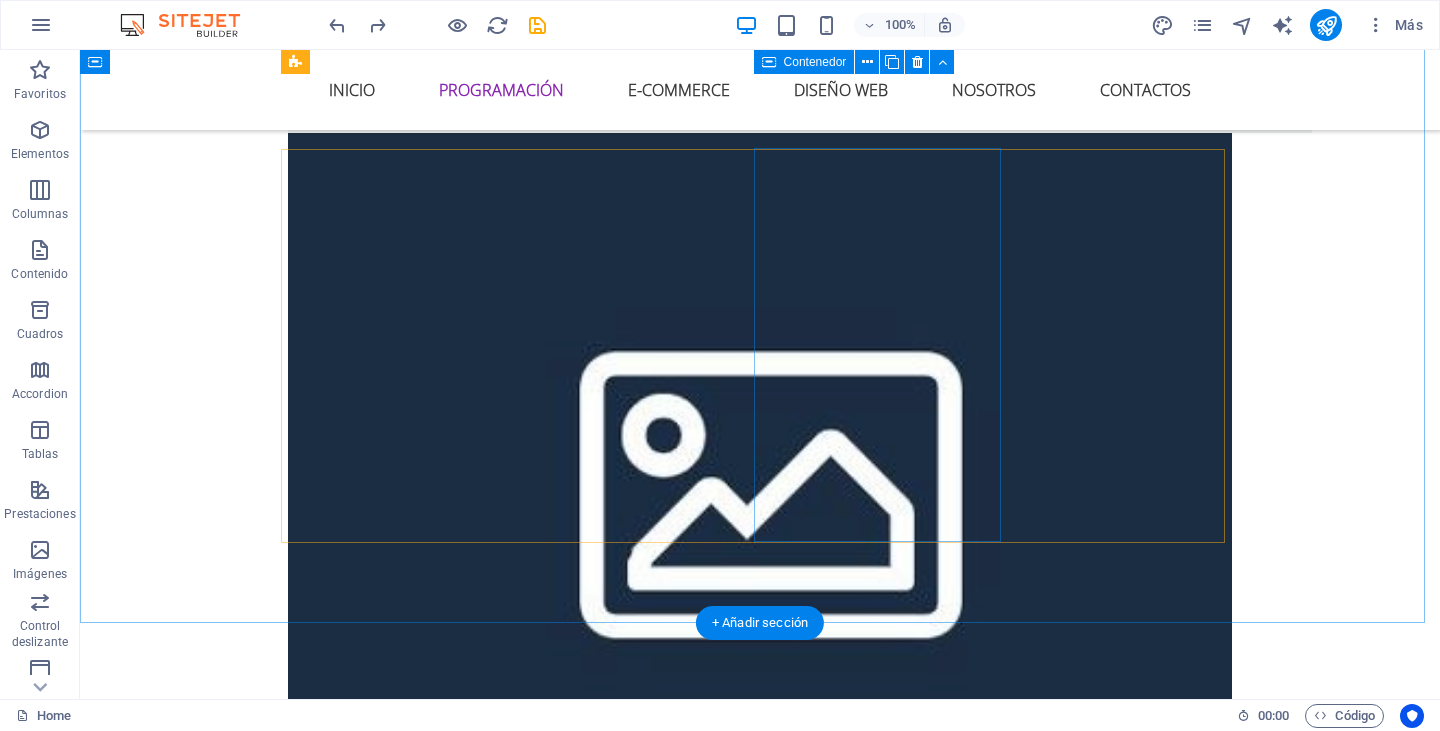 scroll, scrollTop: 2548, scrollLeft: 0, axis: vertical 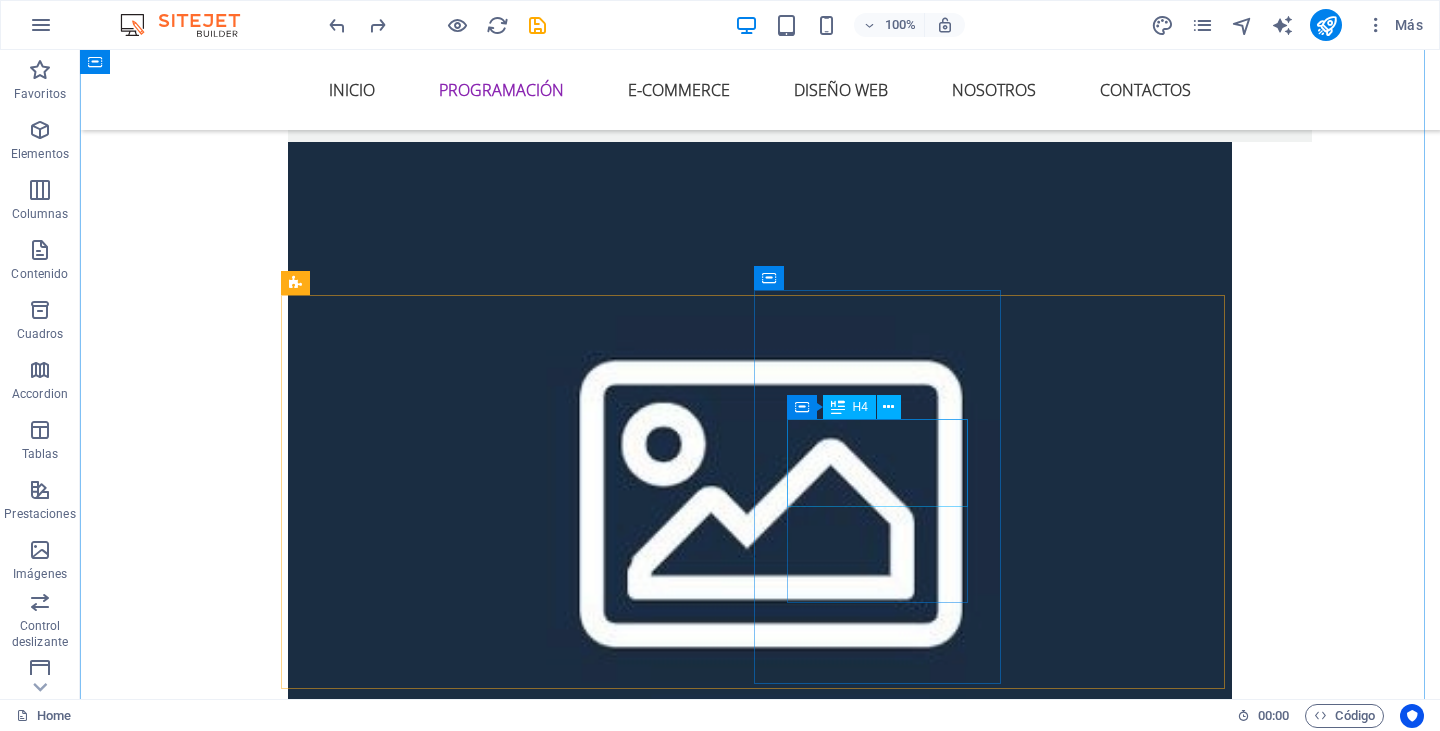 click on "Desarrollamos el software." at bounding box center (760, 3112) 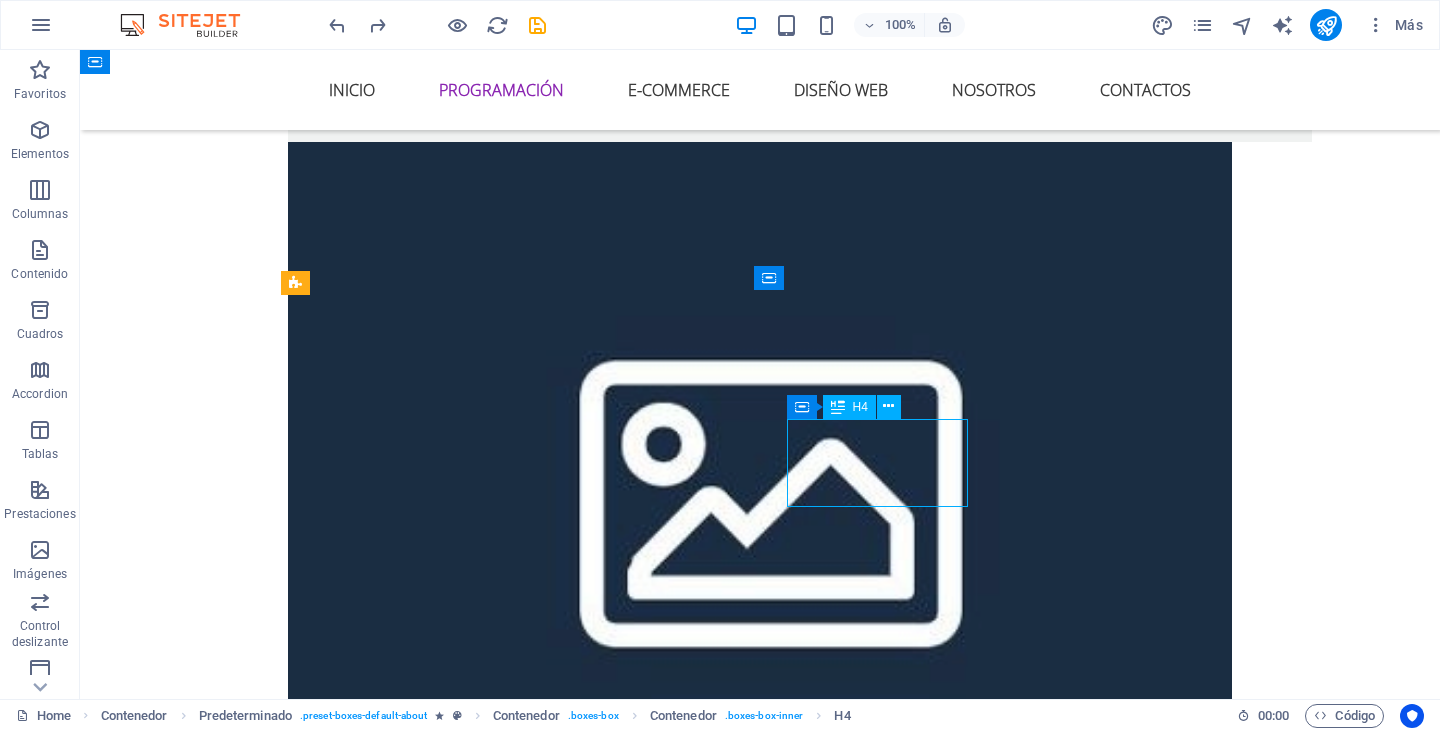click on "Desarrollamos el software." at bounding box center [760, 3112] 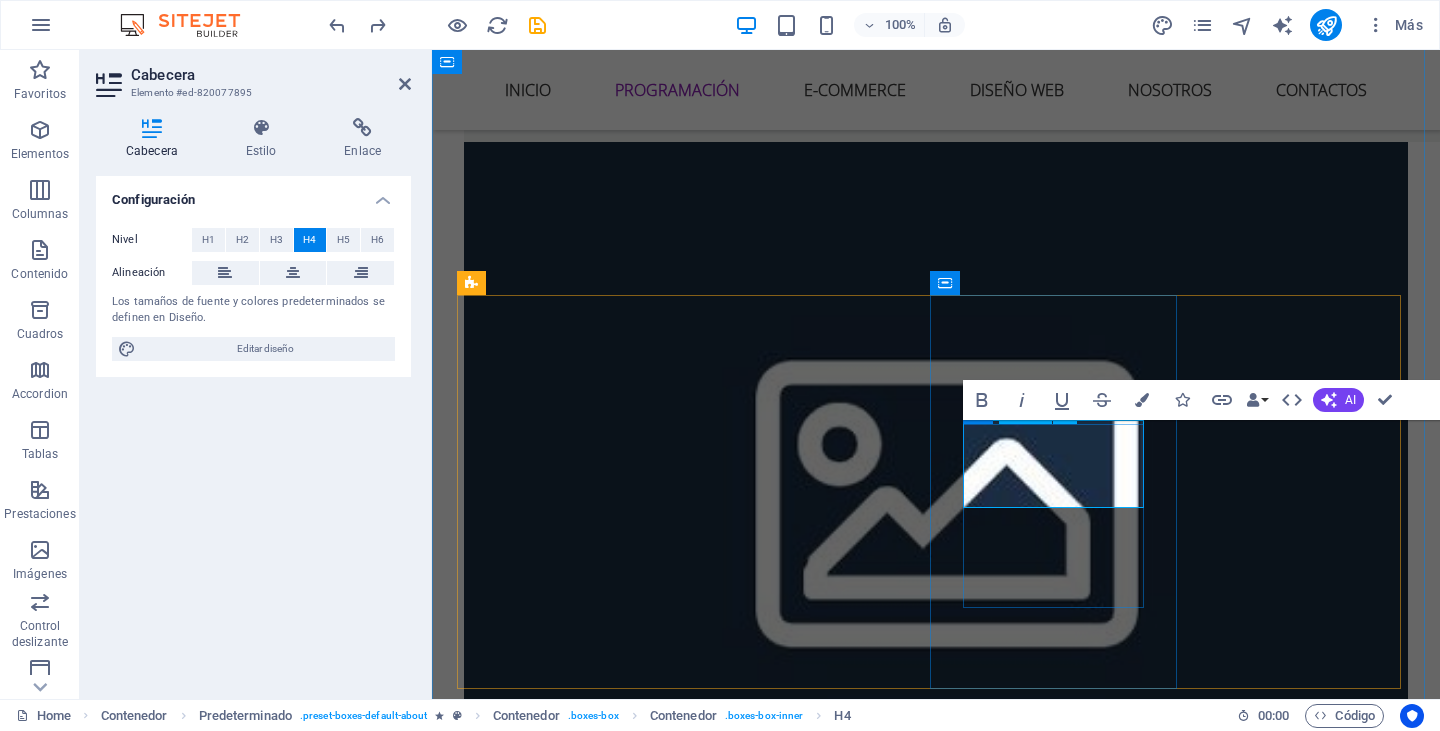 scroll, scrollTop: 2530, scrollLeft: 0, axis: vertical 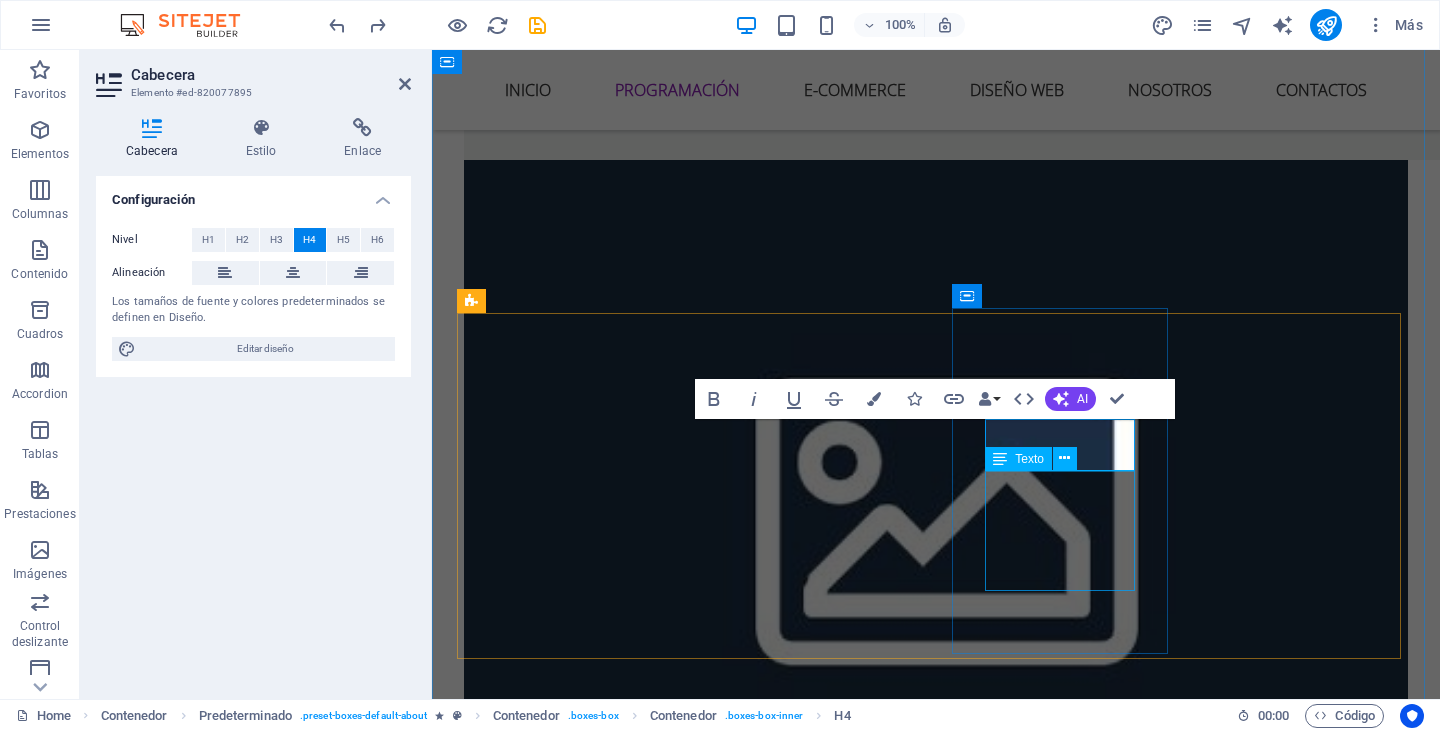 type 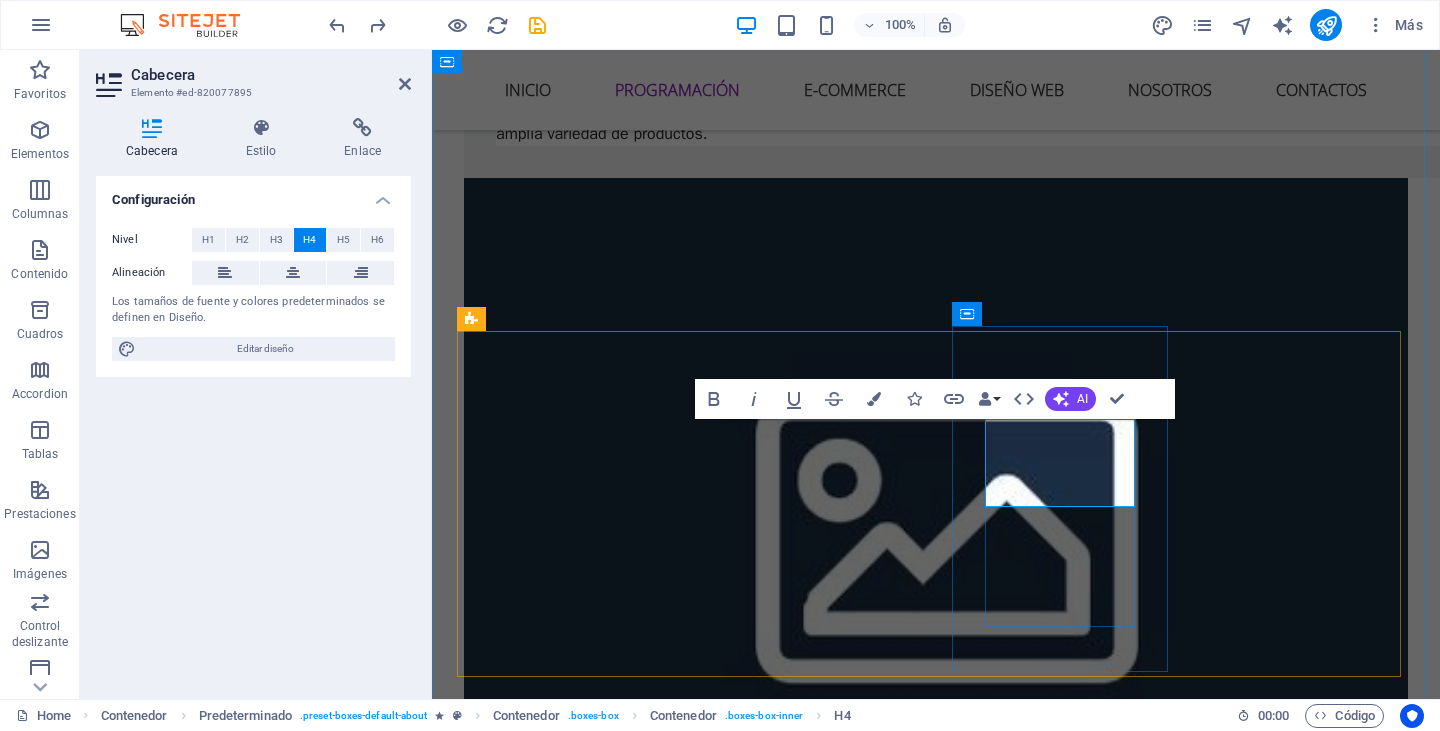 scroll, scrollTop: 2500, scrollLeft: 0, axis: vertical 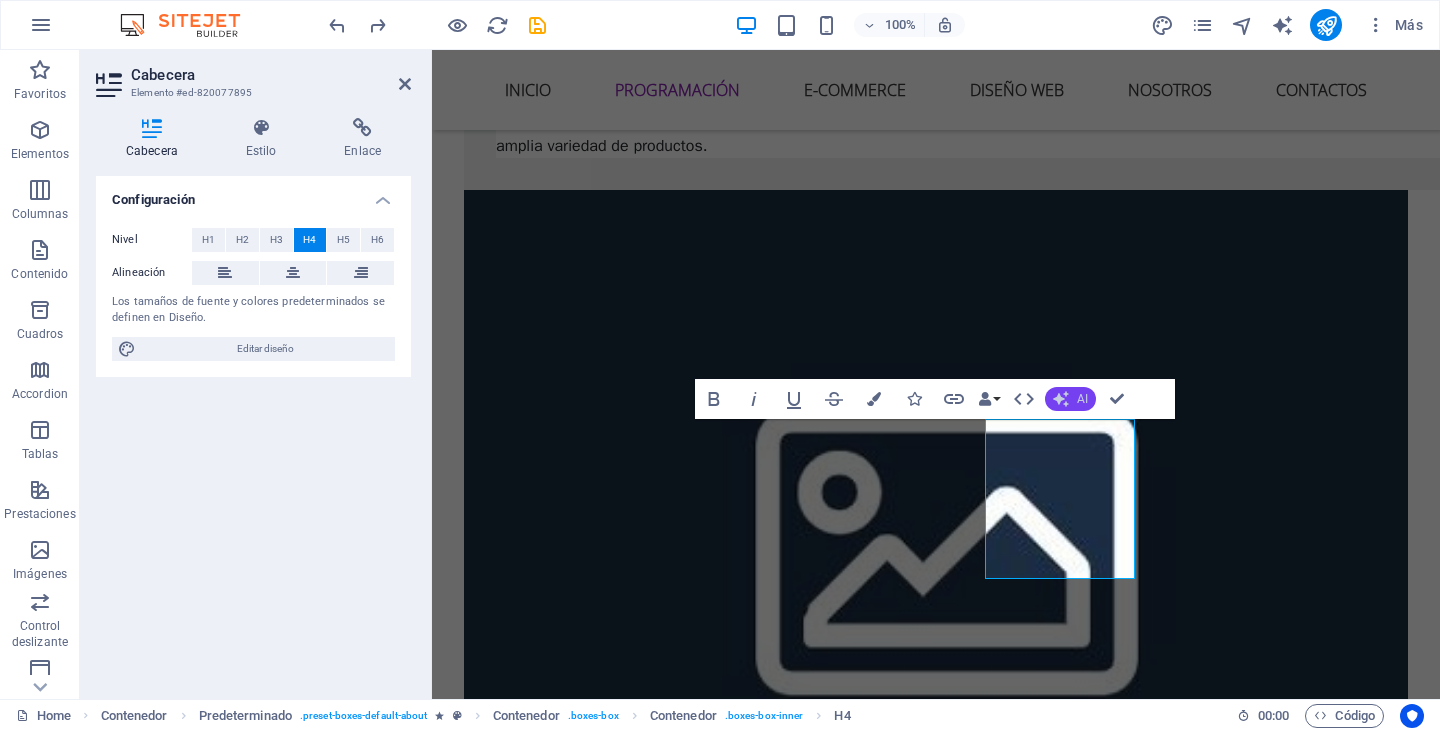 click on "AI" at bounding box center [1082, 399] 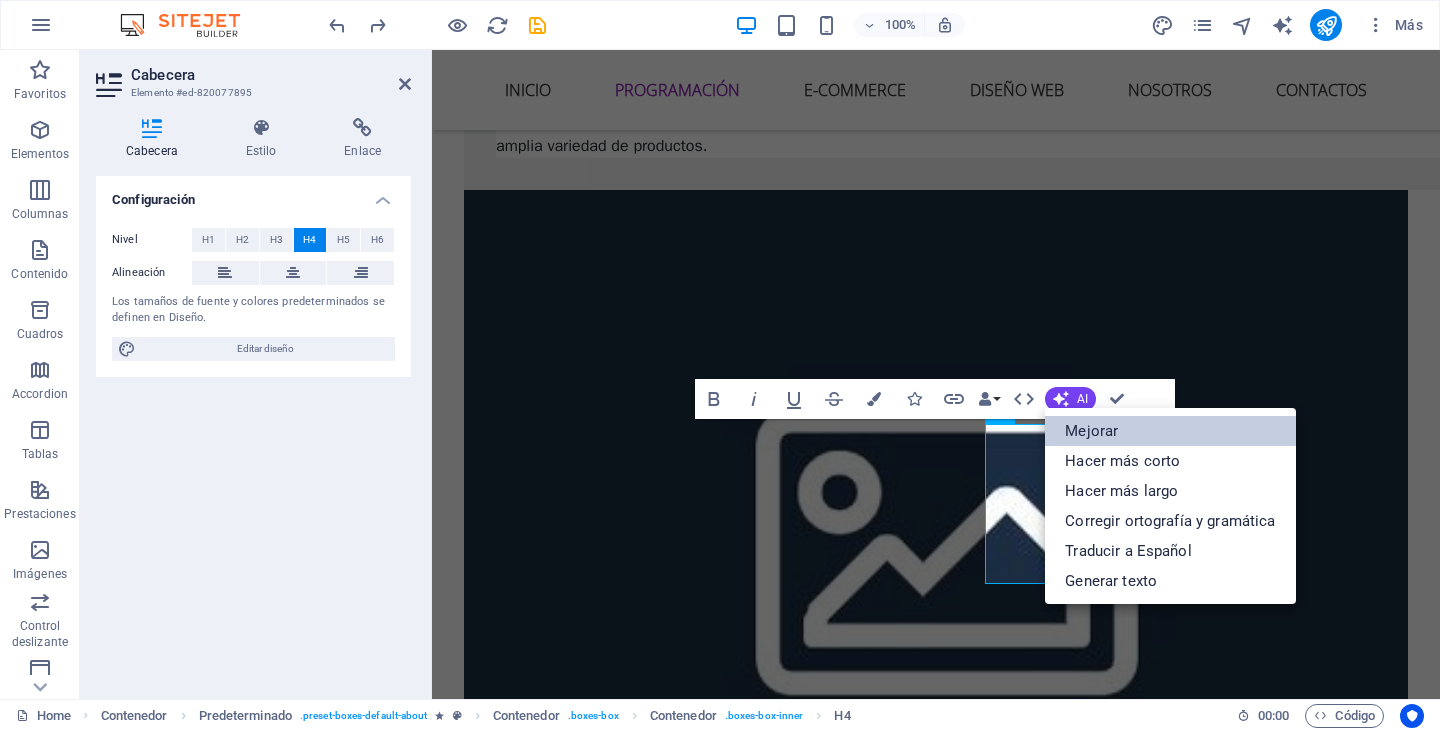 click on "Mejorar" at bounding box center [1170, 431] 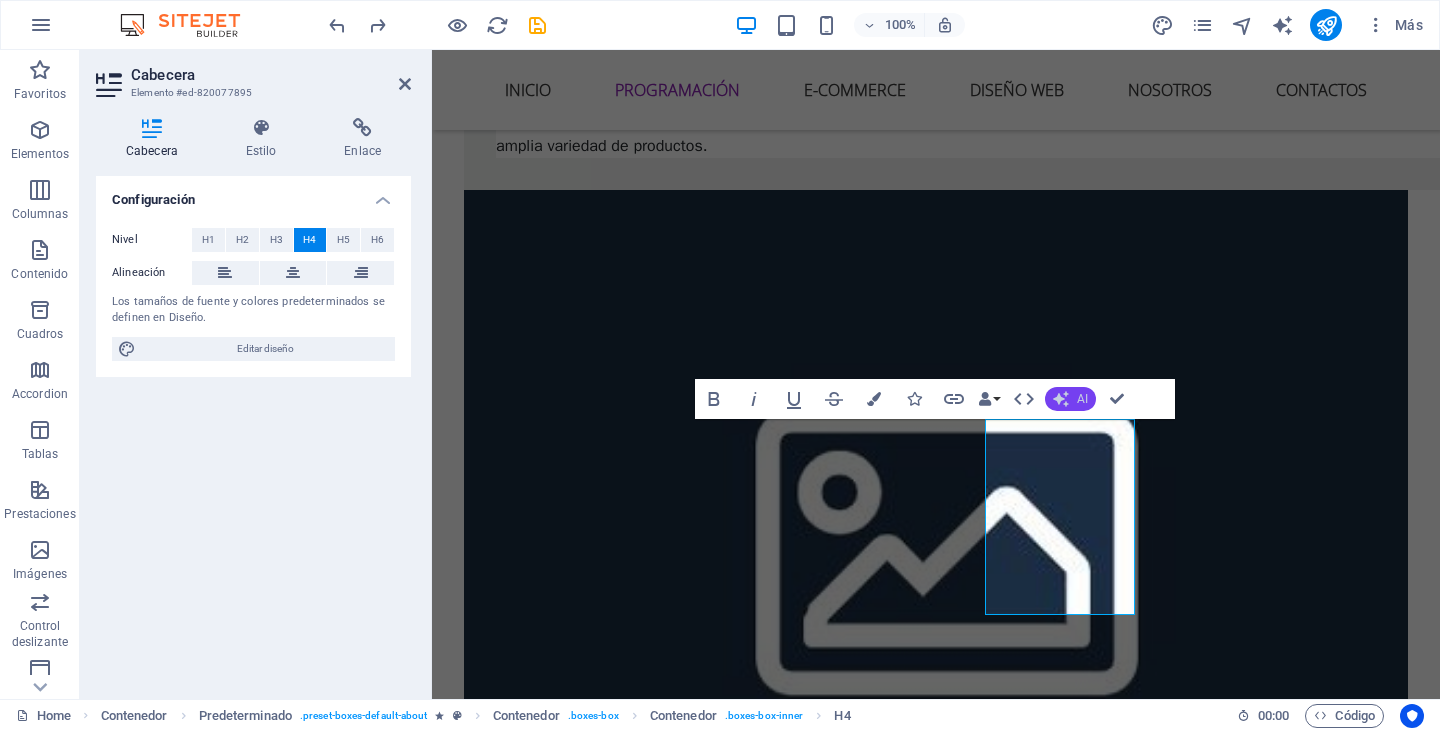 click on "AI" at bounding box center [1070, 399] 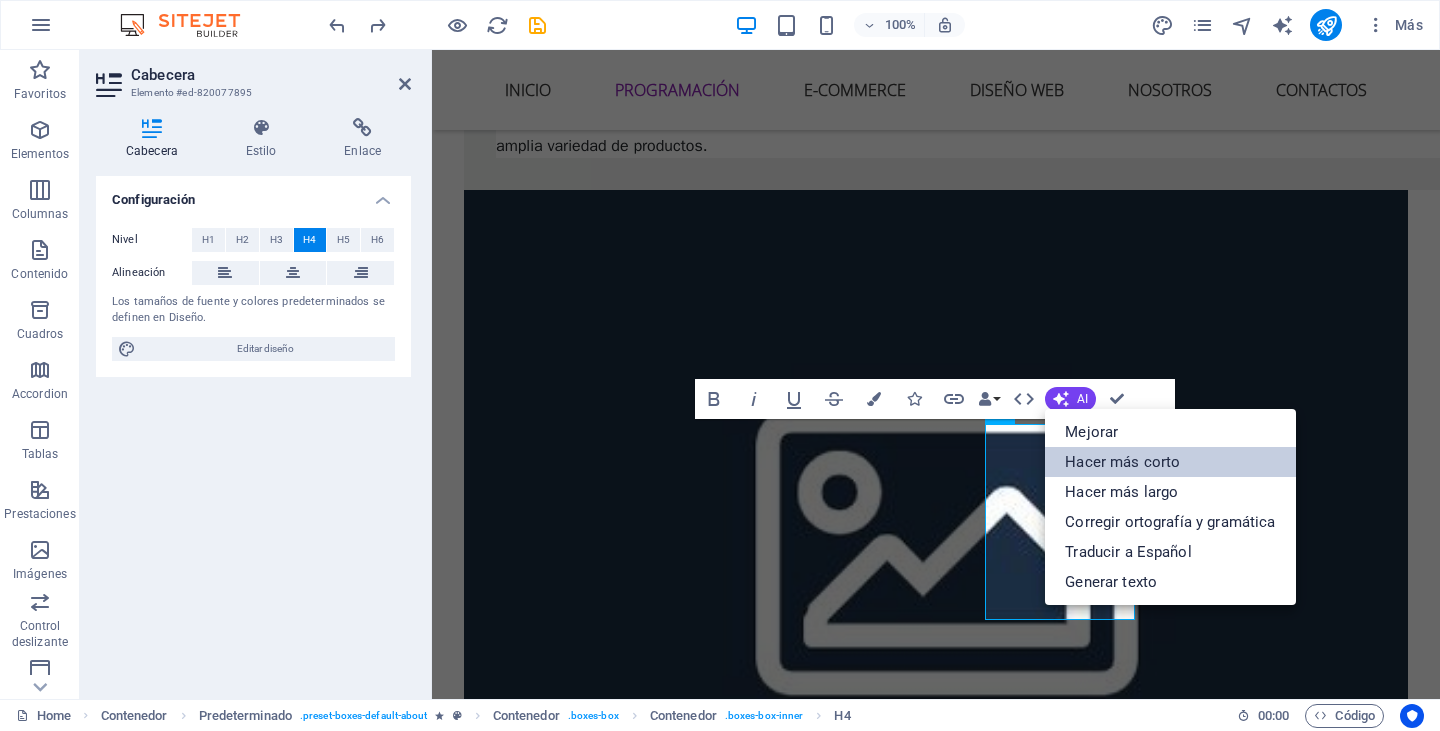 click on "Hacer más corto" at bounding box center (1170, 462) 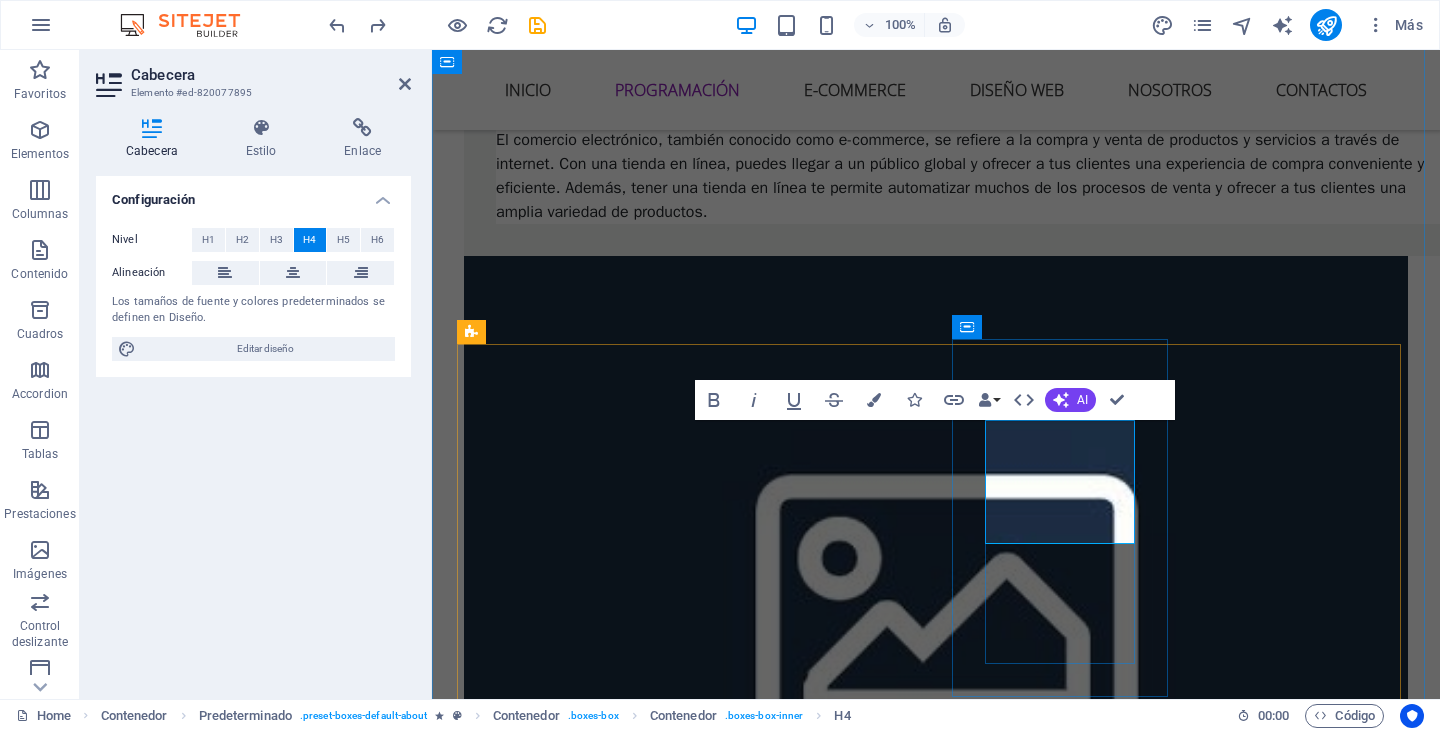 scroll, scrollTop: 2400, scrollLeft: 0, axis: vertical 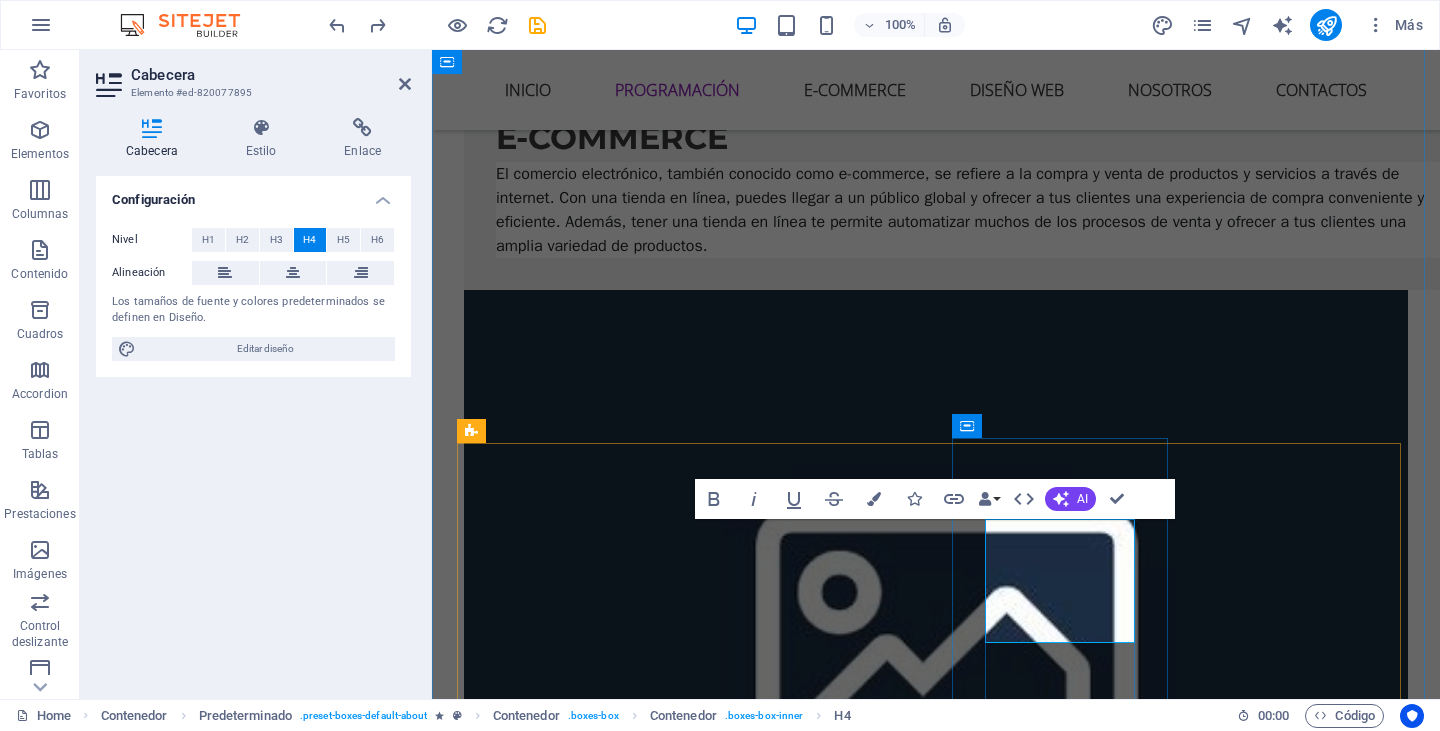 drag, startPoint x: 1102, startPoint y: 627, endPoint x: 996, endPoint y: 556, distance: 127.581345 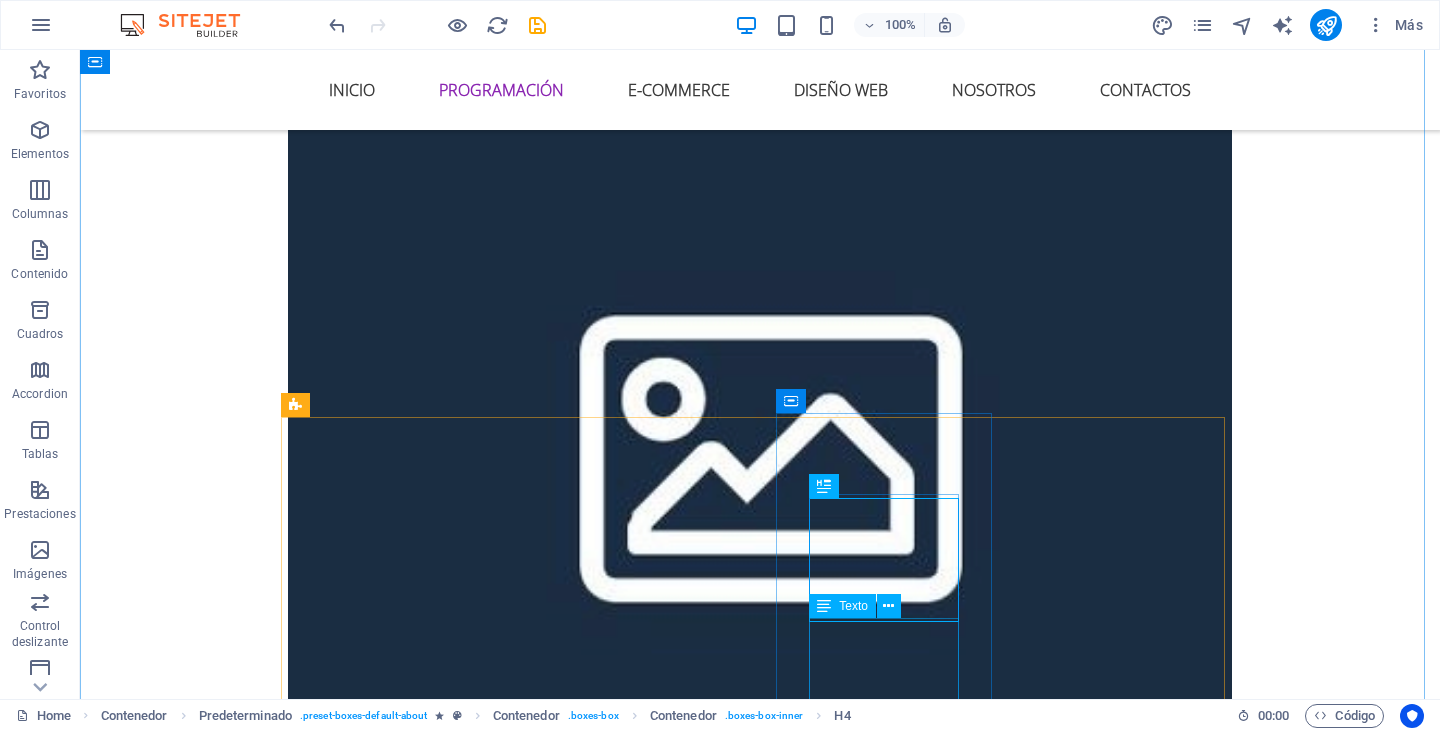 scroll, scrollTop: 2600, scrollLeft: 0, axis: vertical 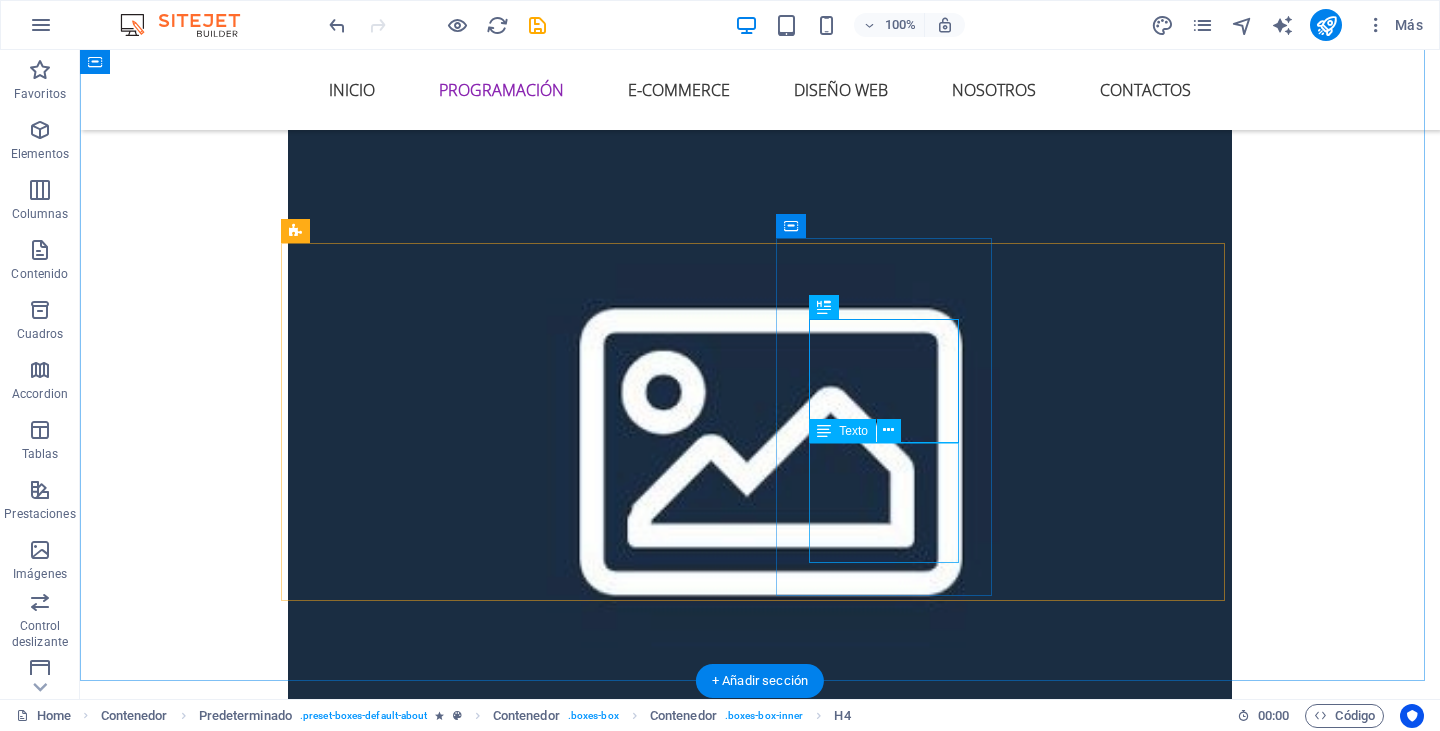 click on "Lorem ipsum dolor sit amet, consectetur adipisicing elit. Veritatis, dolorem!" at bounding box center (760, 3098) 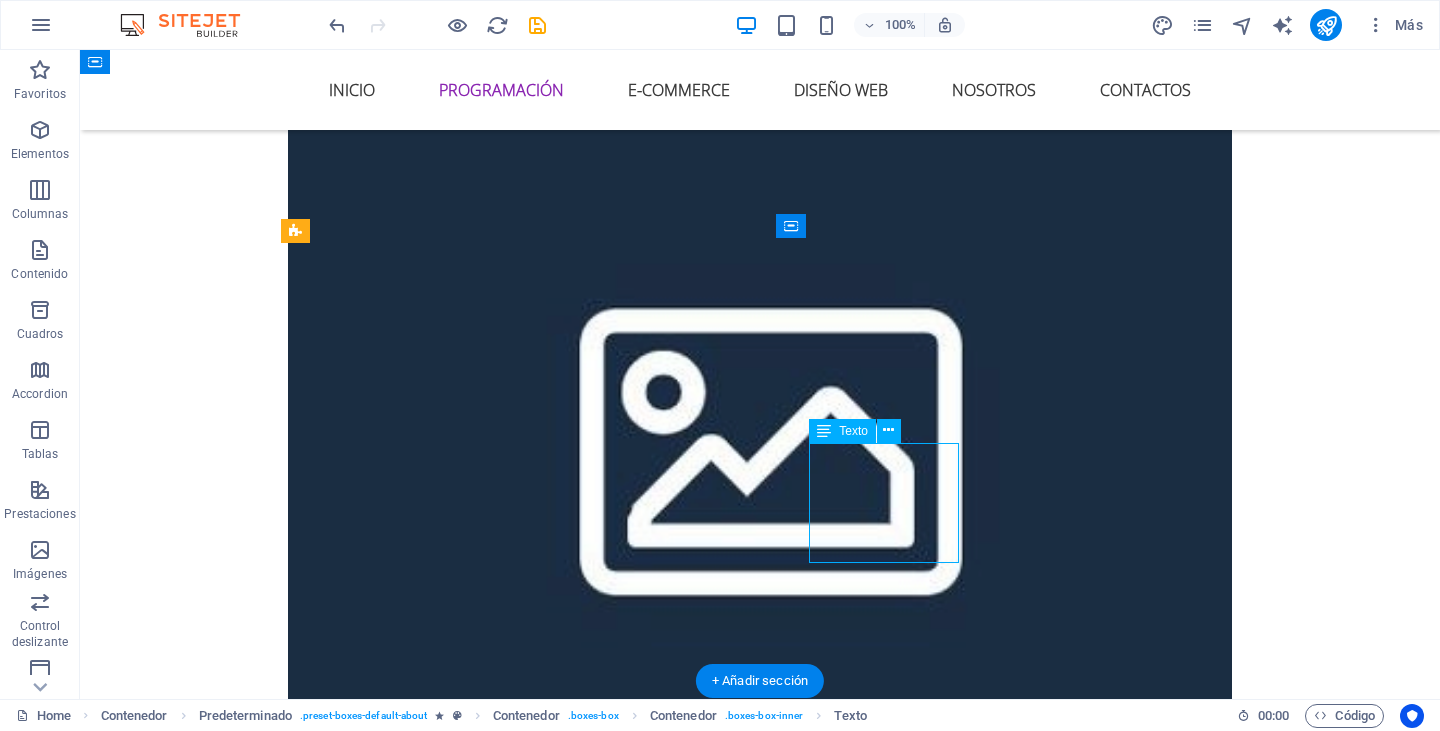click on "Lorem ipsum dolor sit amet, consectetur adipisicing elit. Veritatis, dolorem!" at bounding box center [760, 3098] 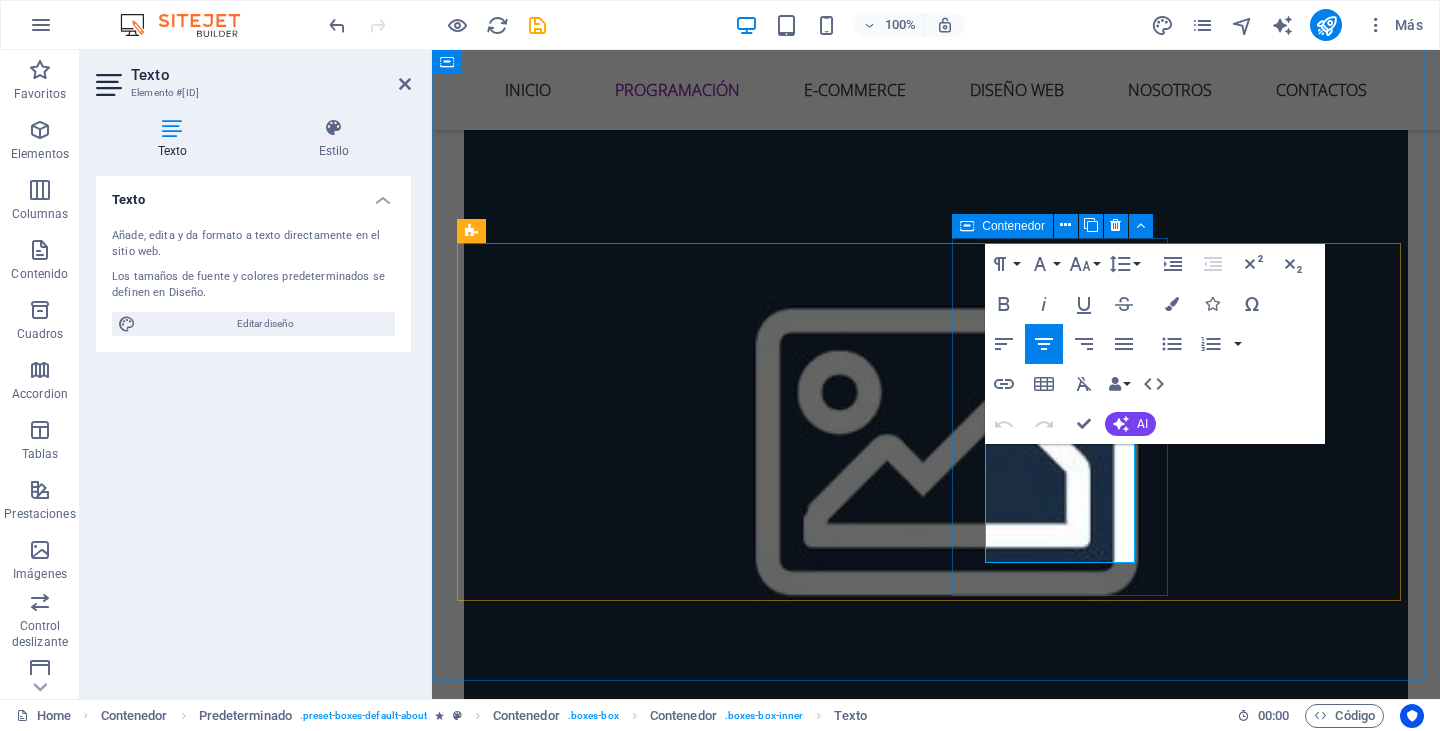 drag, startPoint x: 1130, startPoint y: 554, endPoint x: 967, endPoint y: 440, distance: 198.90953 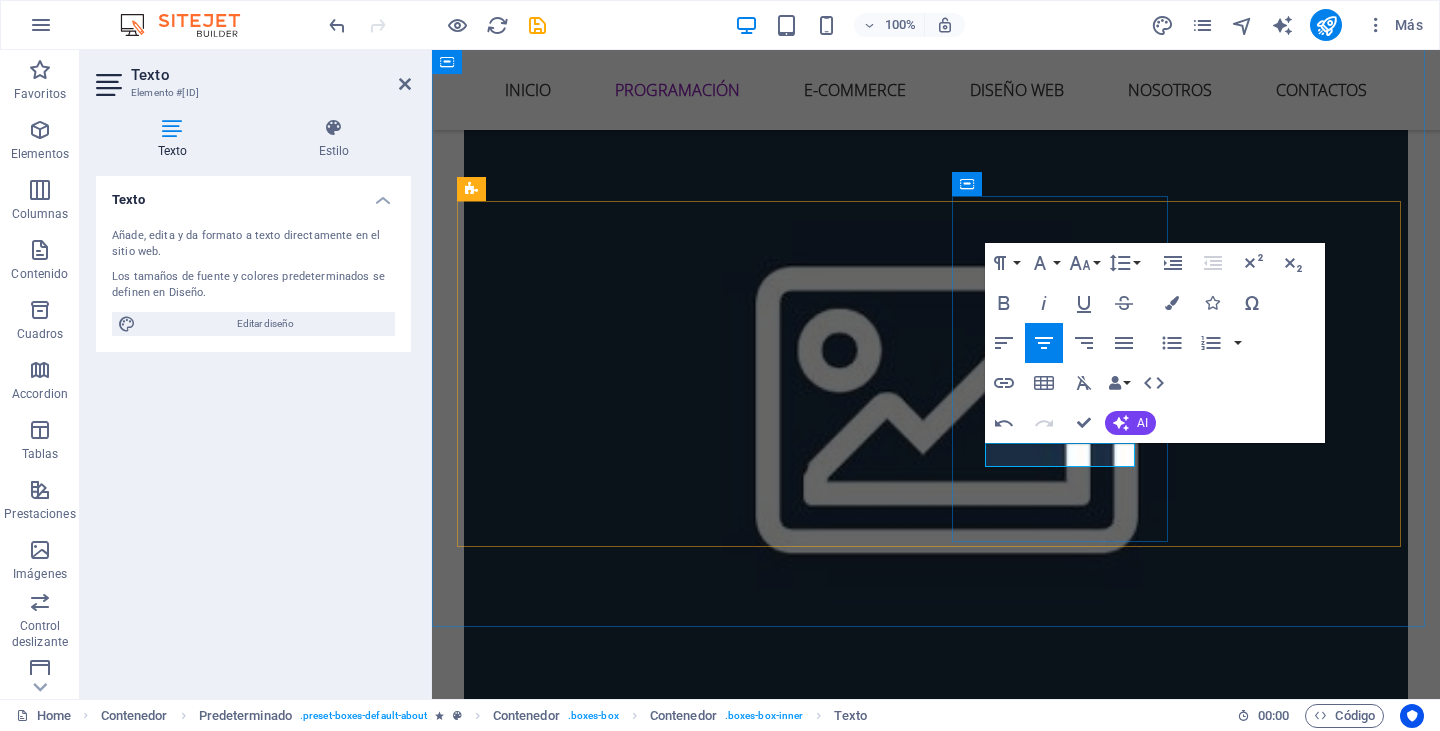 scroll, scrollTop: 2608, scrollLeft: 0, axis: vertical 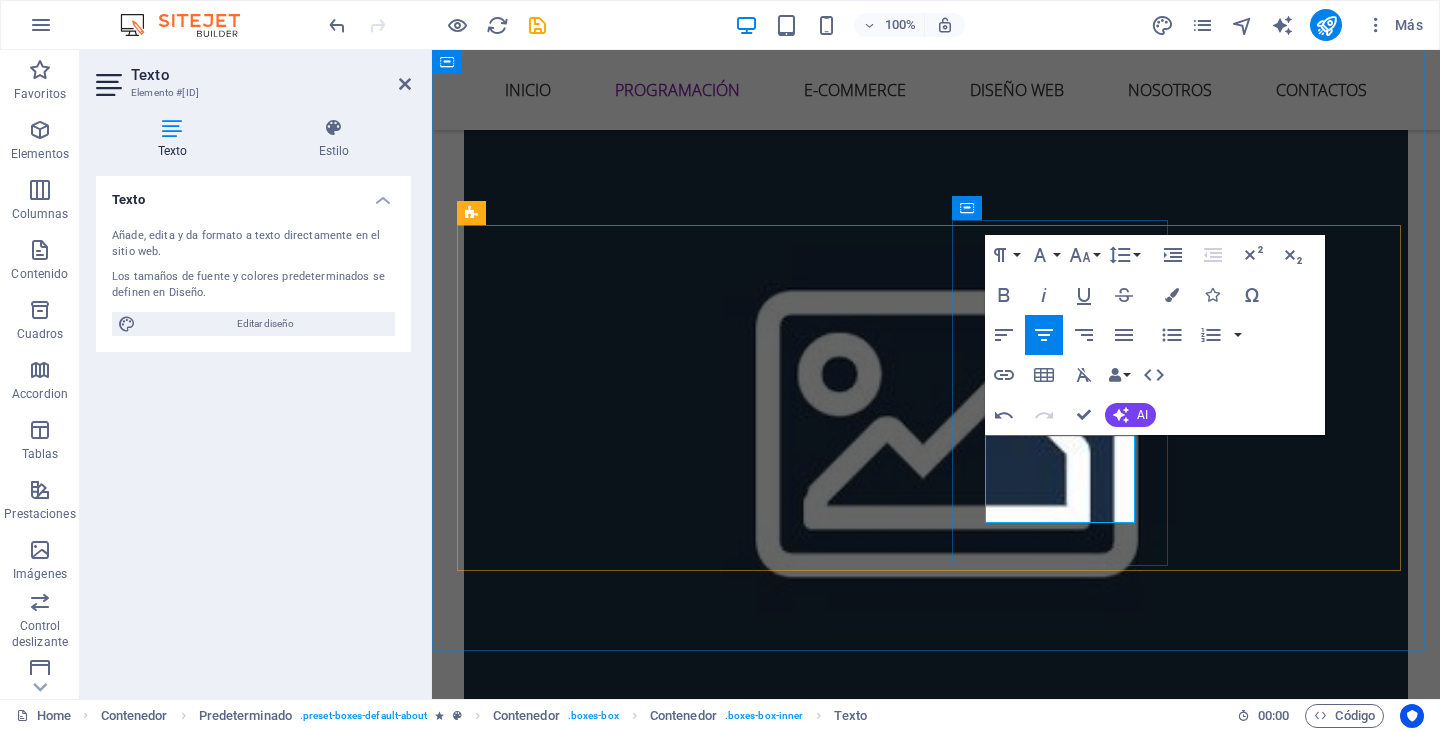 type 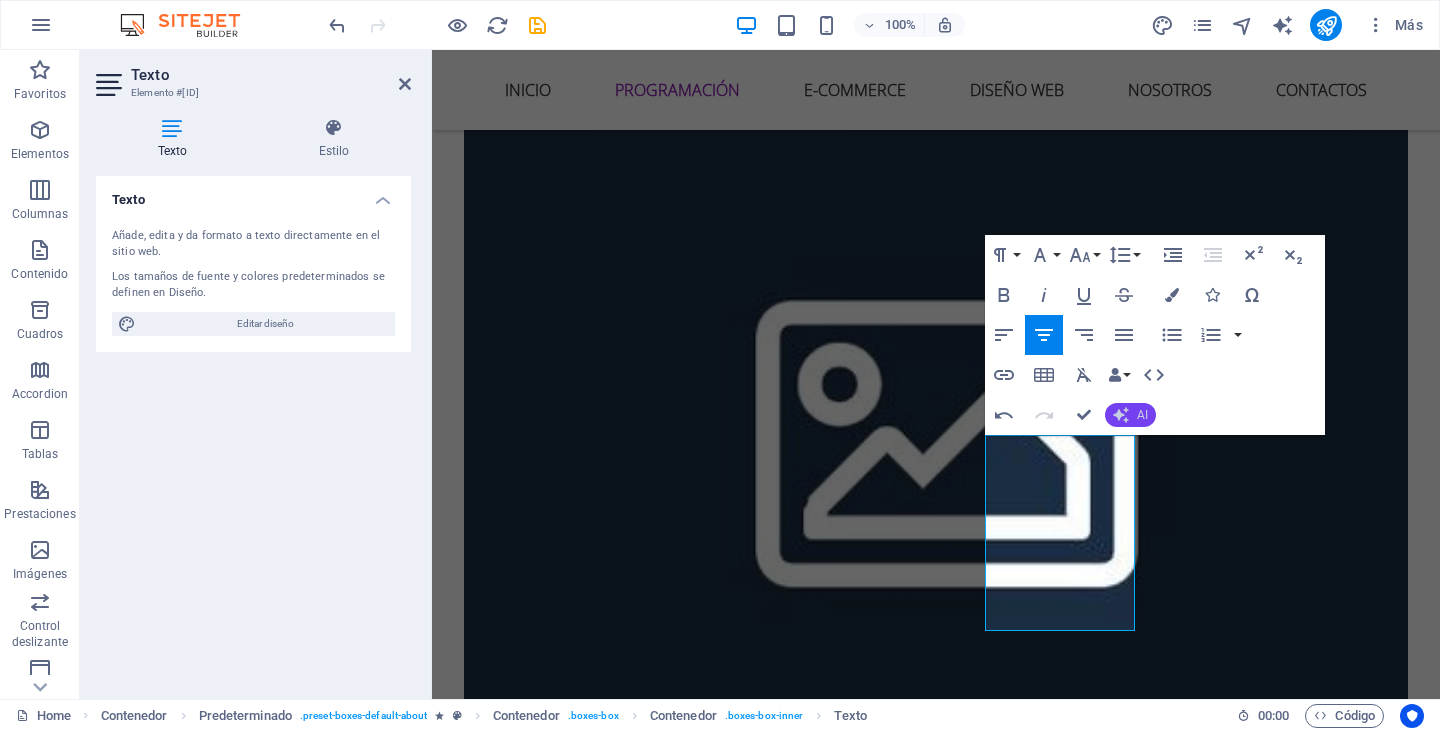 click 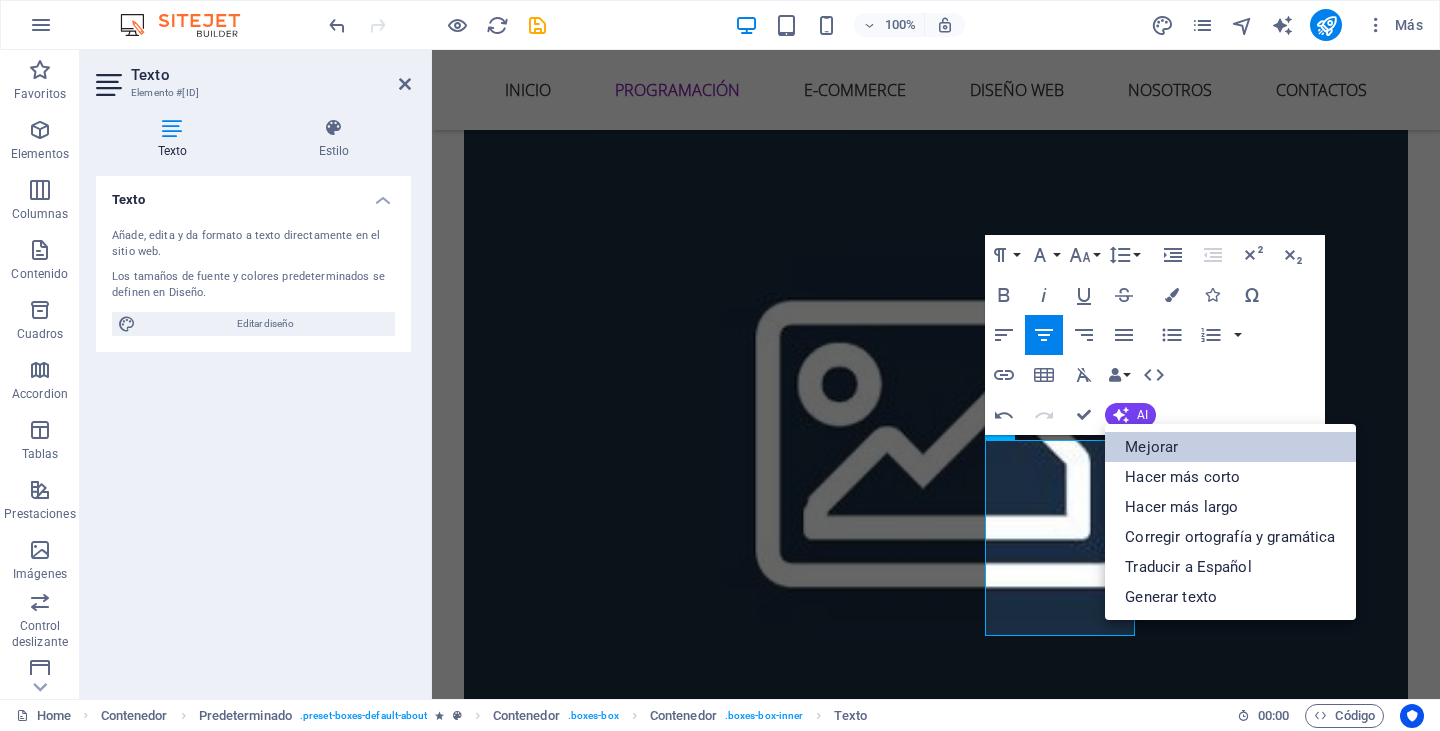 click on "Mejorar" at bounding box center (1230, 447) 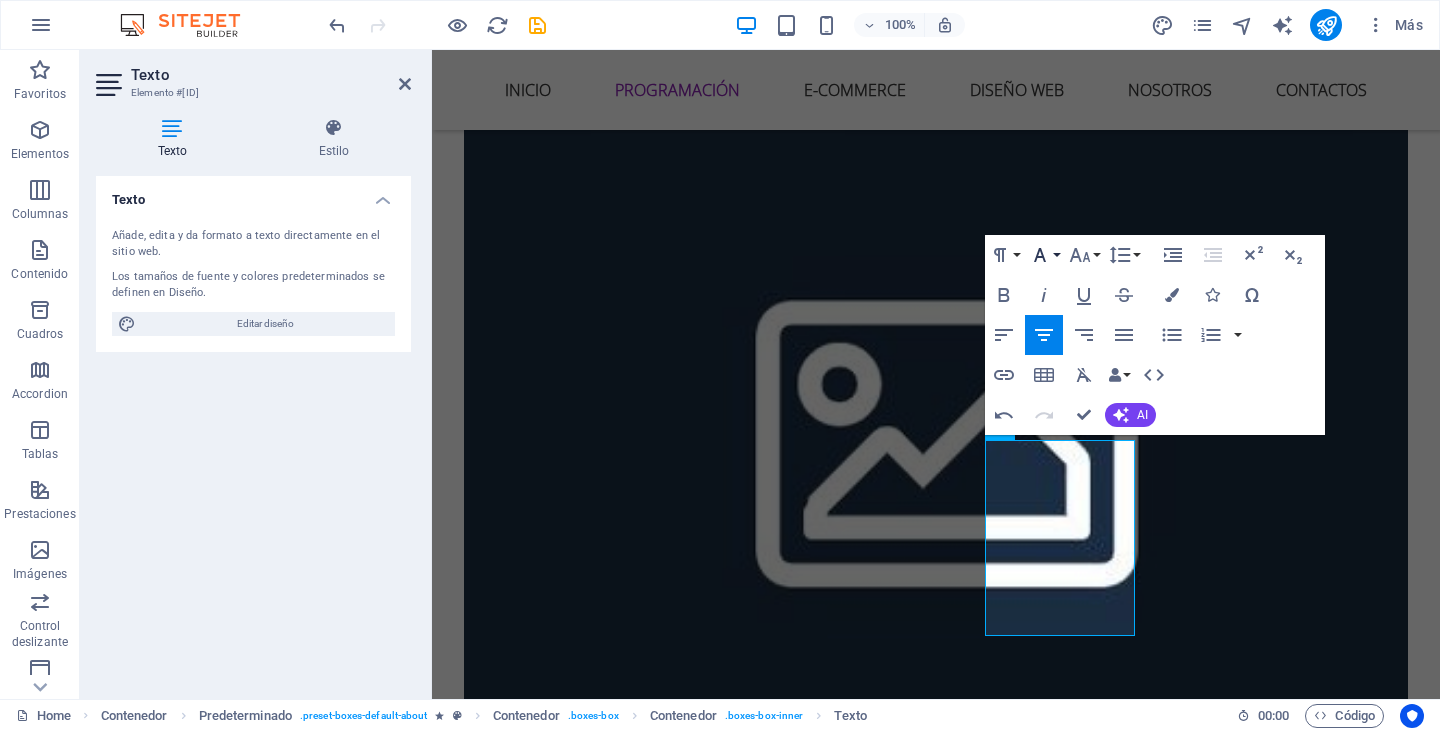 click on "Font Family" at bounding box center [1044, 255] 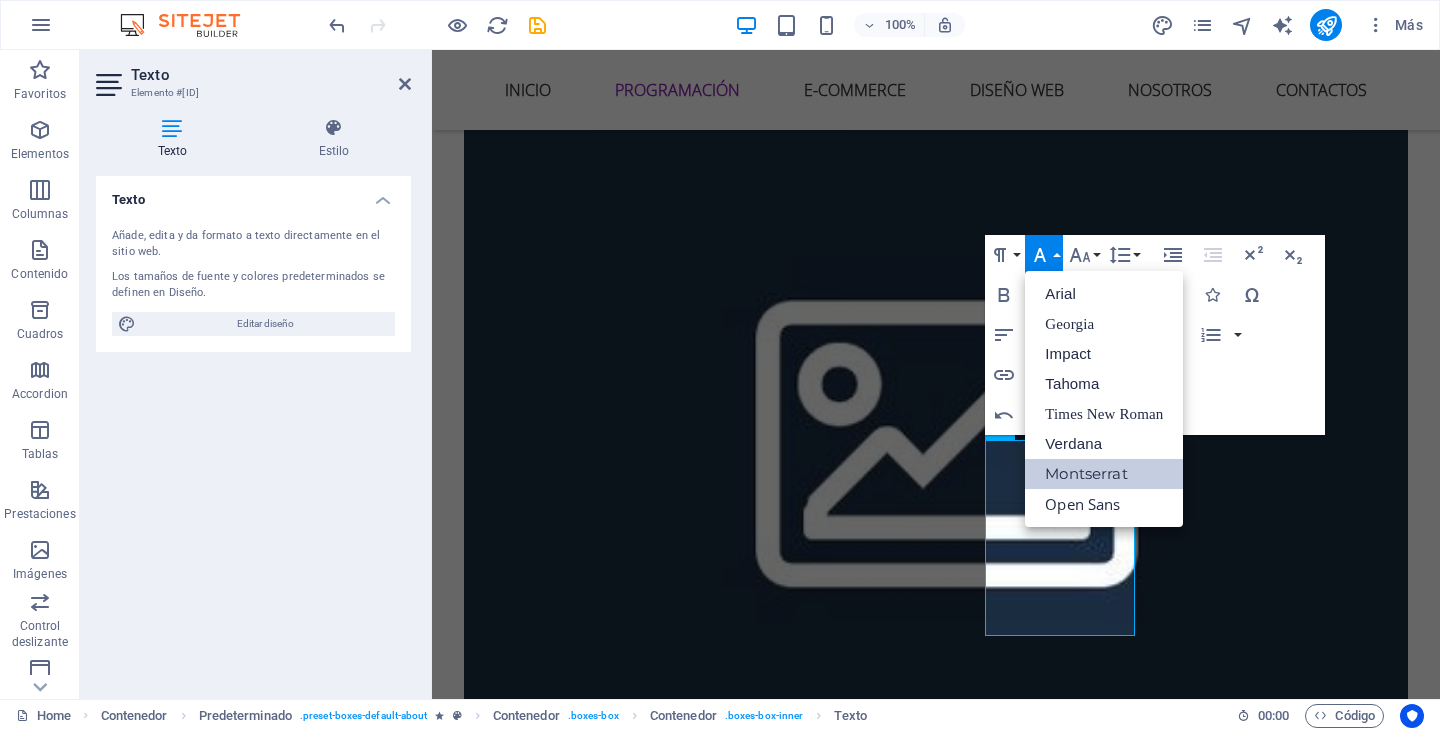 scroll, scrollTop: 0, scrollLeft: 0, axis: both 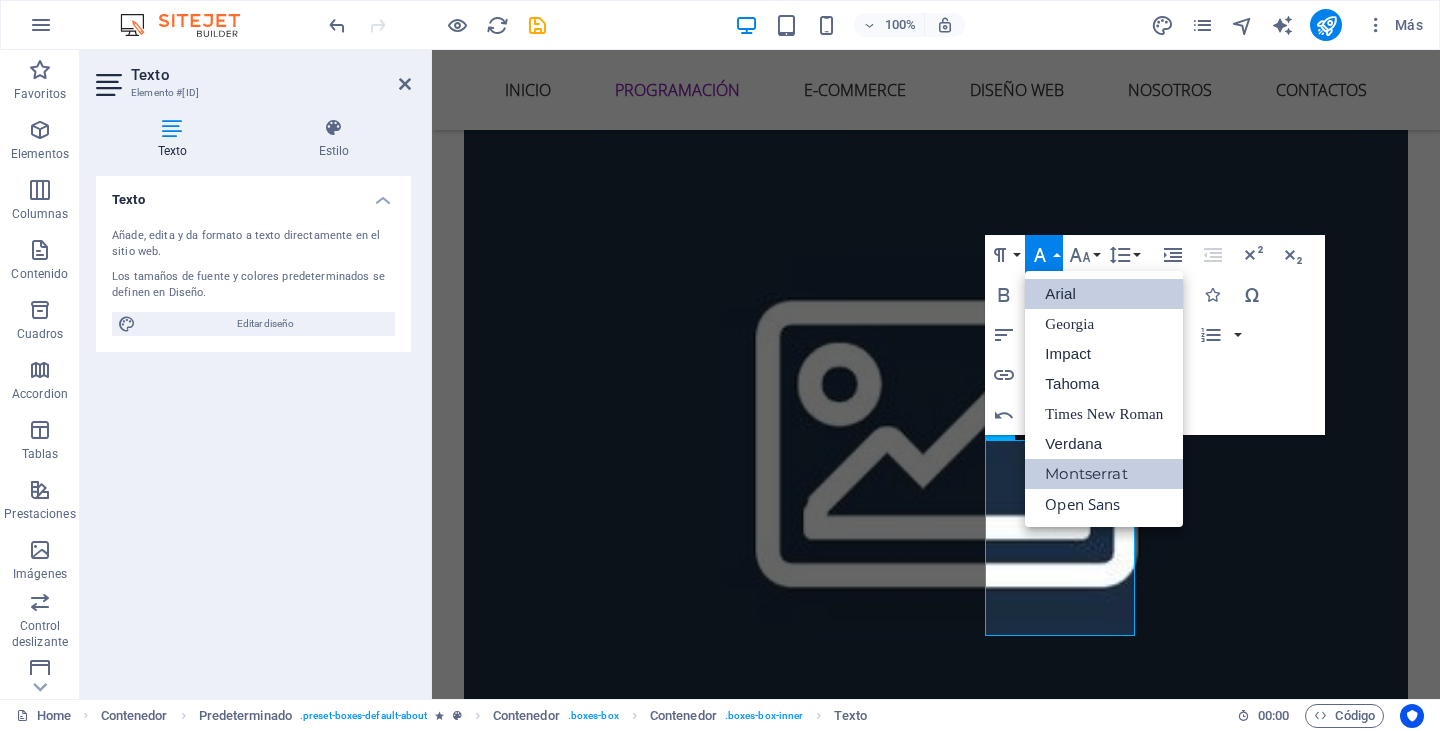 click on "Arial" at bounding box center (1104, 294) 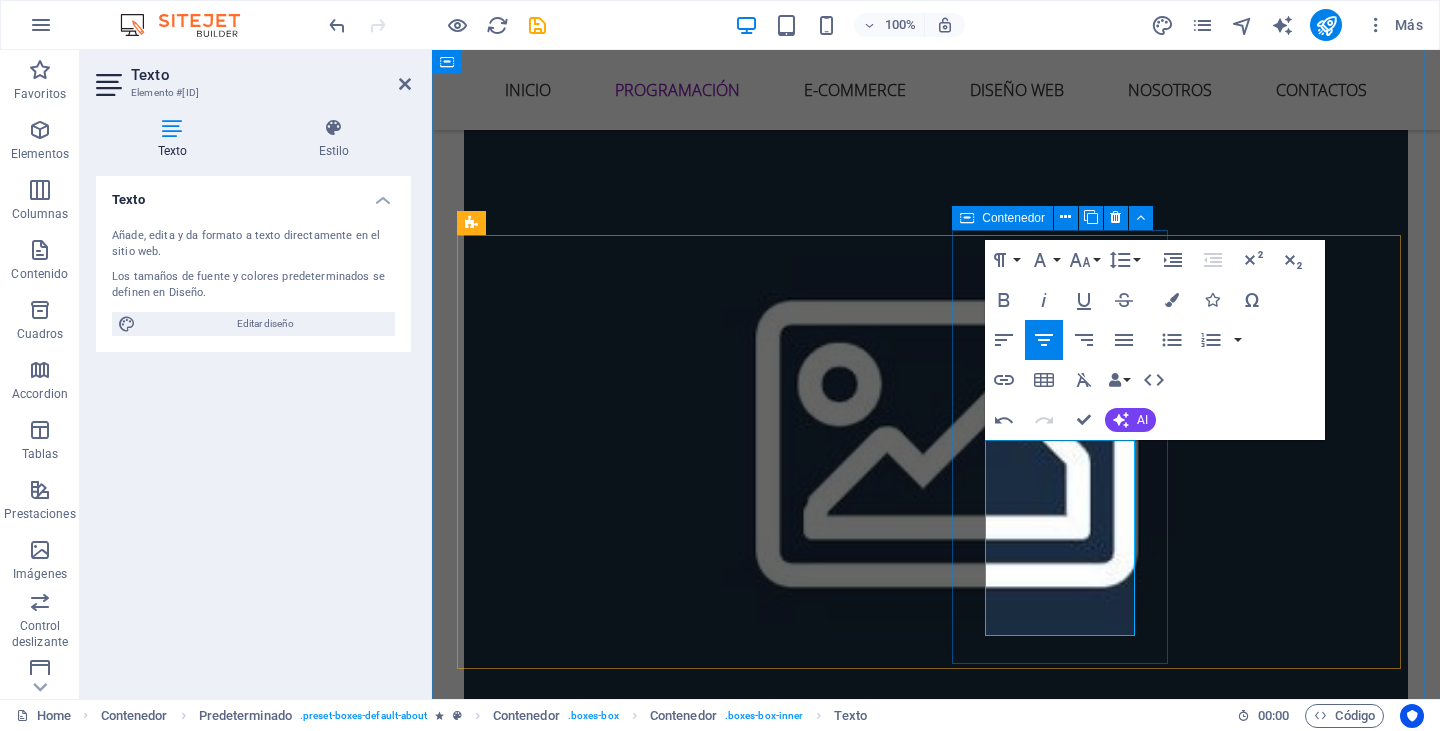 drag, startPoint x: 1118, startPoint y: 607, endPoint x: 977, endPoint y: 445, distance: 214.76732 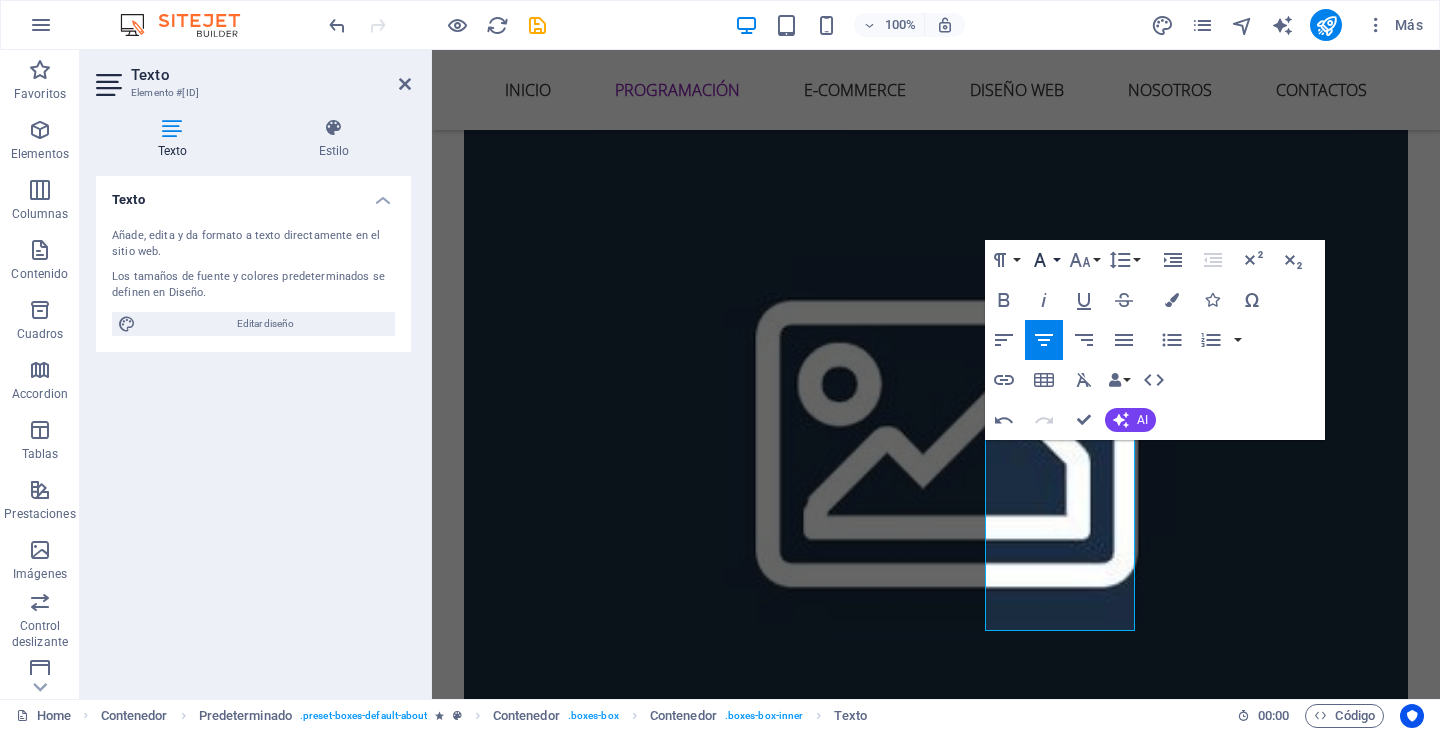 click 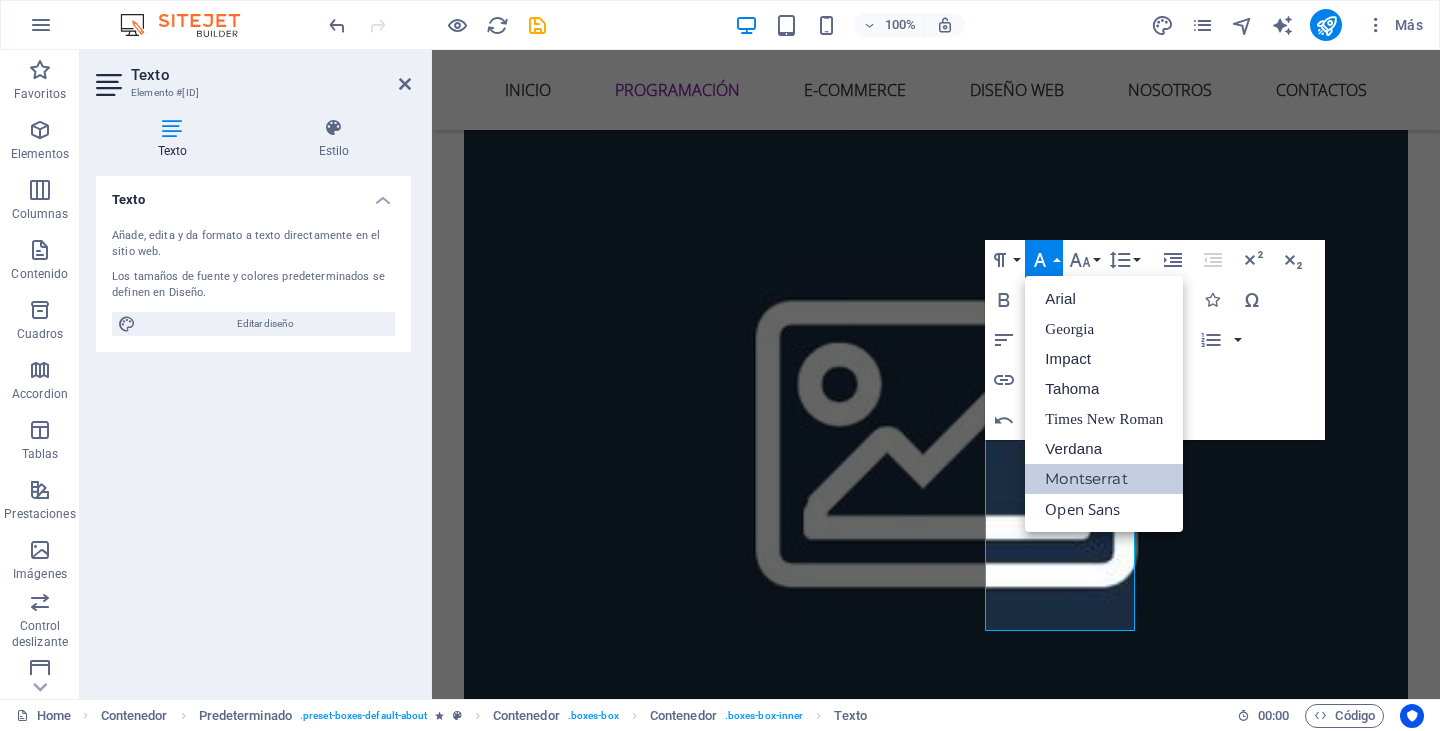 scroll, scrollTop: 0, scrollLeft: 0, axis: both 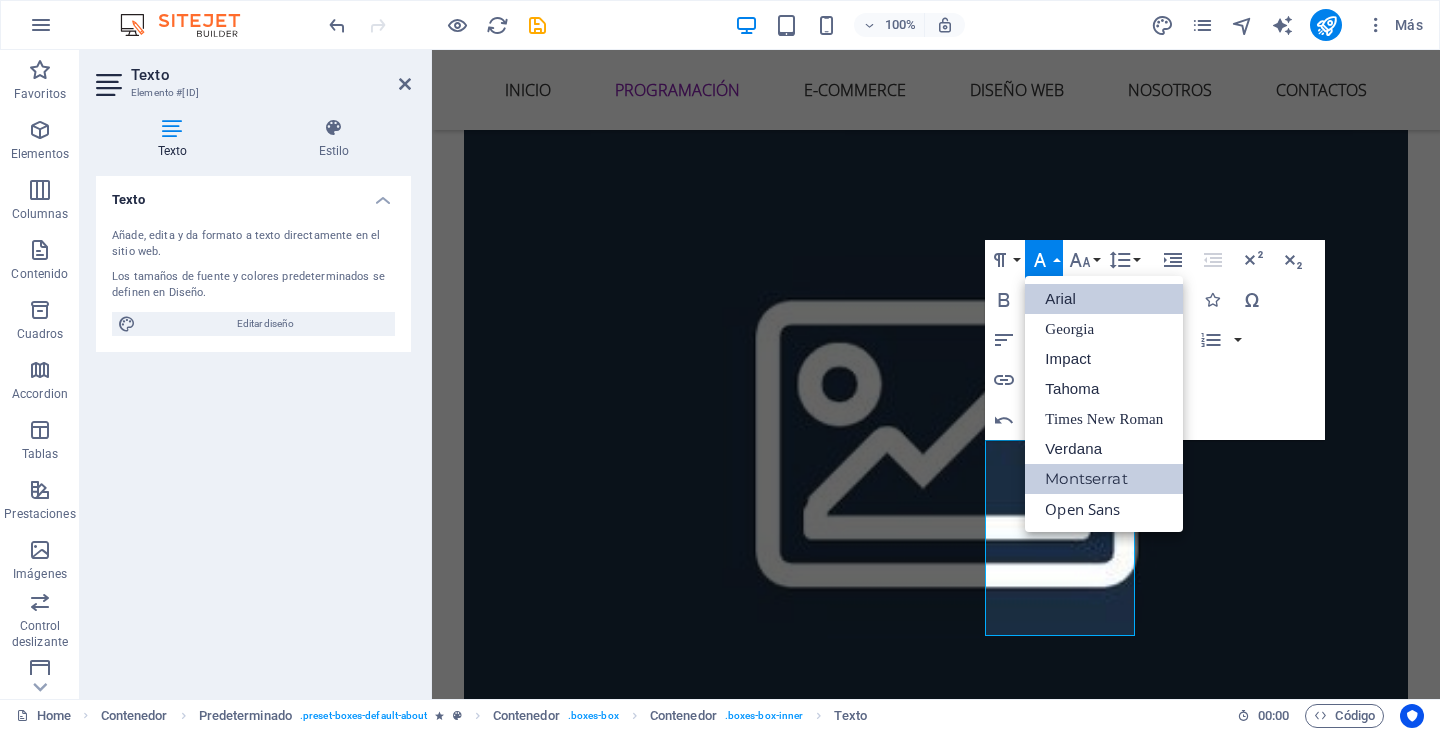 click on "Arial" at bounding box center (1104, 299) 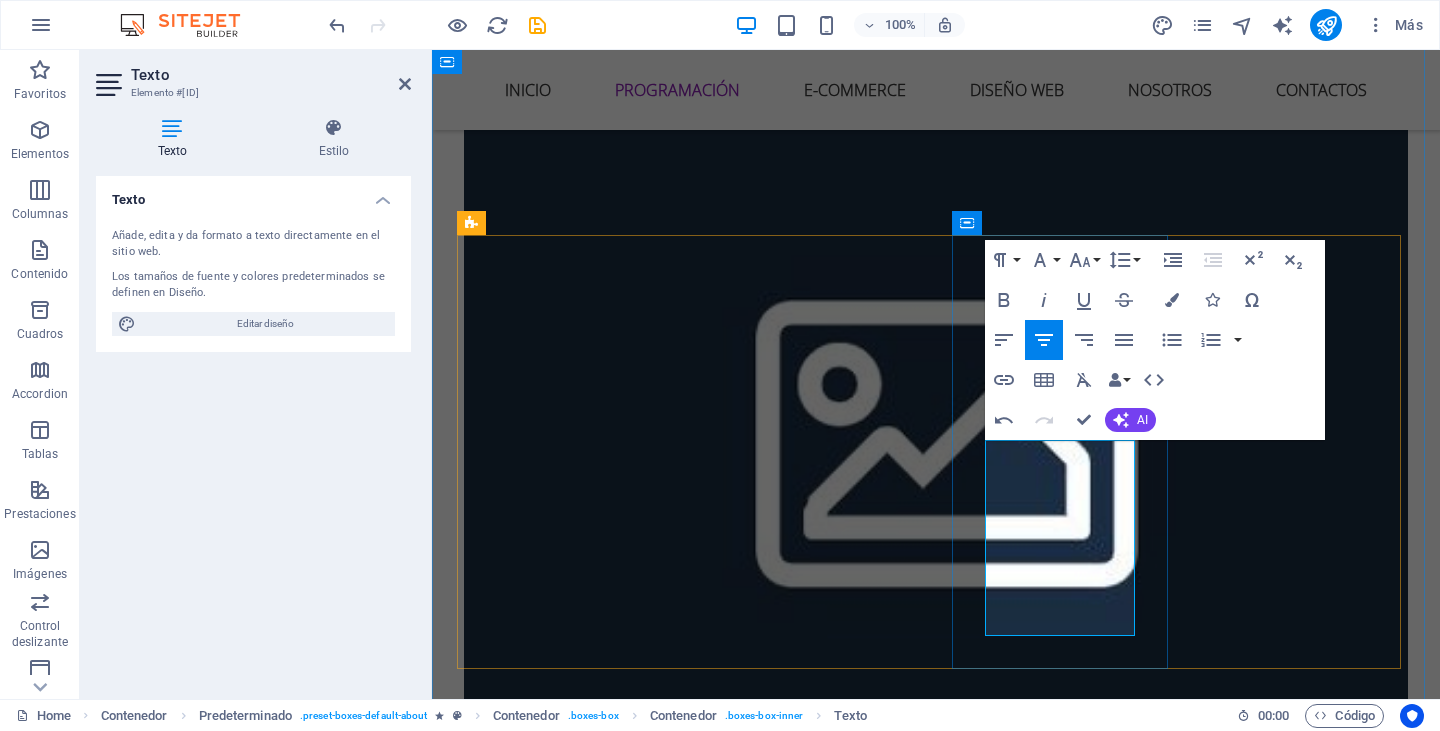 click on "Alojamos tu sitio web en nuestro servidor propio.​" at bounding box center (936, 3096) 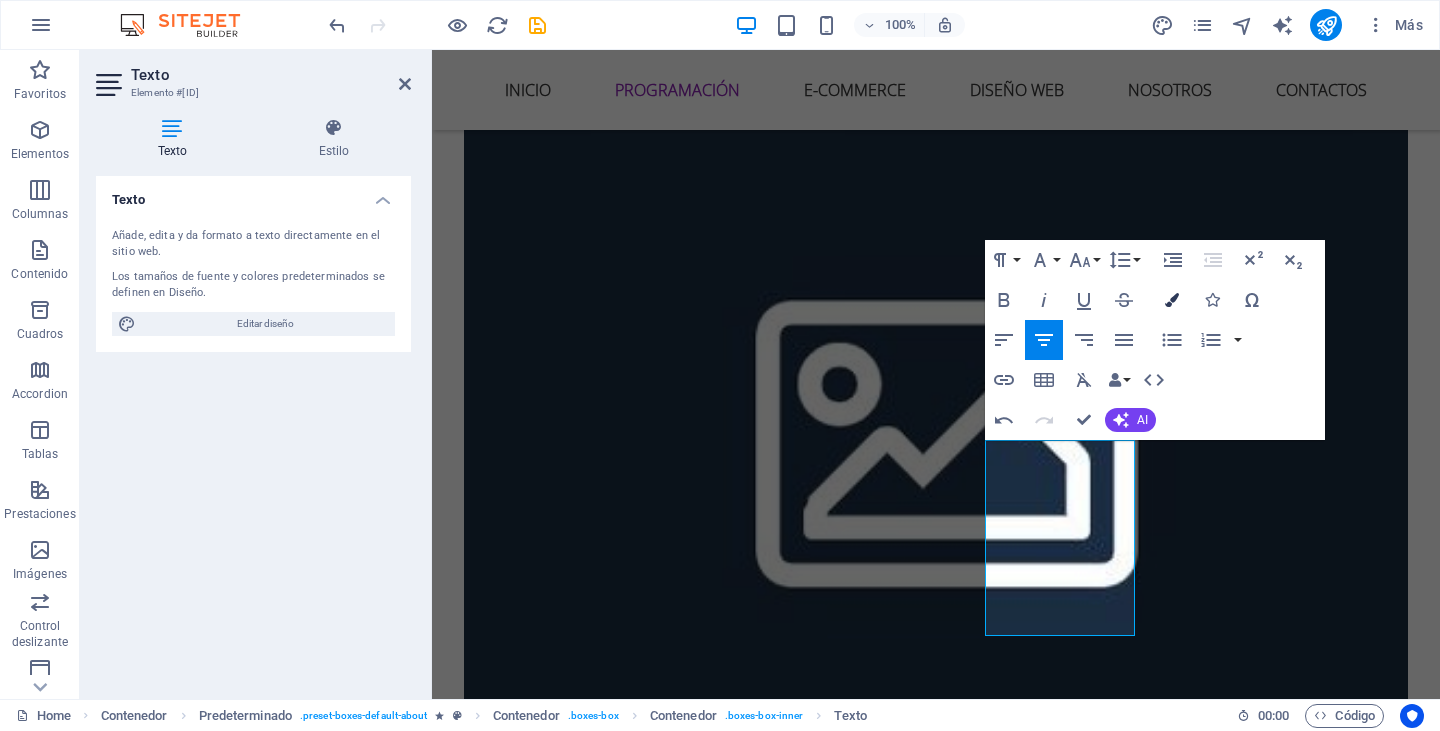 click at bounding box center (1172, 300) 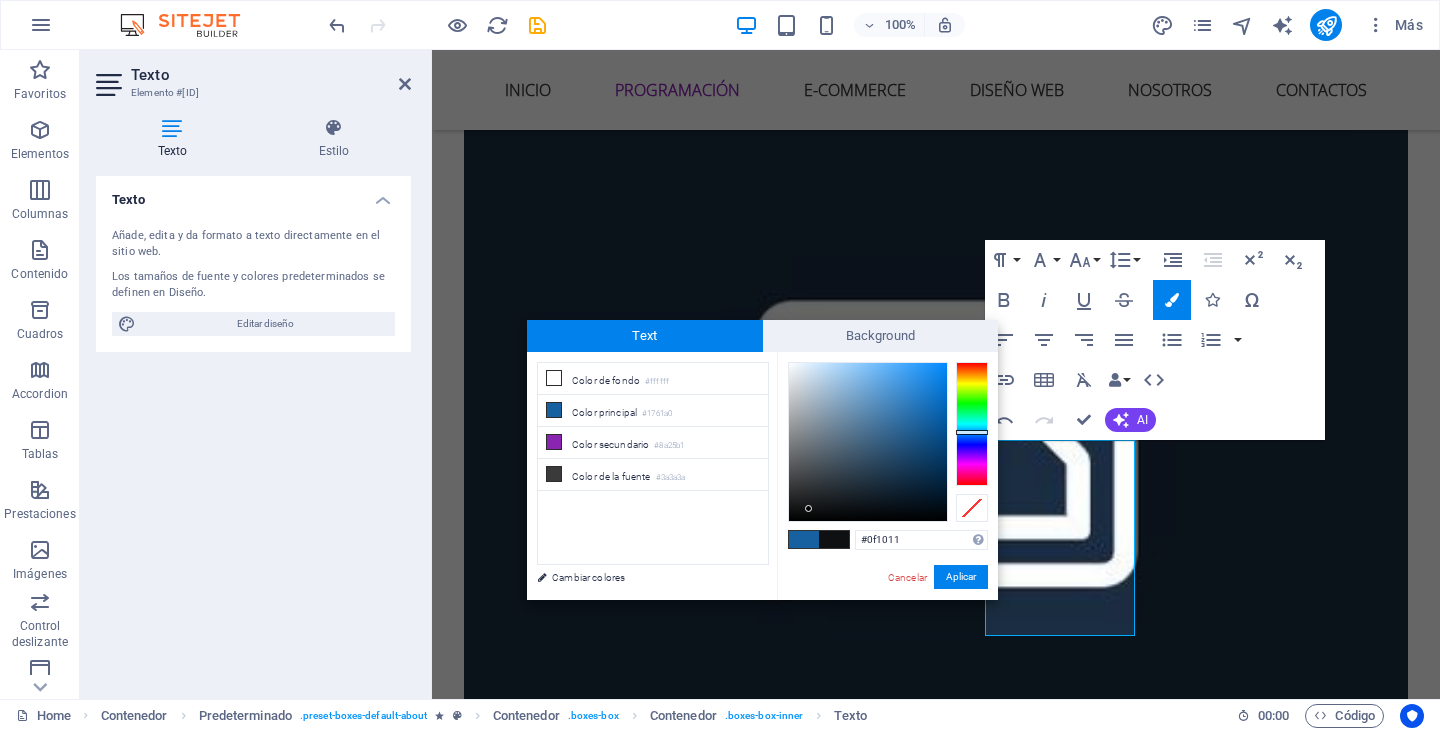type on "#0e0f10" 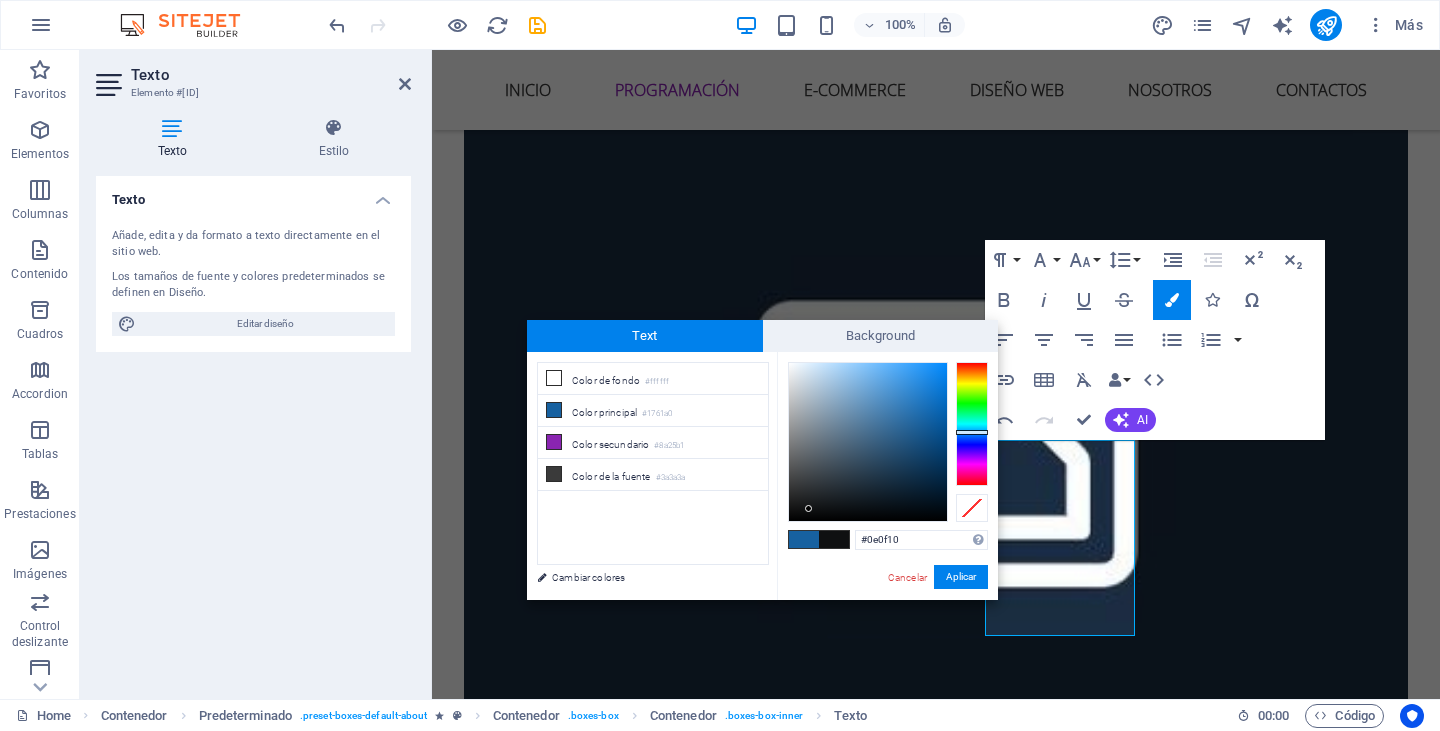 drag, startPoint x: 834, startPoint y: 476, endPoint x: 849, endPoint y: 512, distance: 39 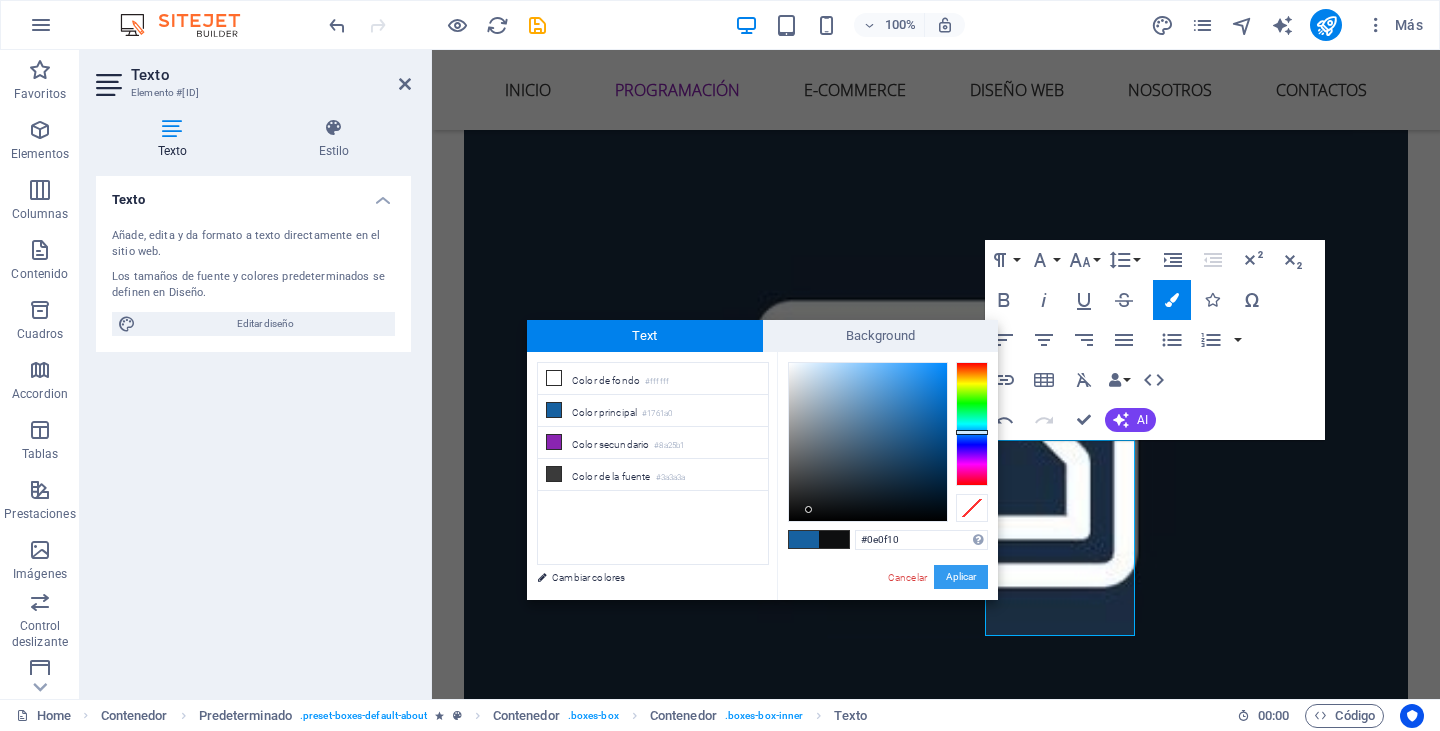 drag, startPoint x: 963, startPoint y: 573, endPoint x: 531, endPoint y: 525, distance: 434.65848 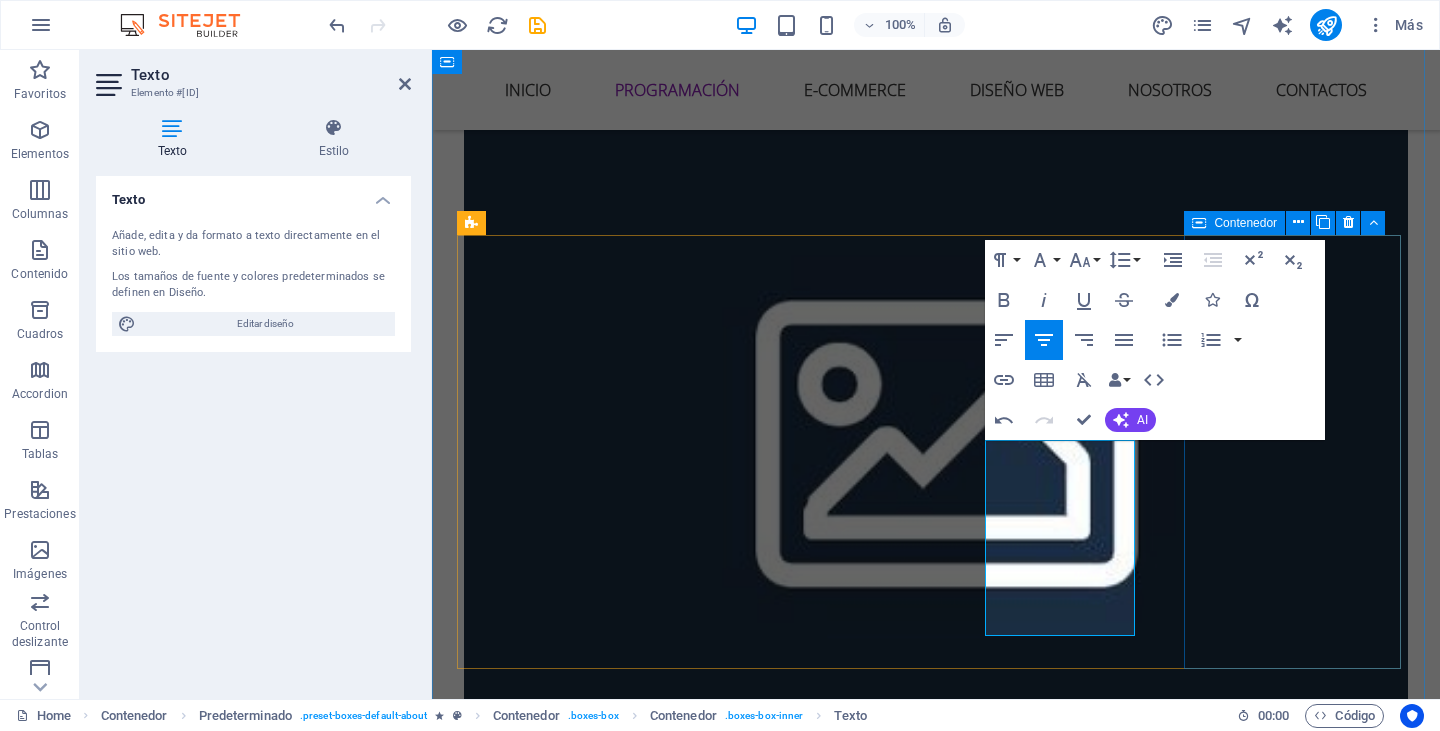 click on "Installation solutions Lorem ipsum dolor sit amet, consectetur adipisicing elit. Veritatis, dolorem!" at bounding box center [936, 3258] 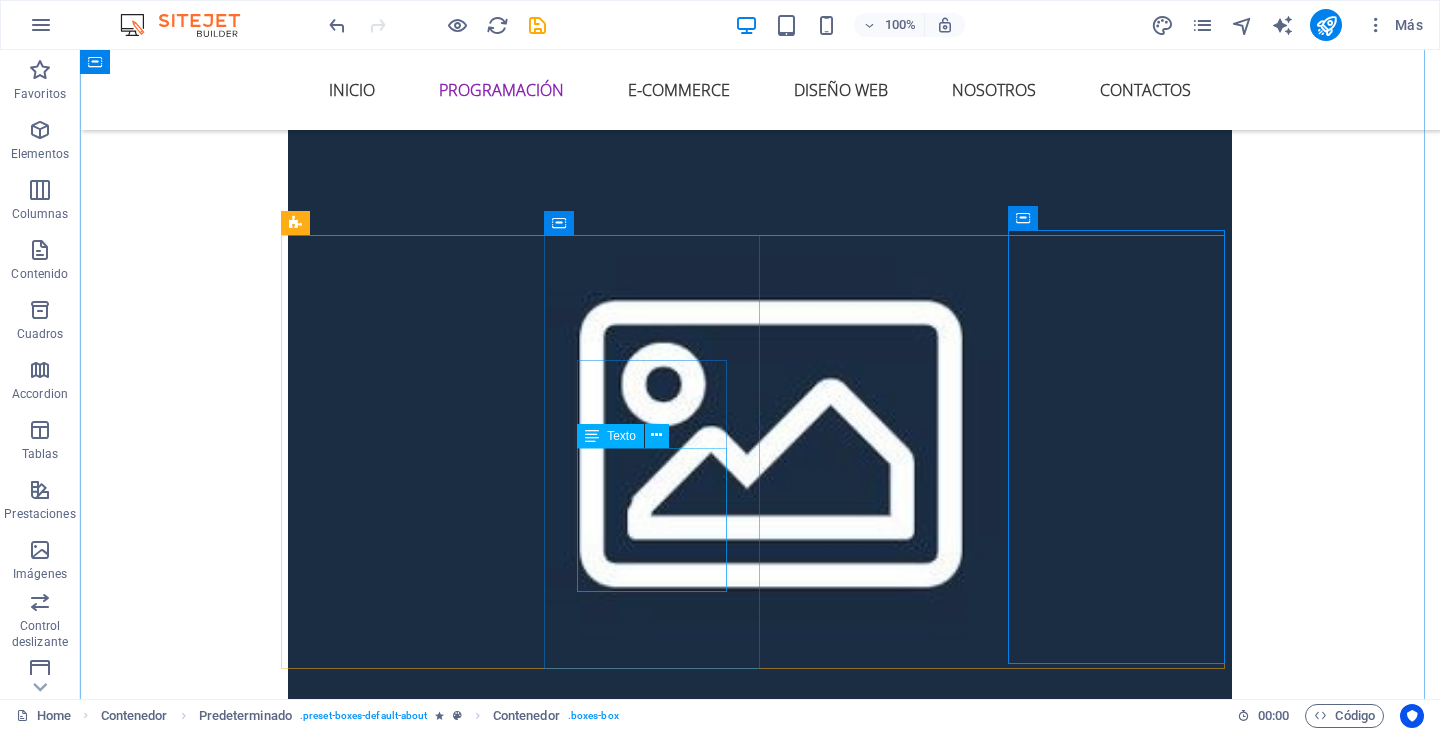 click on "Creamos software personalizado que se ajusta a tus necesidades con altos estándares de calidad." at bounding box center (760, 2892) 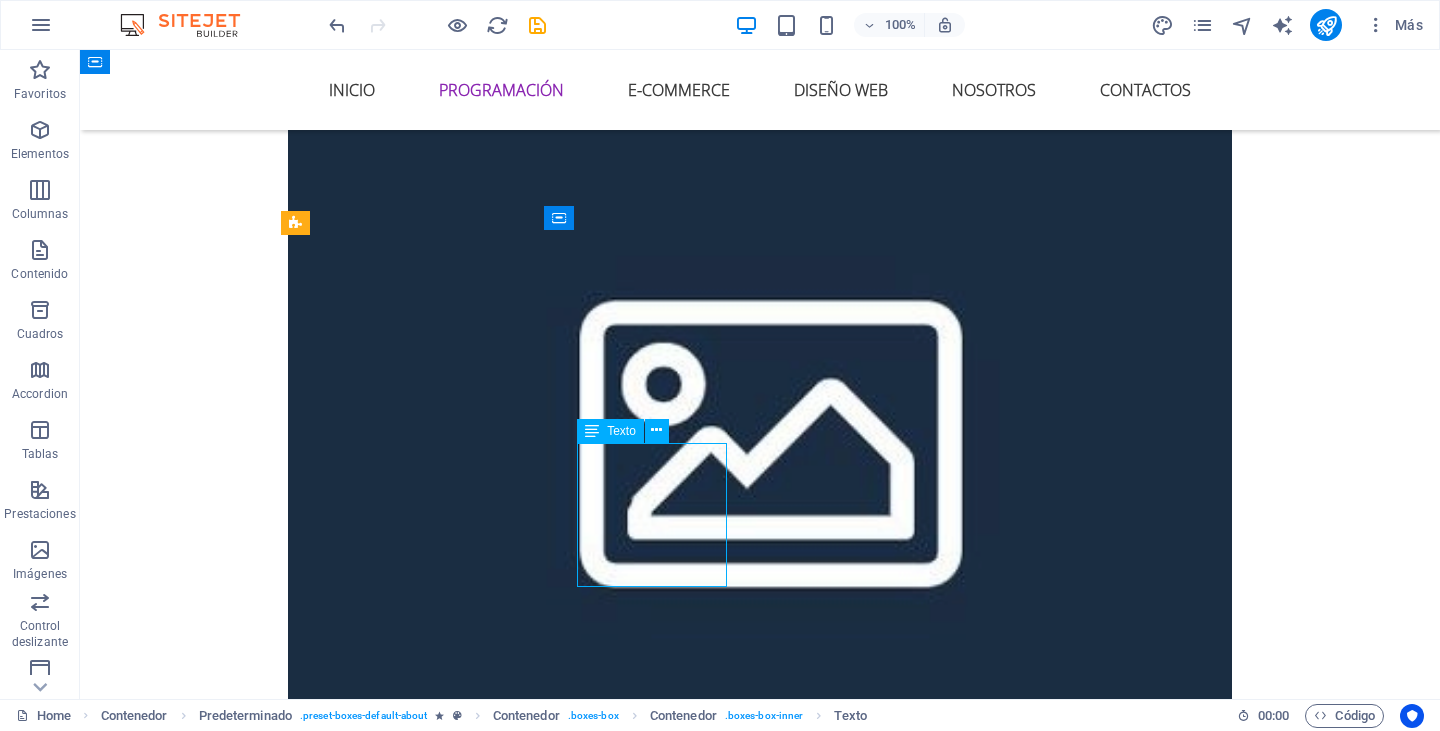 click on "Creamos software personalizado que se ajusta a tus necesidades con altos estándares de calidad." at bounding box center [760, 2892] 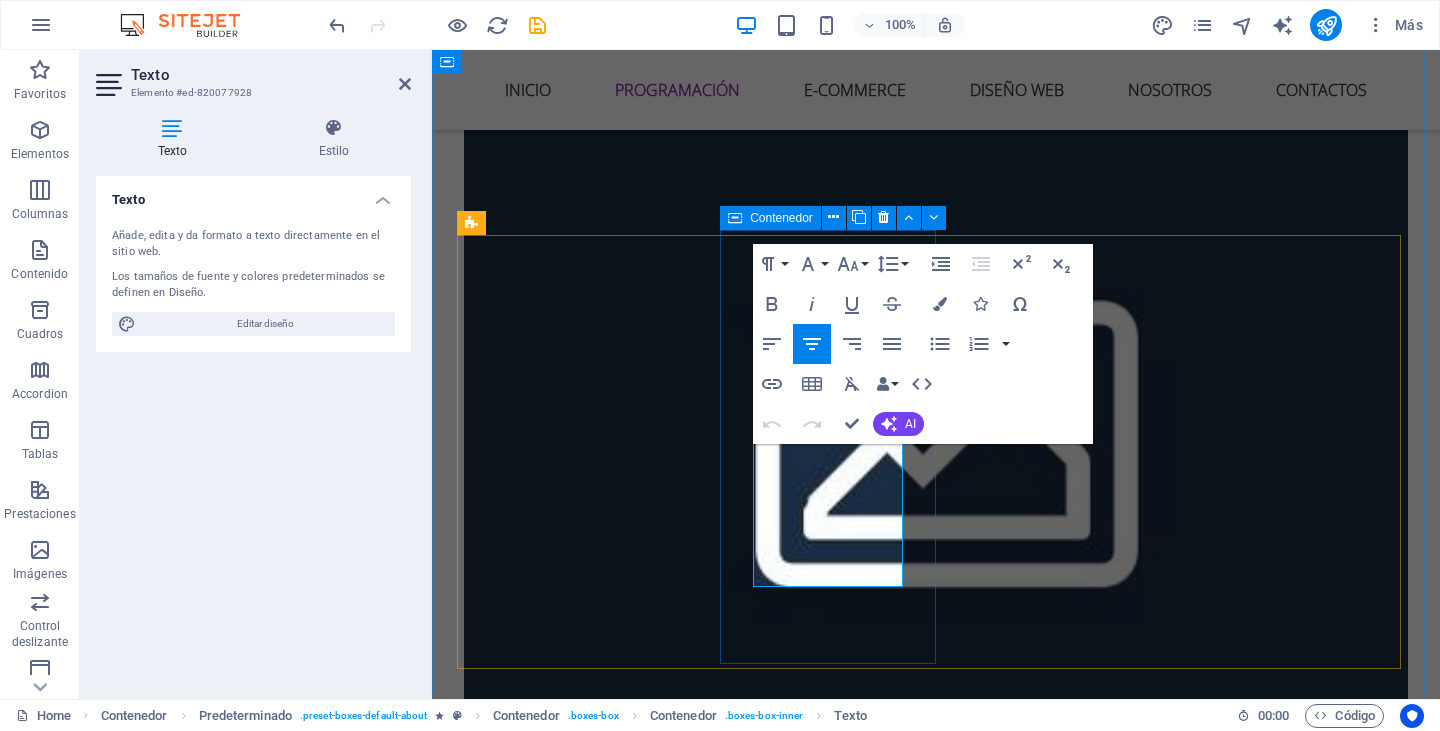 drag, startPoint x: 863, startPoint y: 572, endPoint x: 728, endPoint y: 445, distance: 185.34833 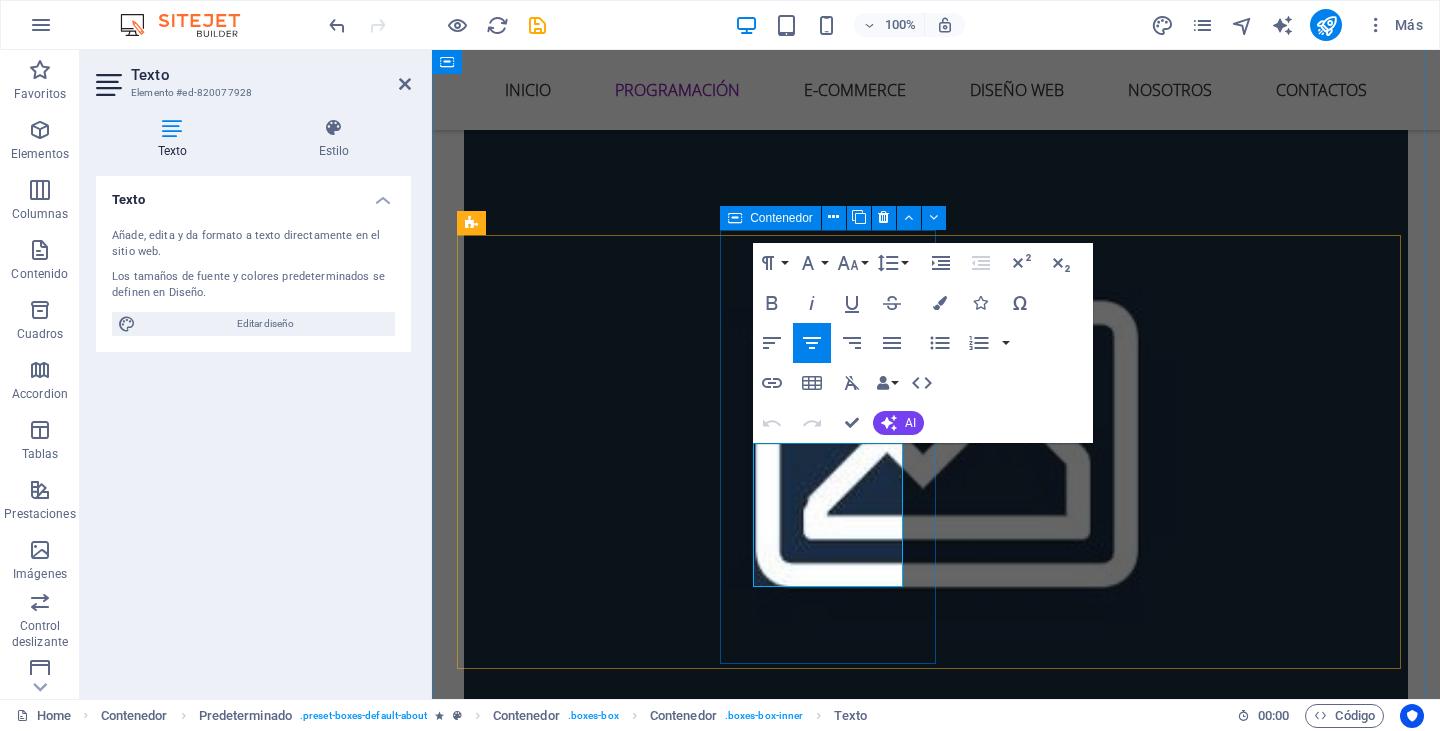 copy on "Creamos software personalizado que se ajusta a tus necesidades con altos estándares de calidad." 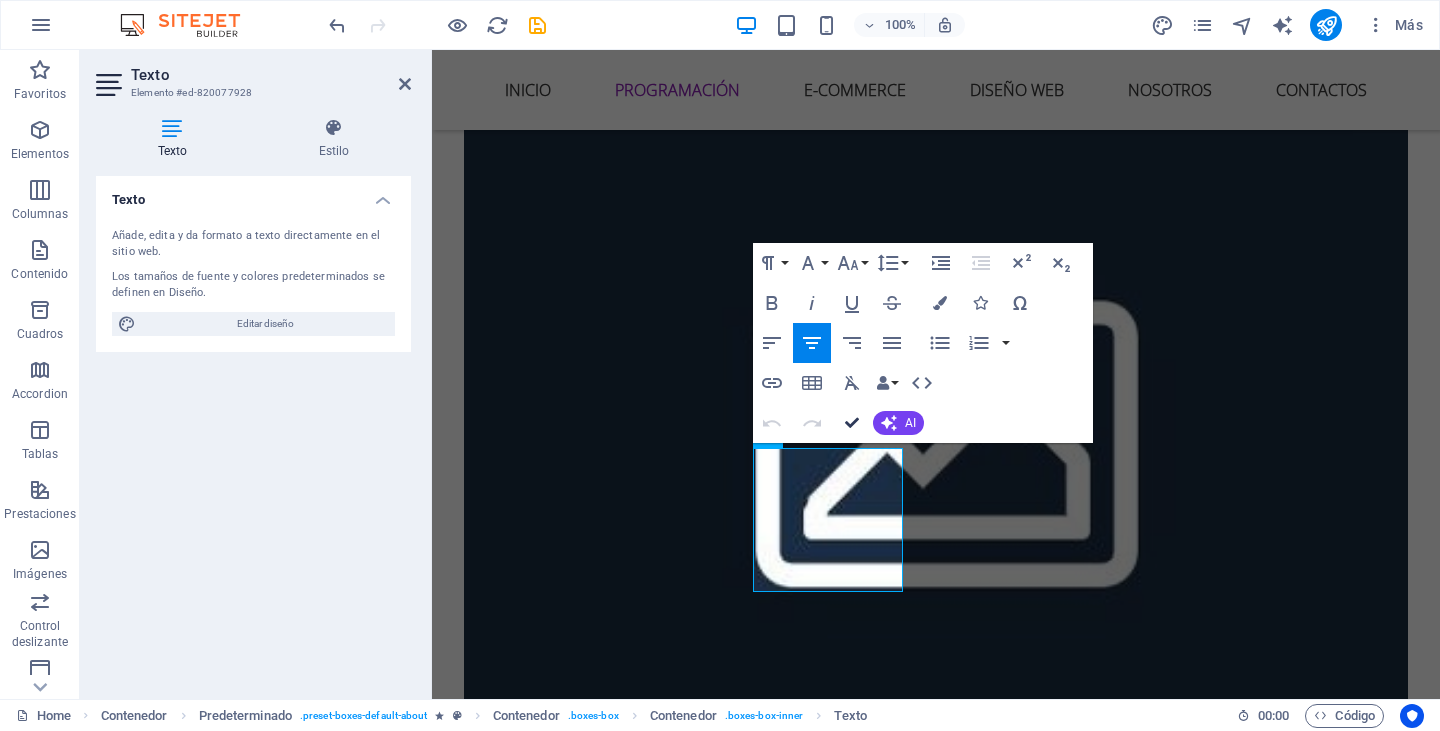 drag, startPoint x: 853, startPoint y: 422, endPoint x: 783, endPoint y: 381, distance: 81.12336 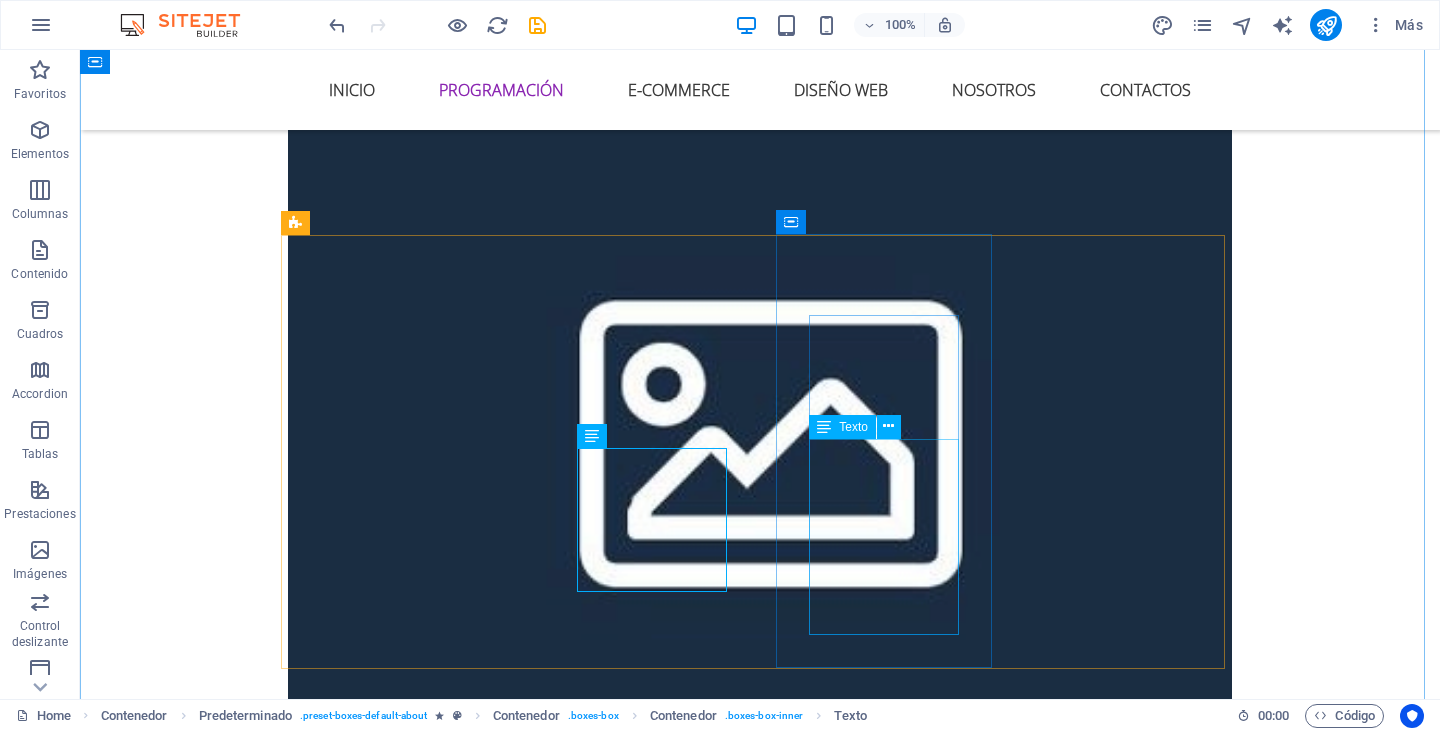 click on "Alojamos tu sitio web en nuestro servidor propio." at bounding box center [760, 3096] 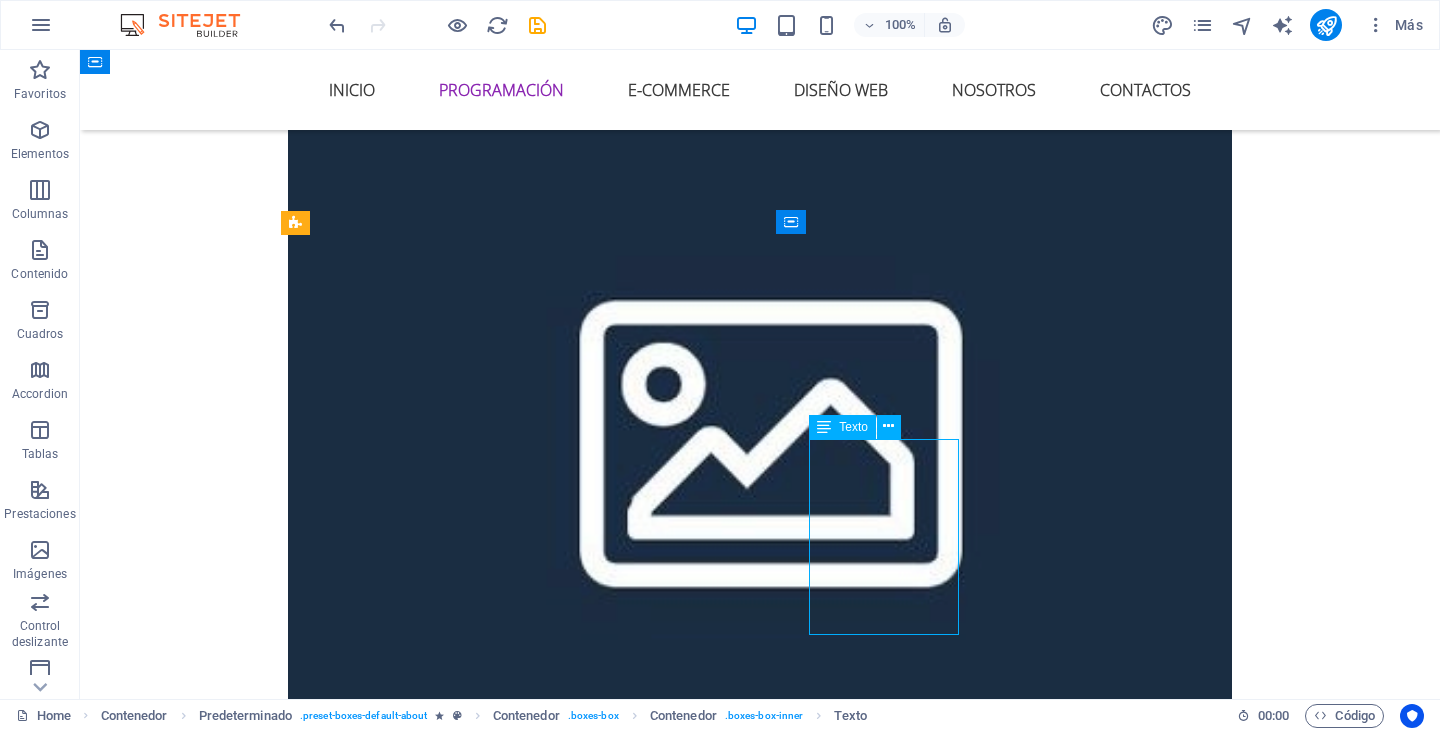 click on "Alojamos tu sitio web en nuestro servidor propio." at bounding box center (760, 3096) 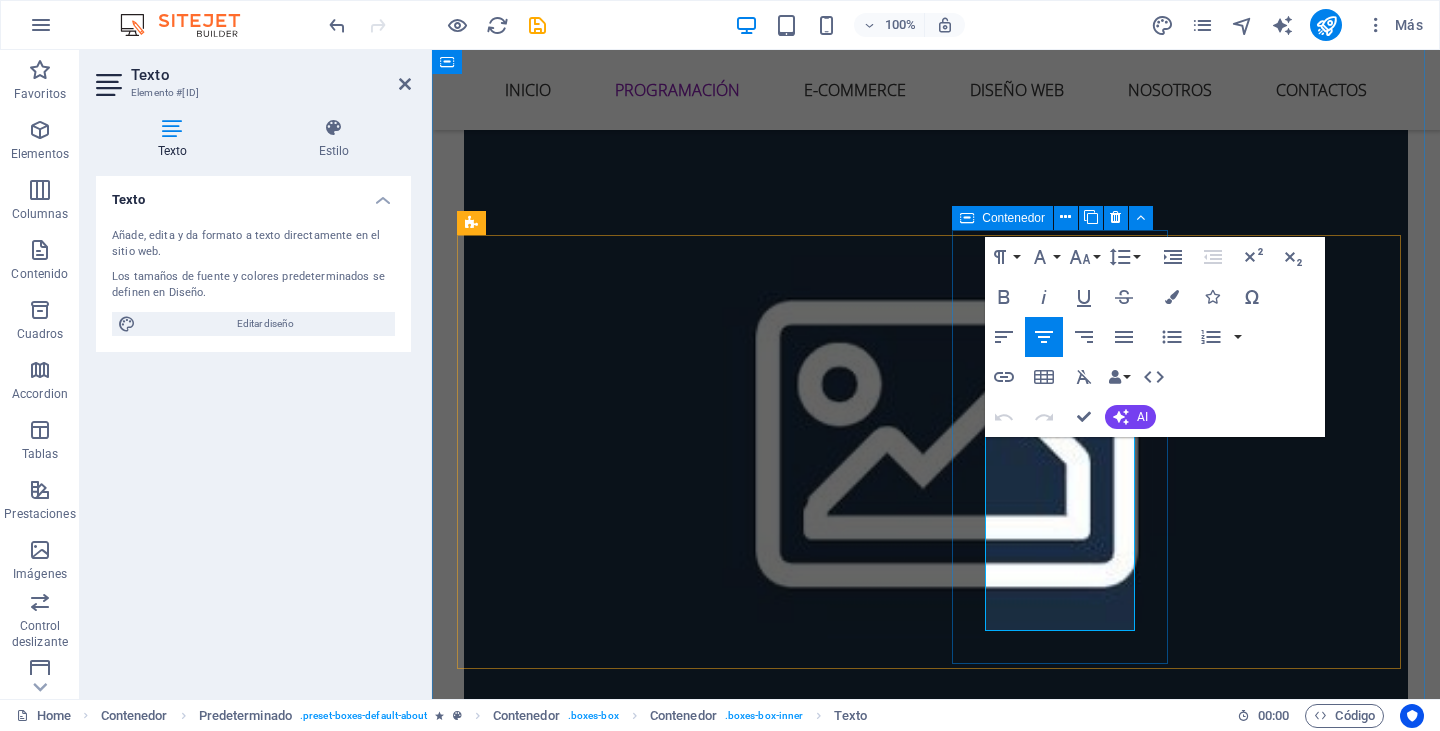 drag, startPoint x: 1115, startPoint y: 608, endPoint x: 963, endPoint y: 428, distance: 235.59286 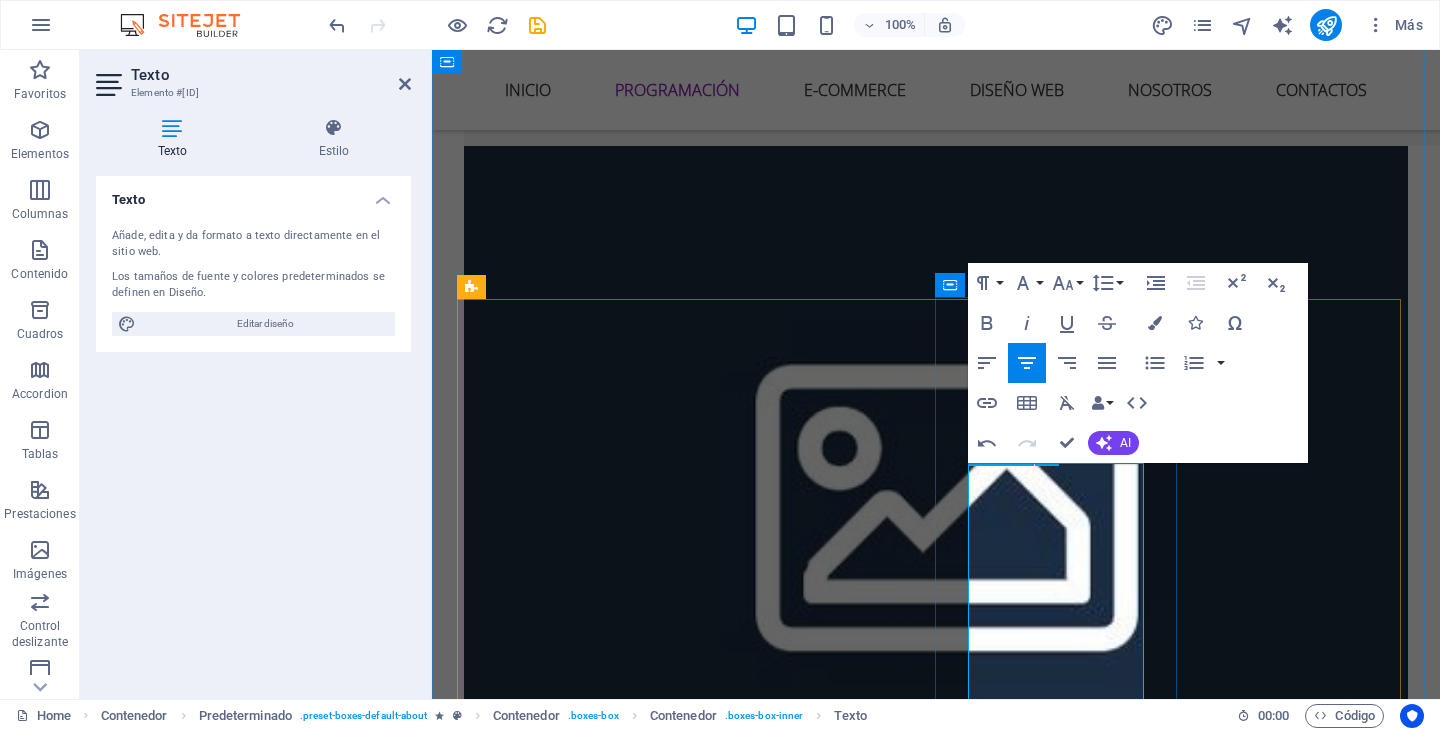 scroll, scrollTop: 2744, scrollLeft: 0, axis: vertical 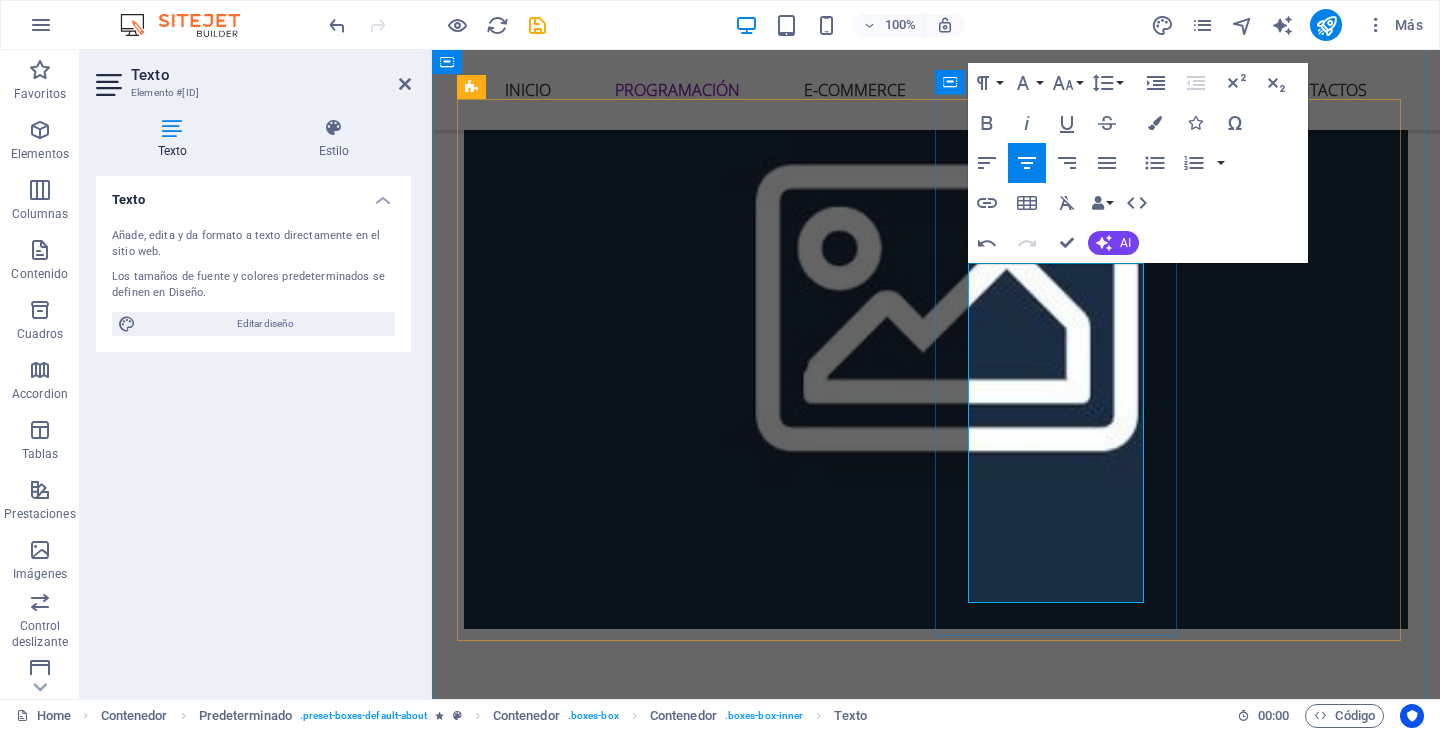 click on "Creamos software personalizado que se ajusta a tus necesidades con altos estándares de calidad." at bounding box center (936, 2978) 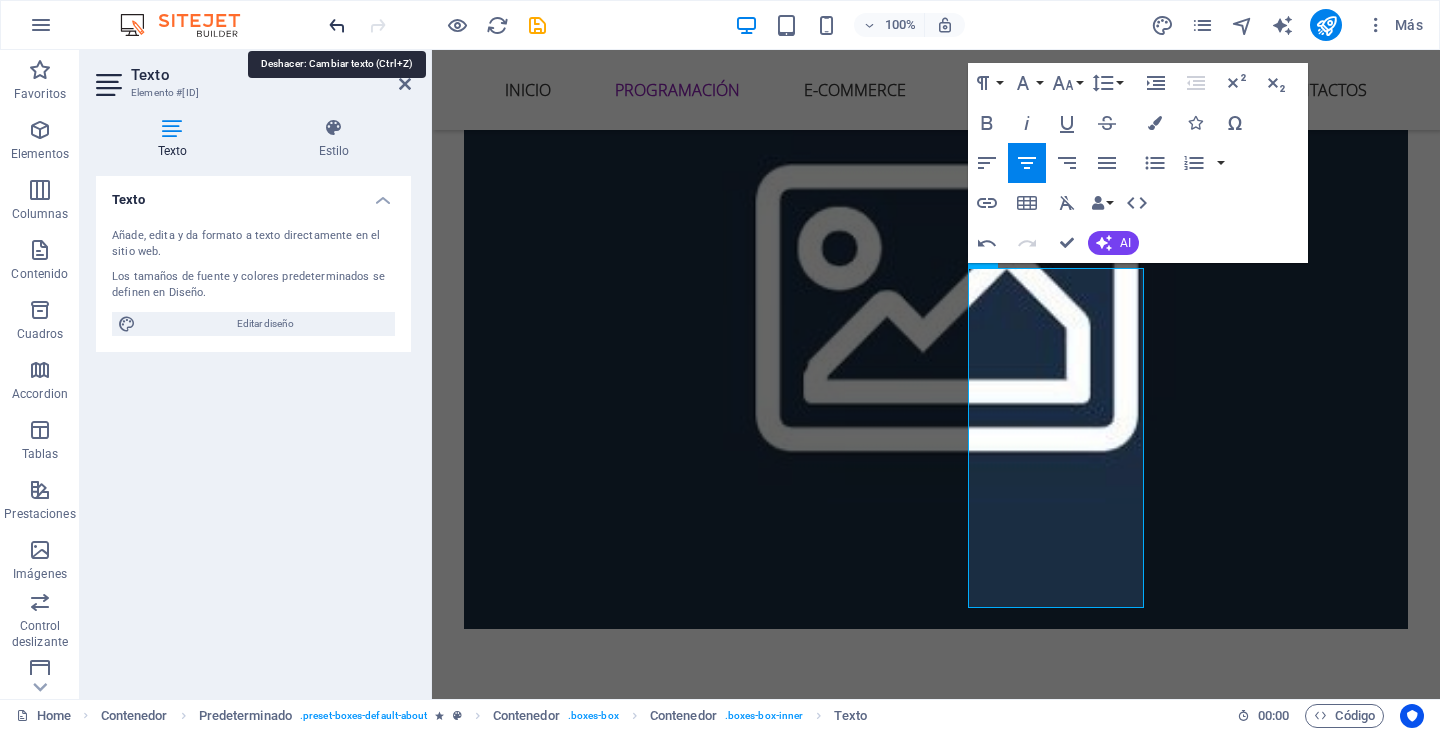 click at bounding box center [337, 25] 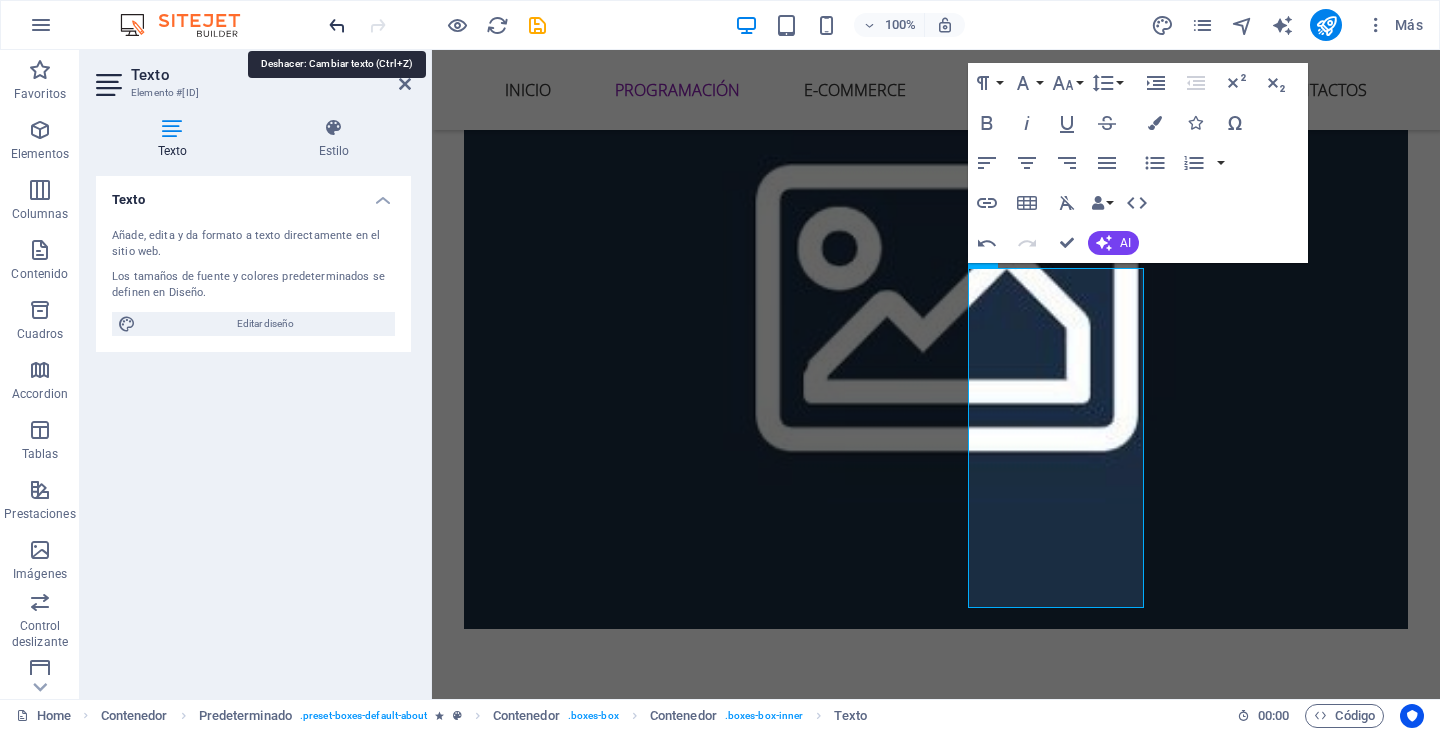 click at bounding box center (337, 25) 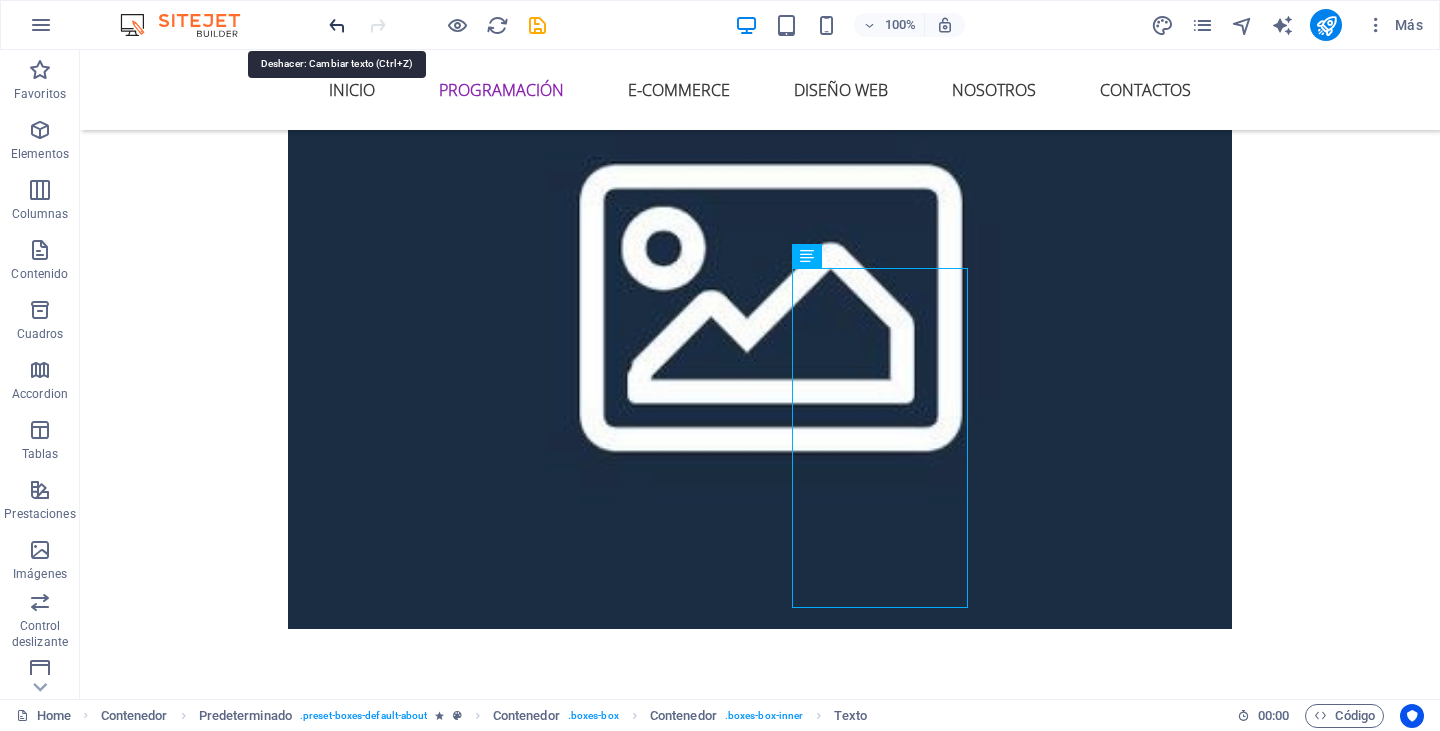 click at bounding box center (337, 25) 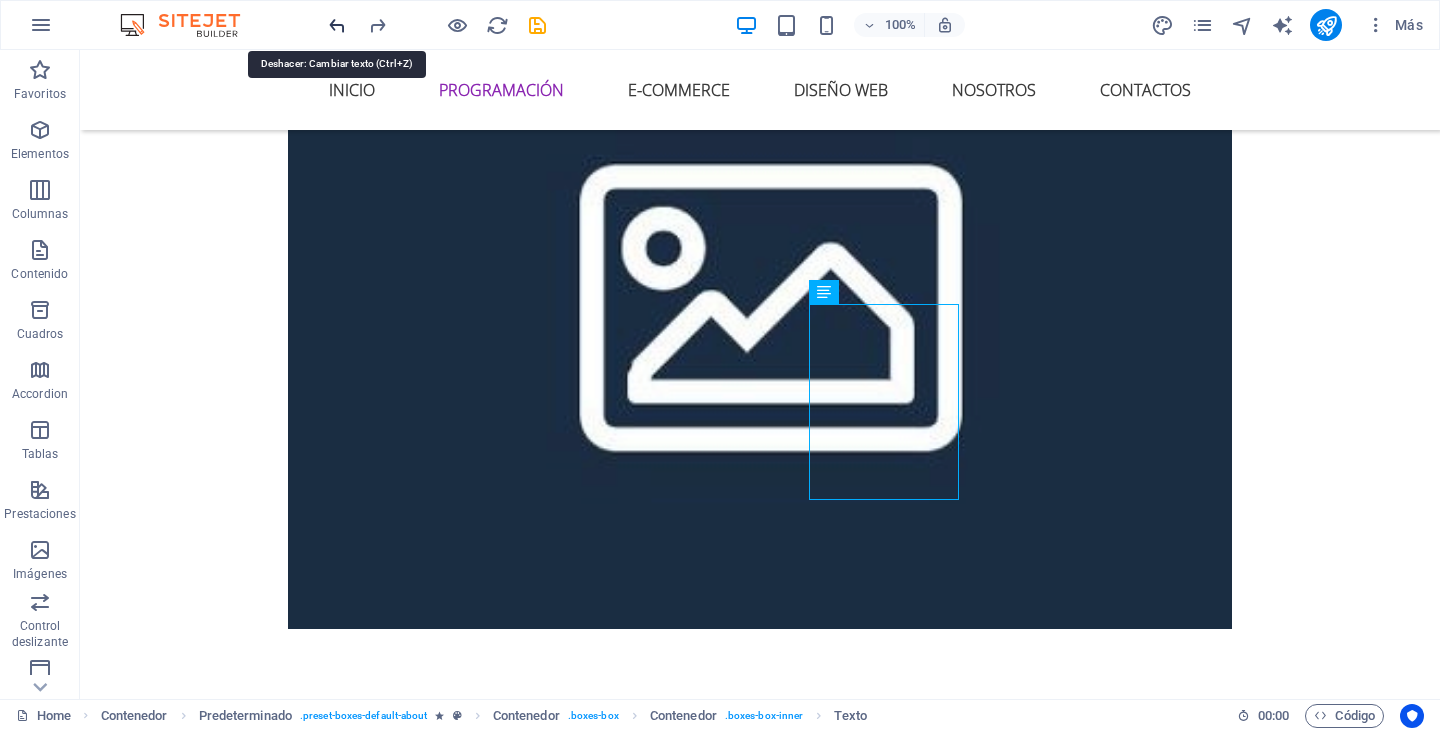 click at bounding box center [337, 25] 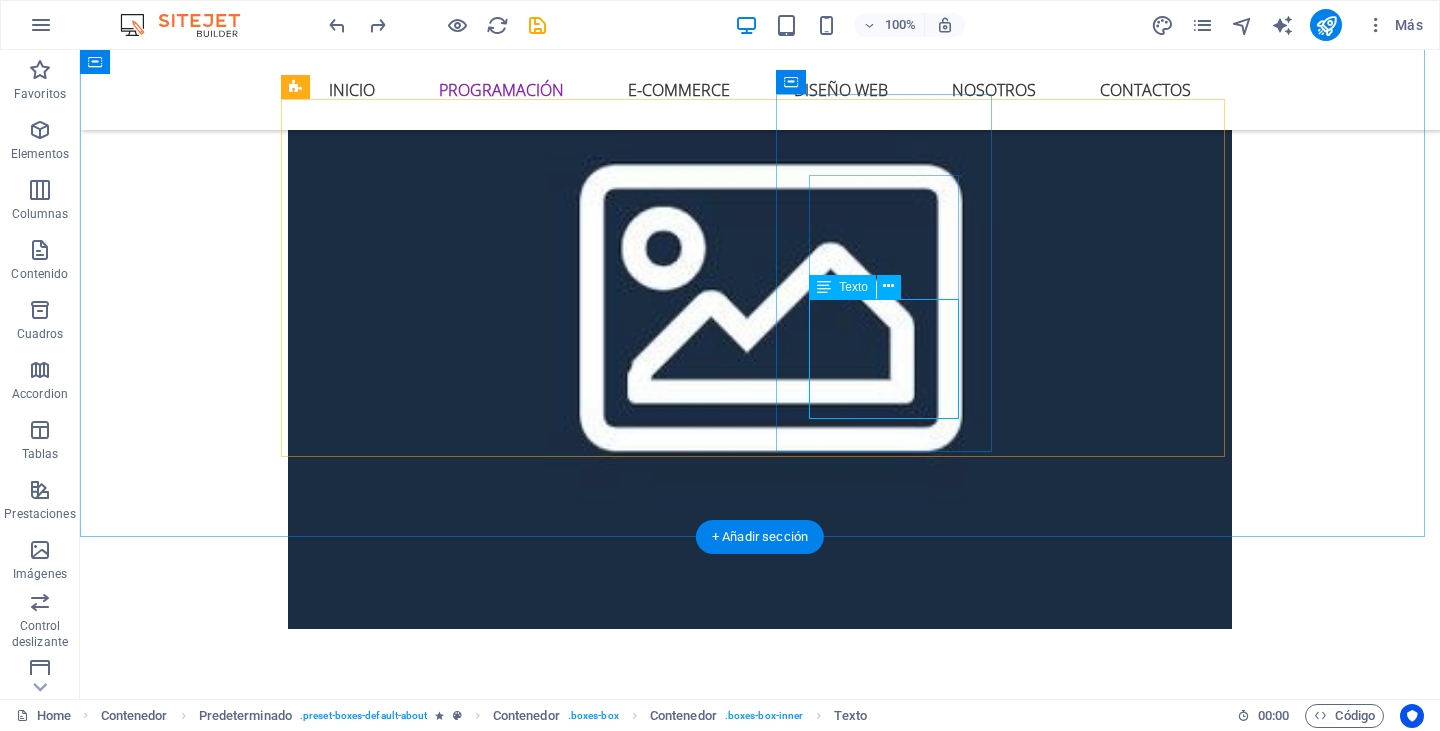 click on "Lorem ipsum dolor sit amet, consectetur adipisicing elit. Veritatis, dolorem!" at bounding box center [760, 2954] 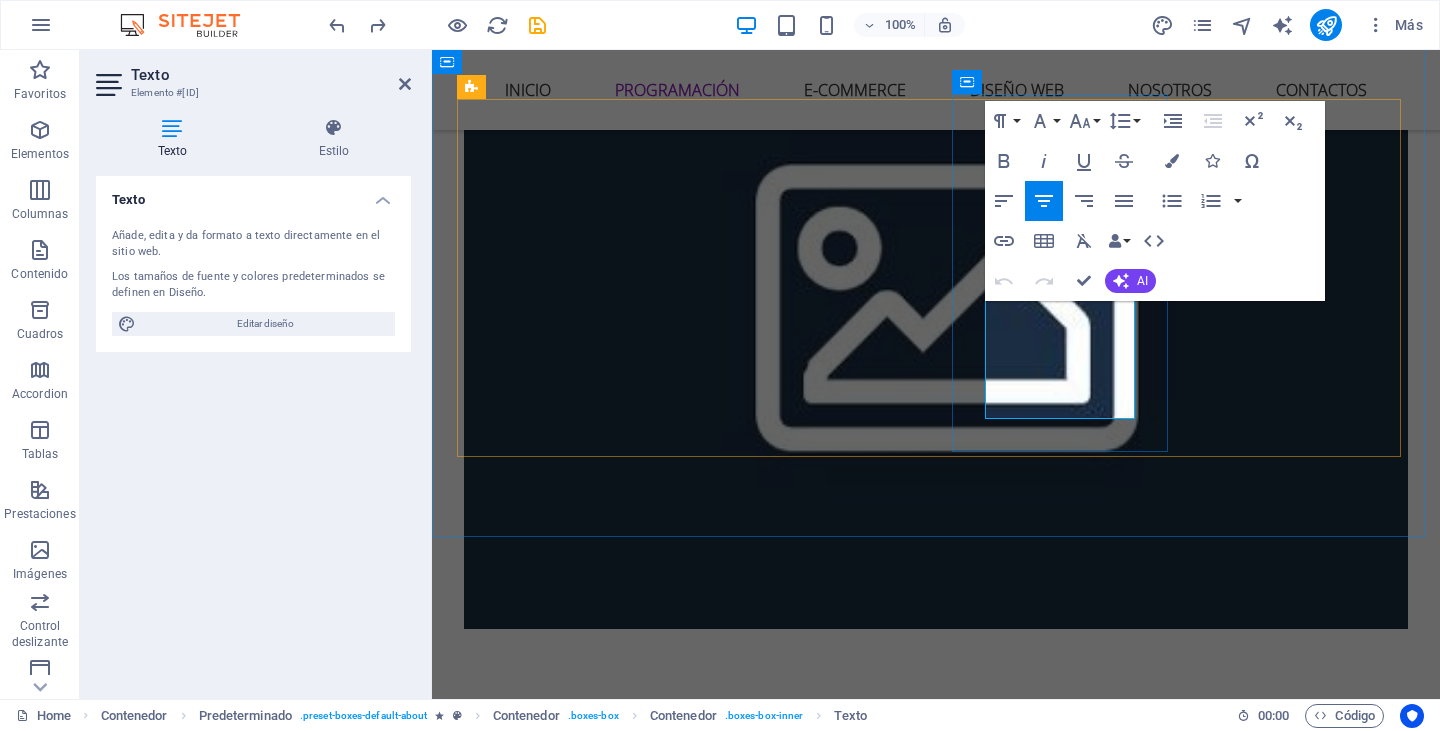 drag, startPoint x: 1124, startPoint y: 408, endPoint x: 985, endPoint y: 320, distance: 164.51443 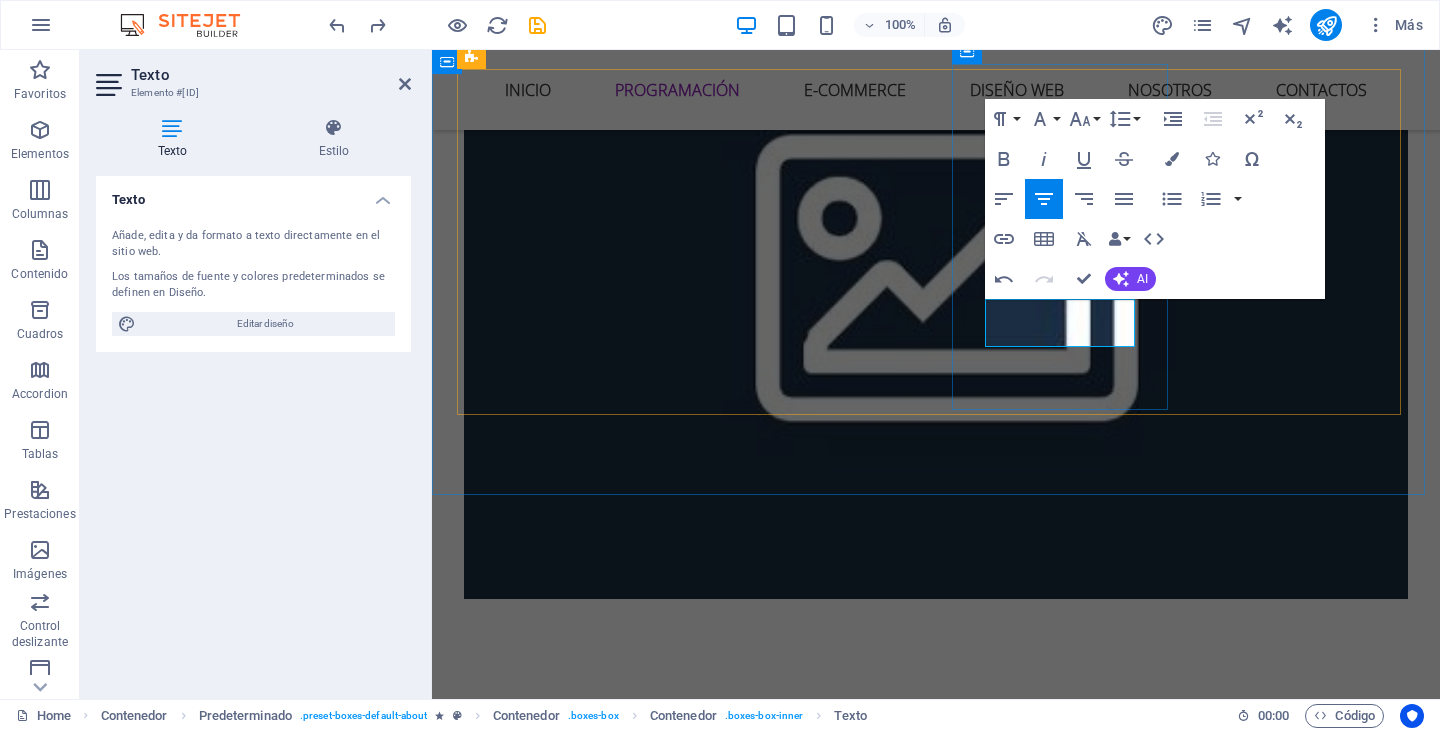 scroll, scrollTop: 2762, scrollLeft: 0, axis: vertical 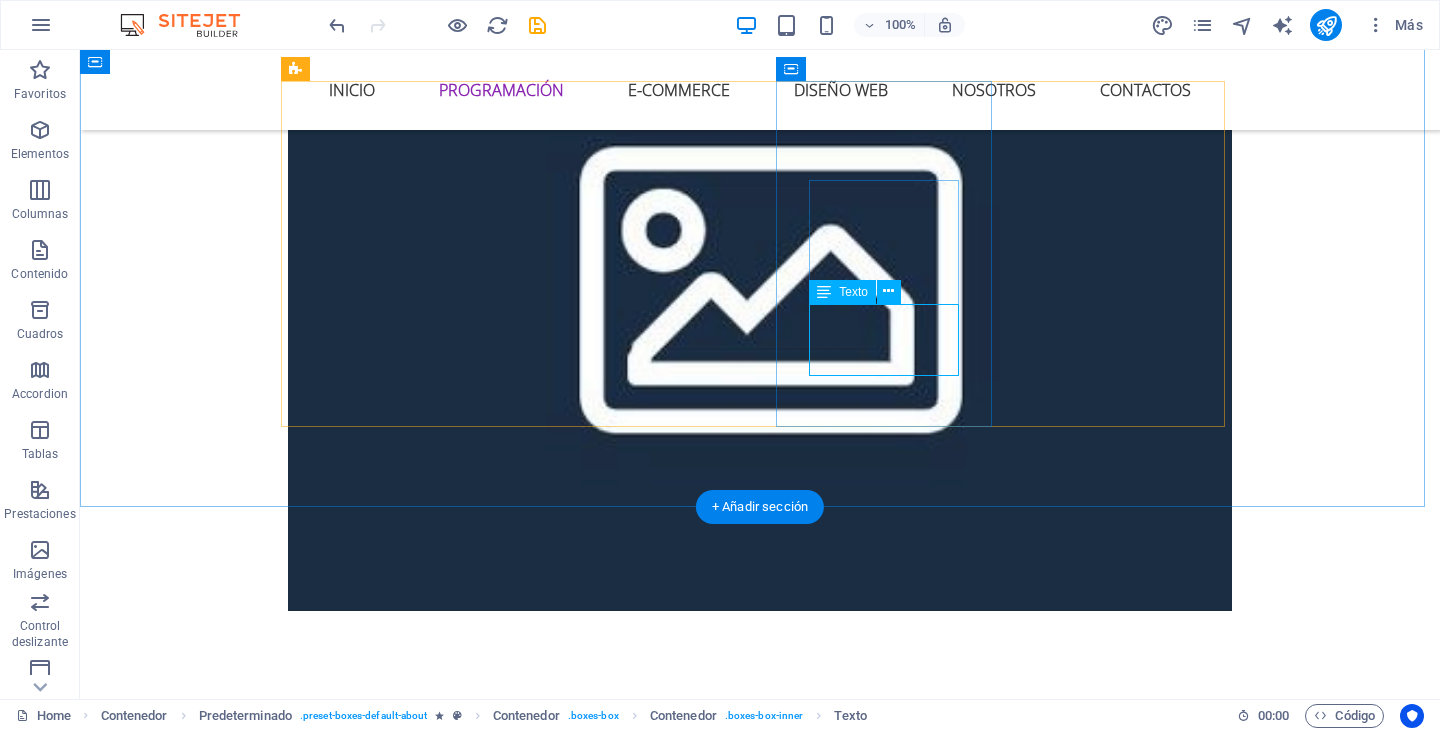 click on "alojamos tu sitio we en nuetro propio servidor de hosting" at bounding box center (760, 2936) 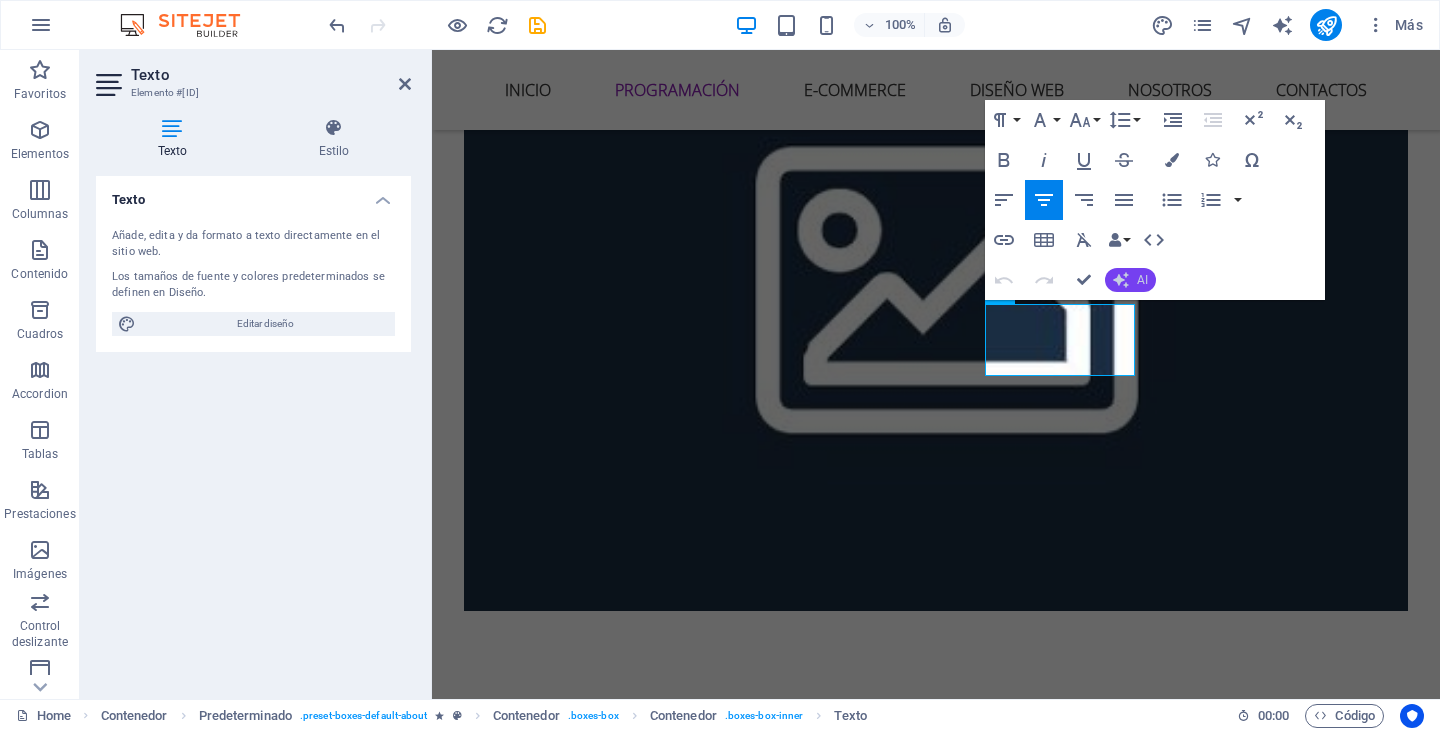 click 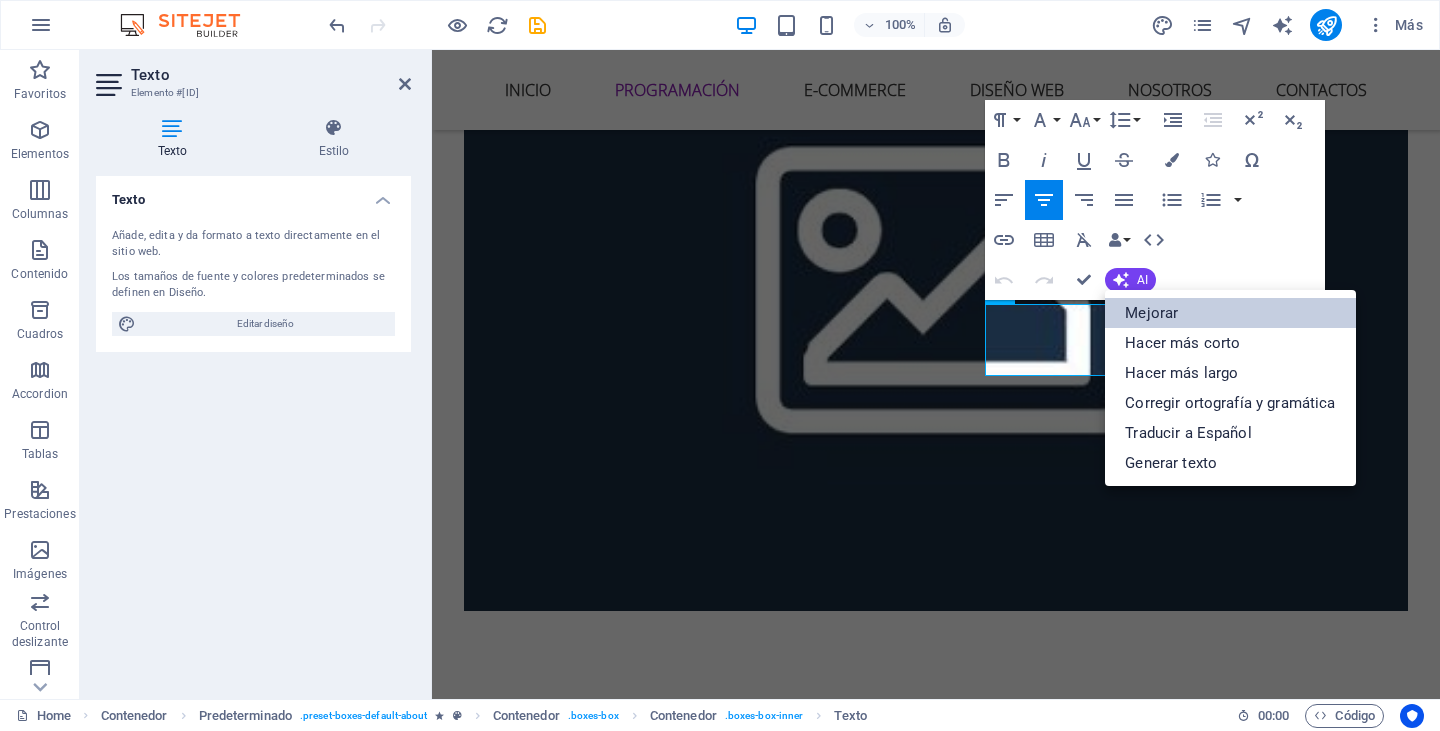 click on "Mejorar" at bounding box center (1230, 313) 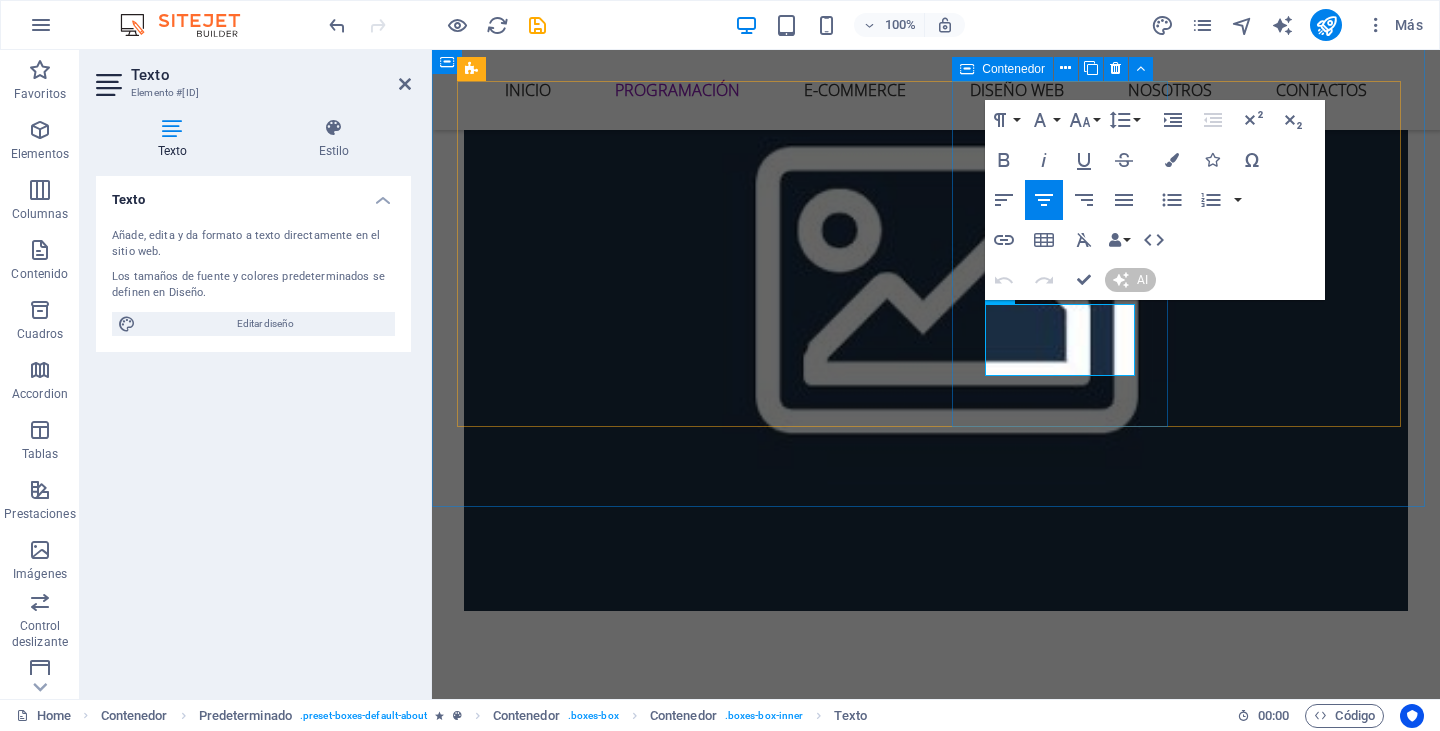 type 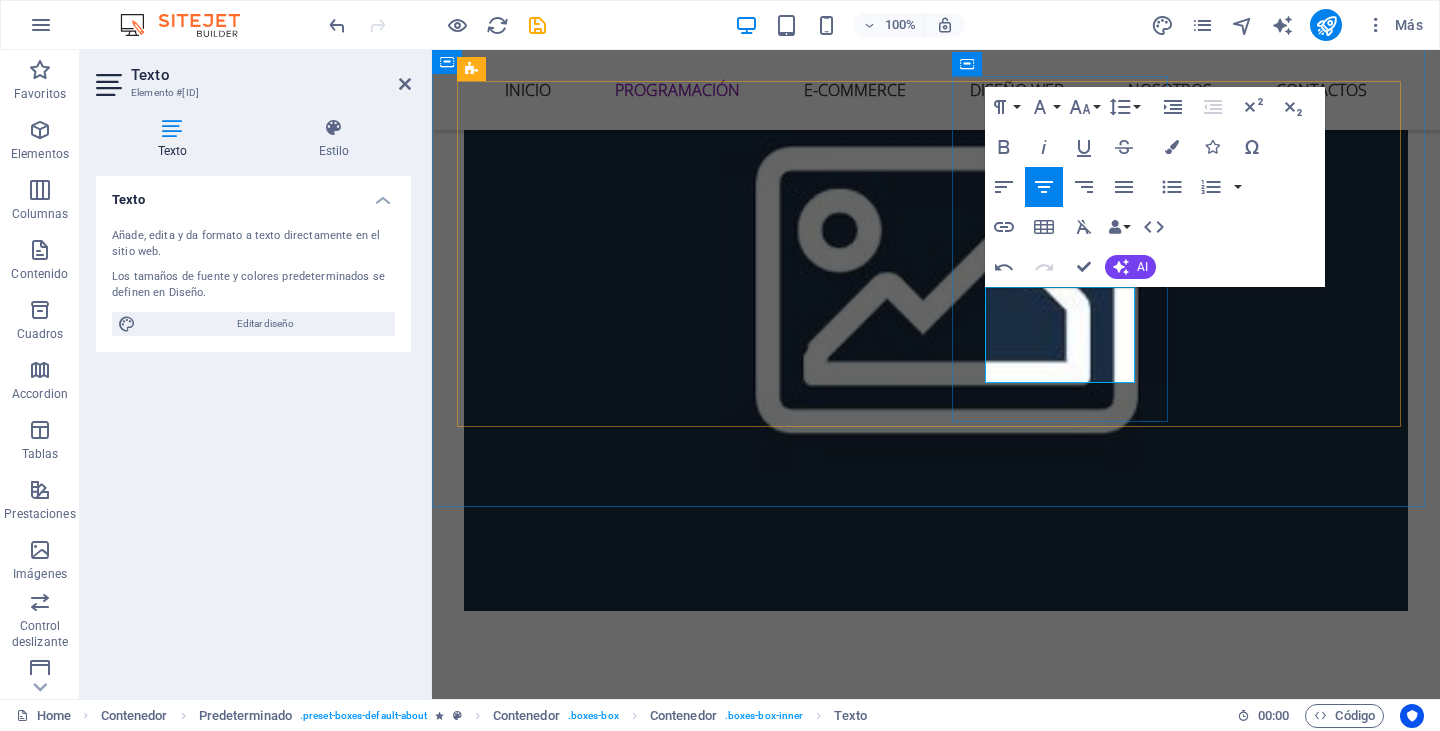 click on "Alojamos tu sitio web en nuestro propio servidor de hosting." at bounding box center (936, 2936) 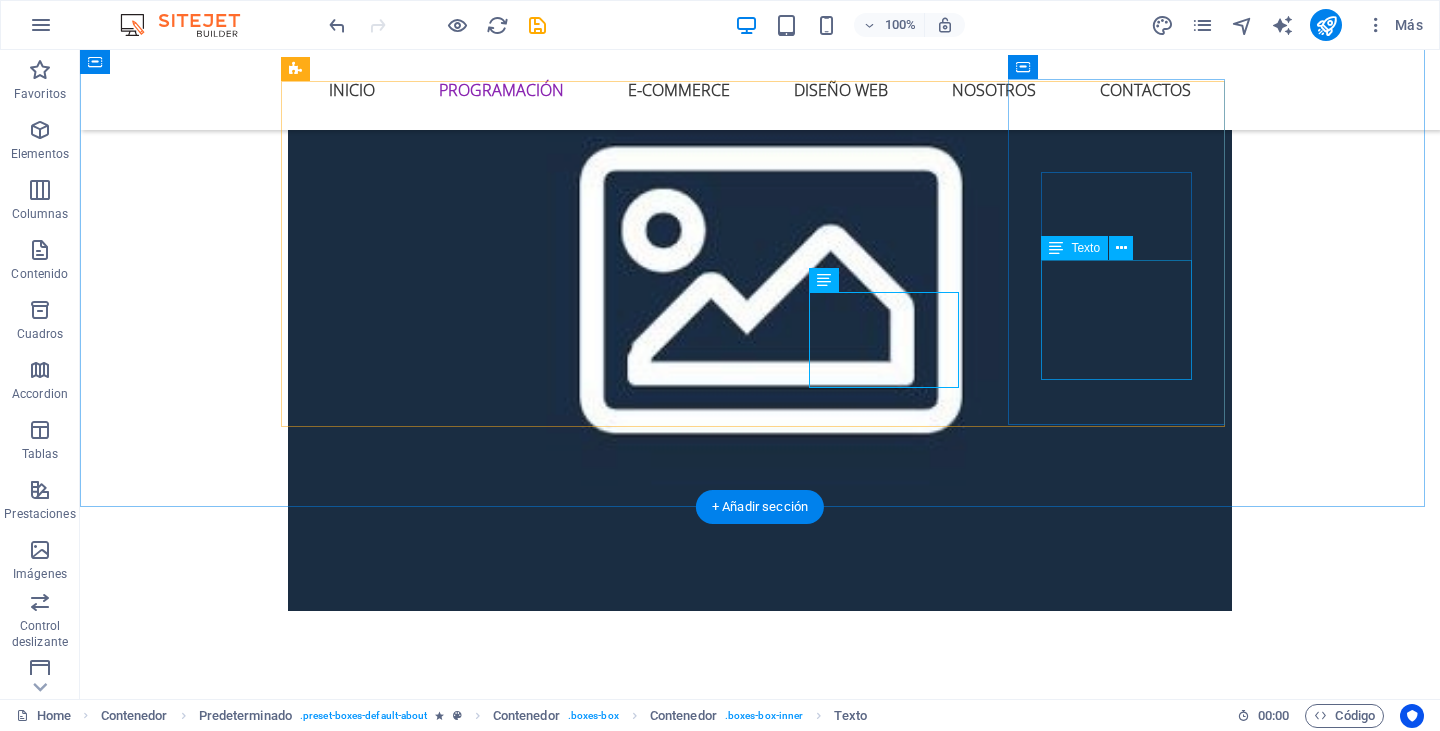 click on "Lorem ipsum dolor sit amet, consectetur adipisicing elit. Veritatis, dolorem!" at bounding box center [760, 3134] 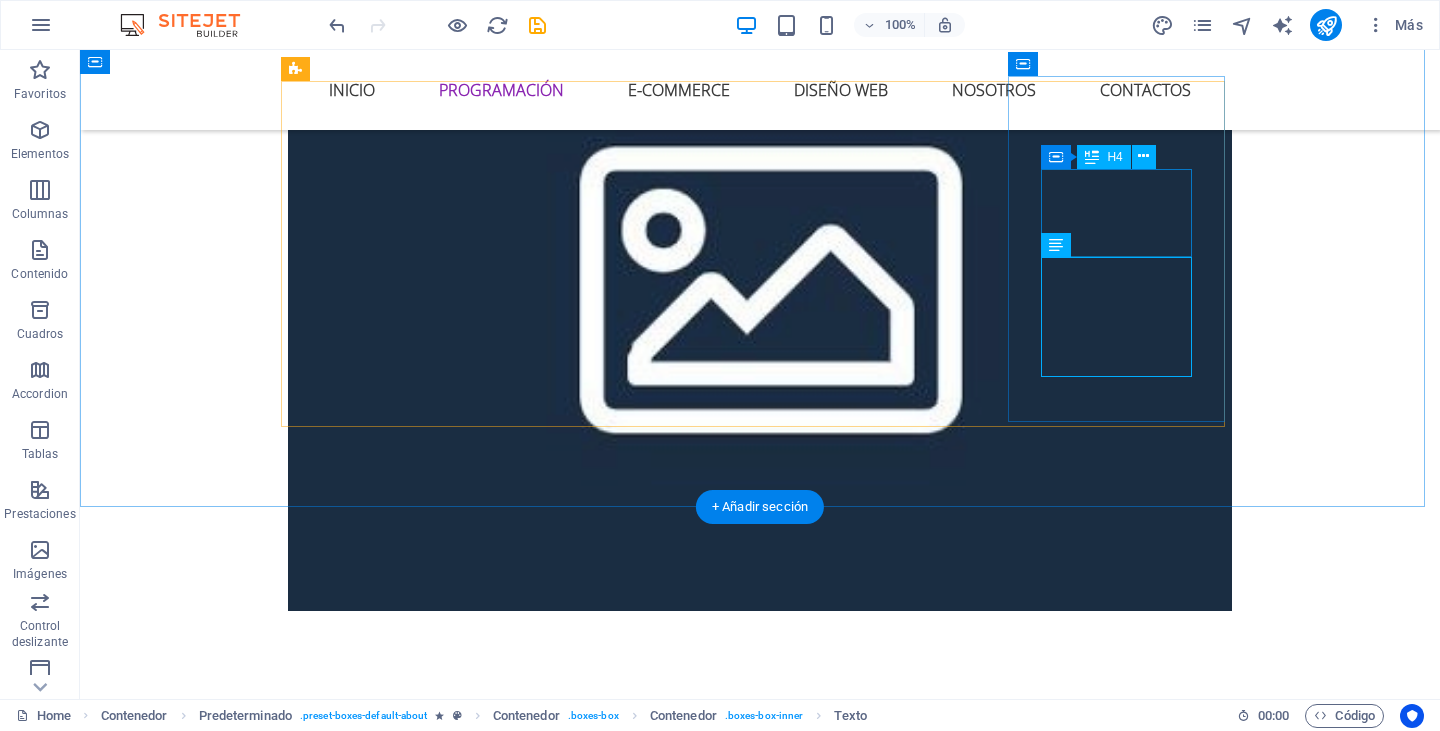 click on "Installation solutions" at bounding box center [760, 3096] 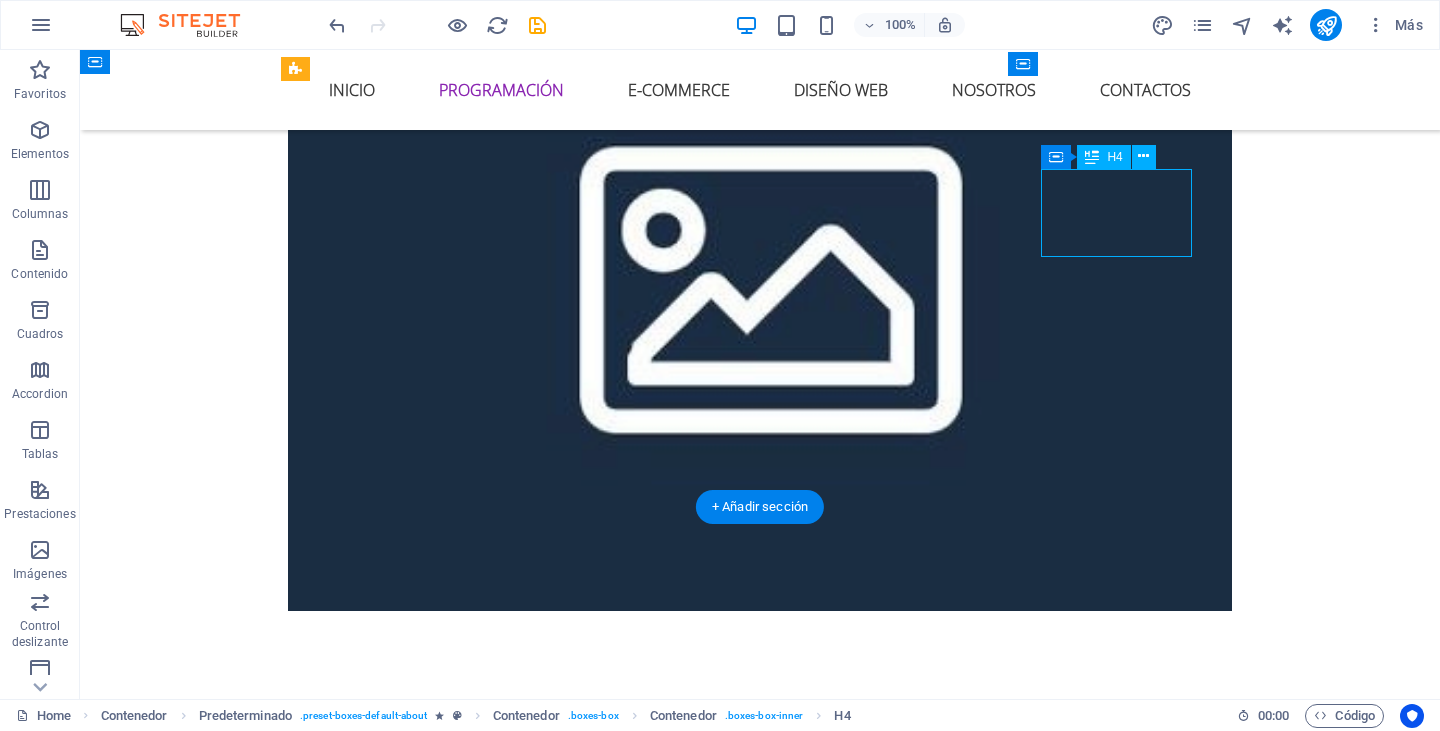 click on "Installation solutions" at bounding box center [760, 3096] 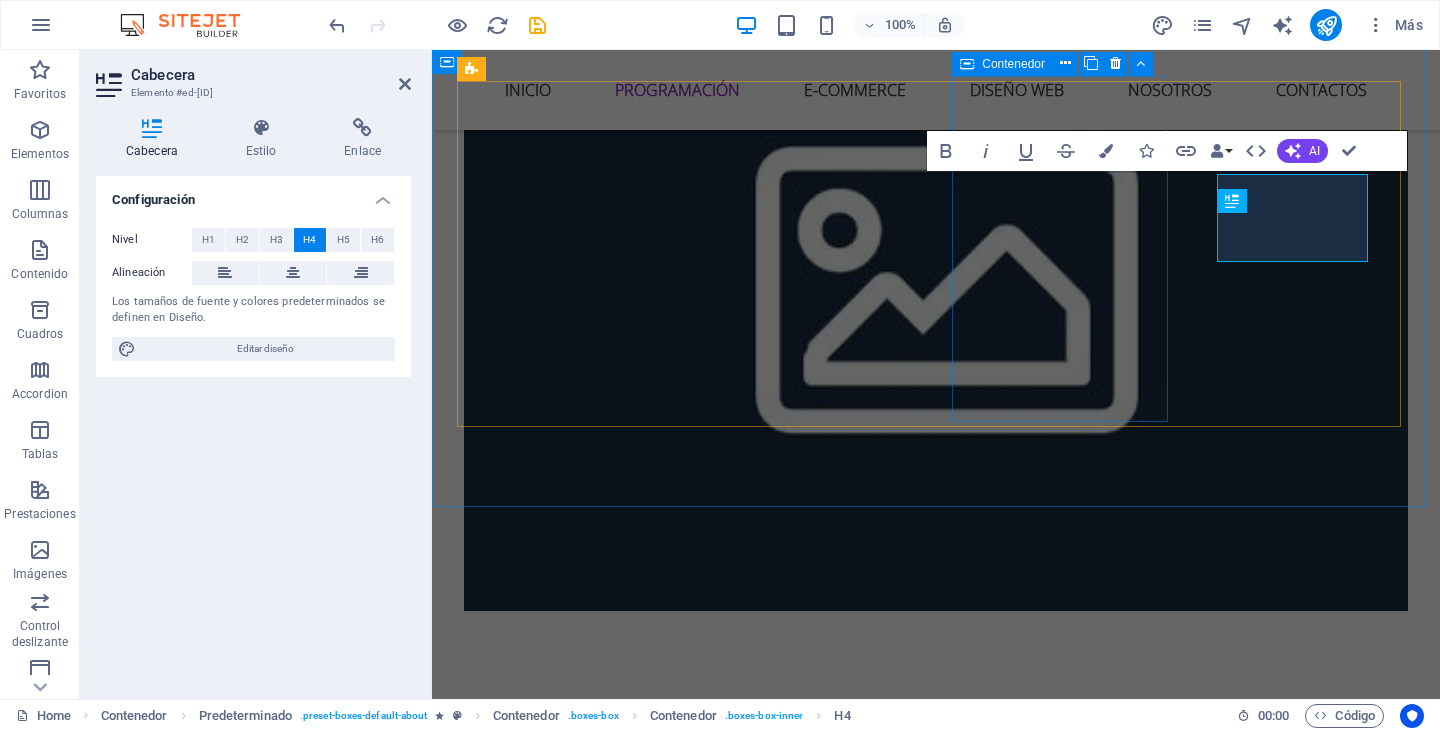 type 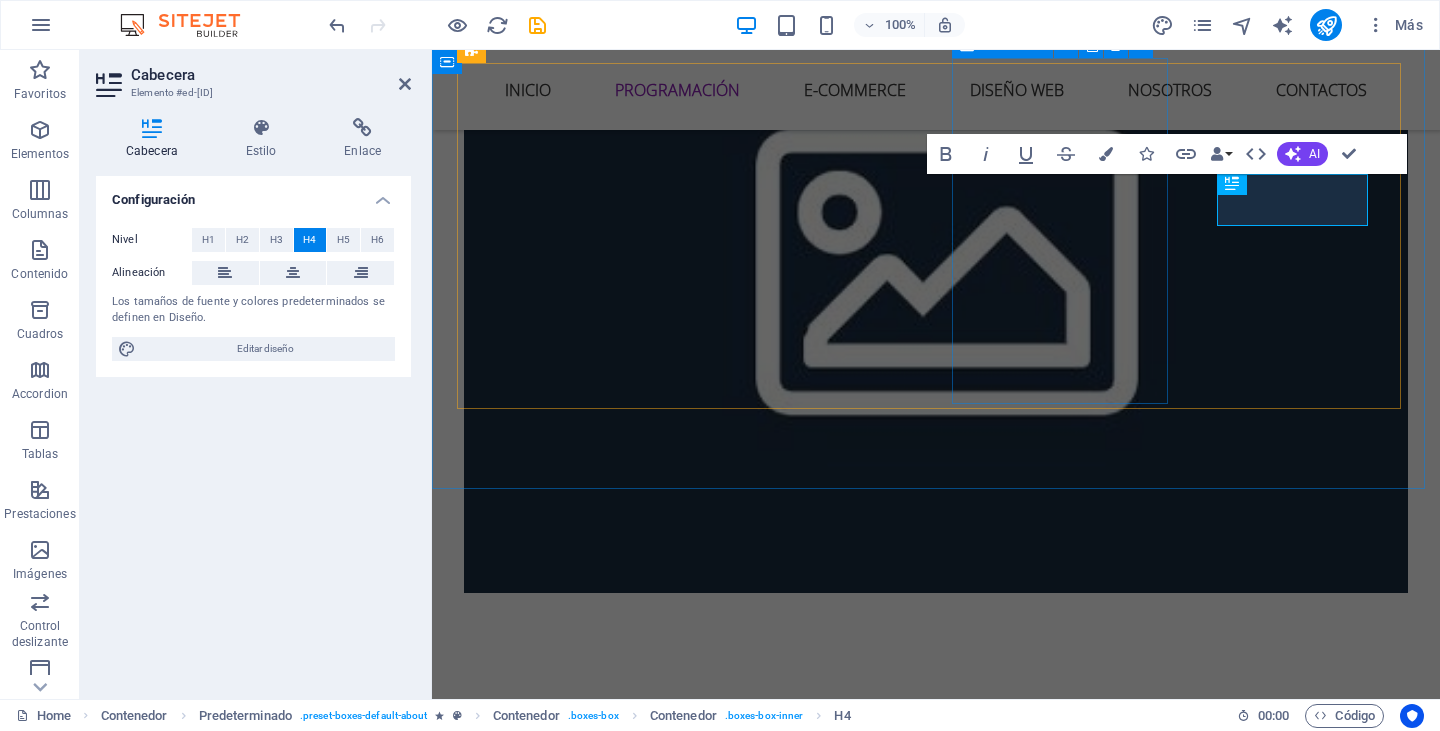 scroll, scrollTop: 2762, scrollLeft: 0, axis: vertical 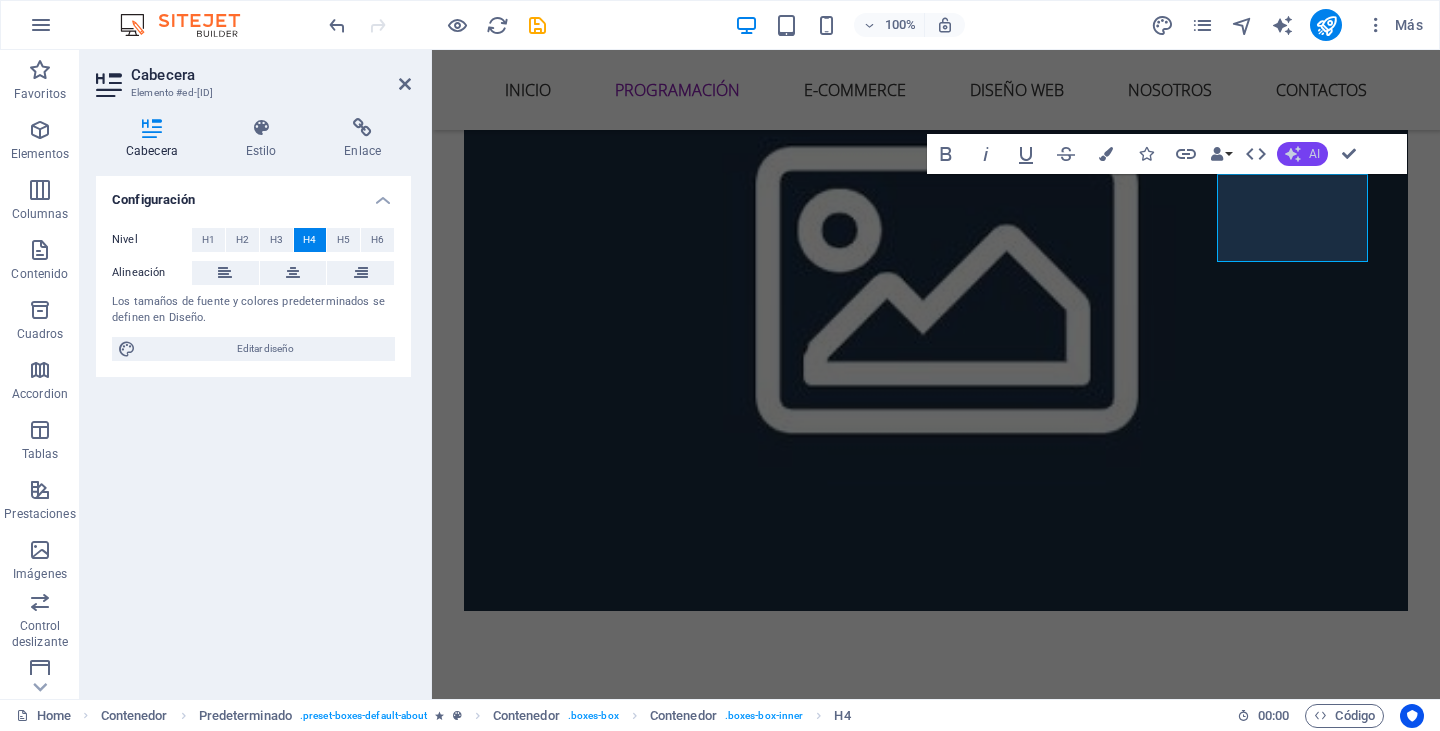 click on "AI" at bounding box center (1302, 154) 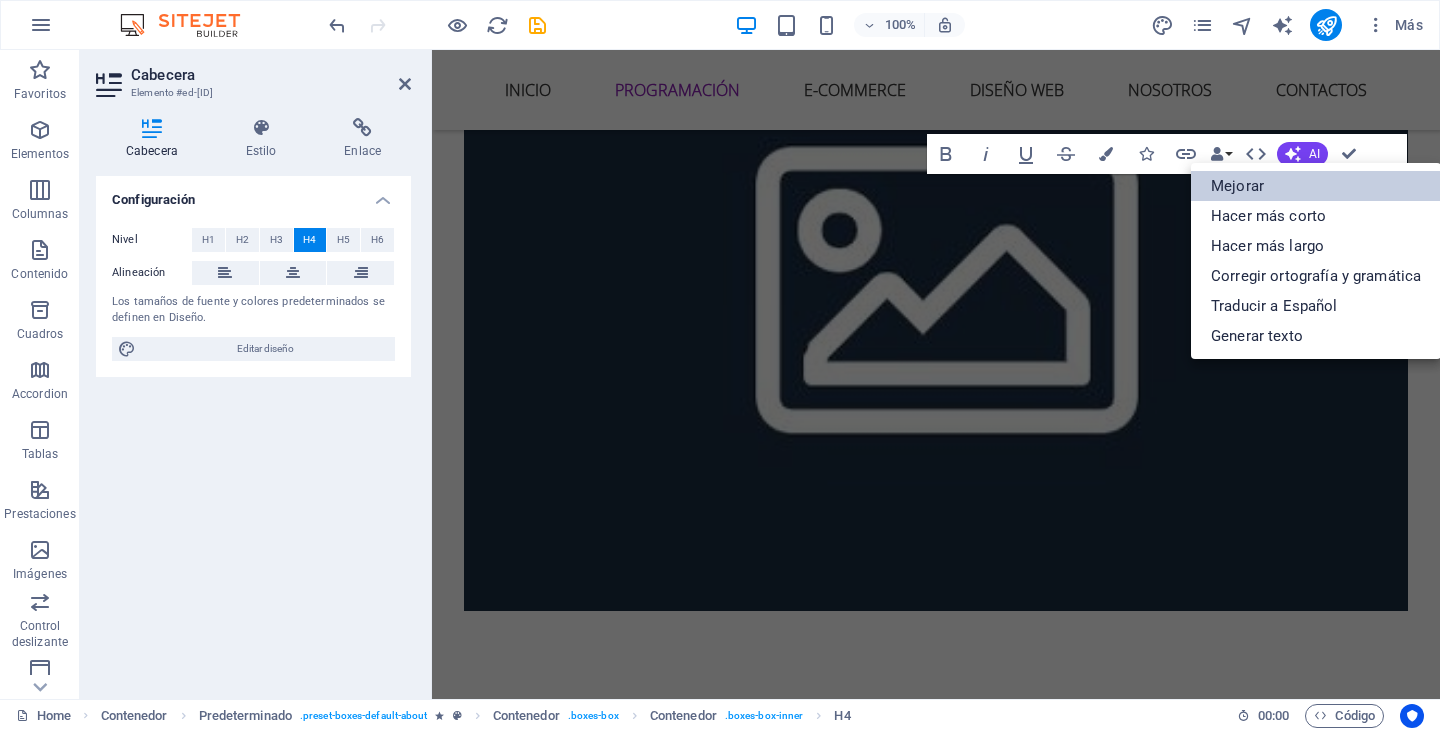 click on "Mejorar" at bounding box center (1316, 186) 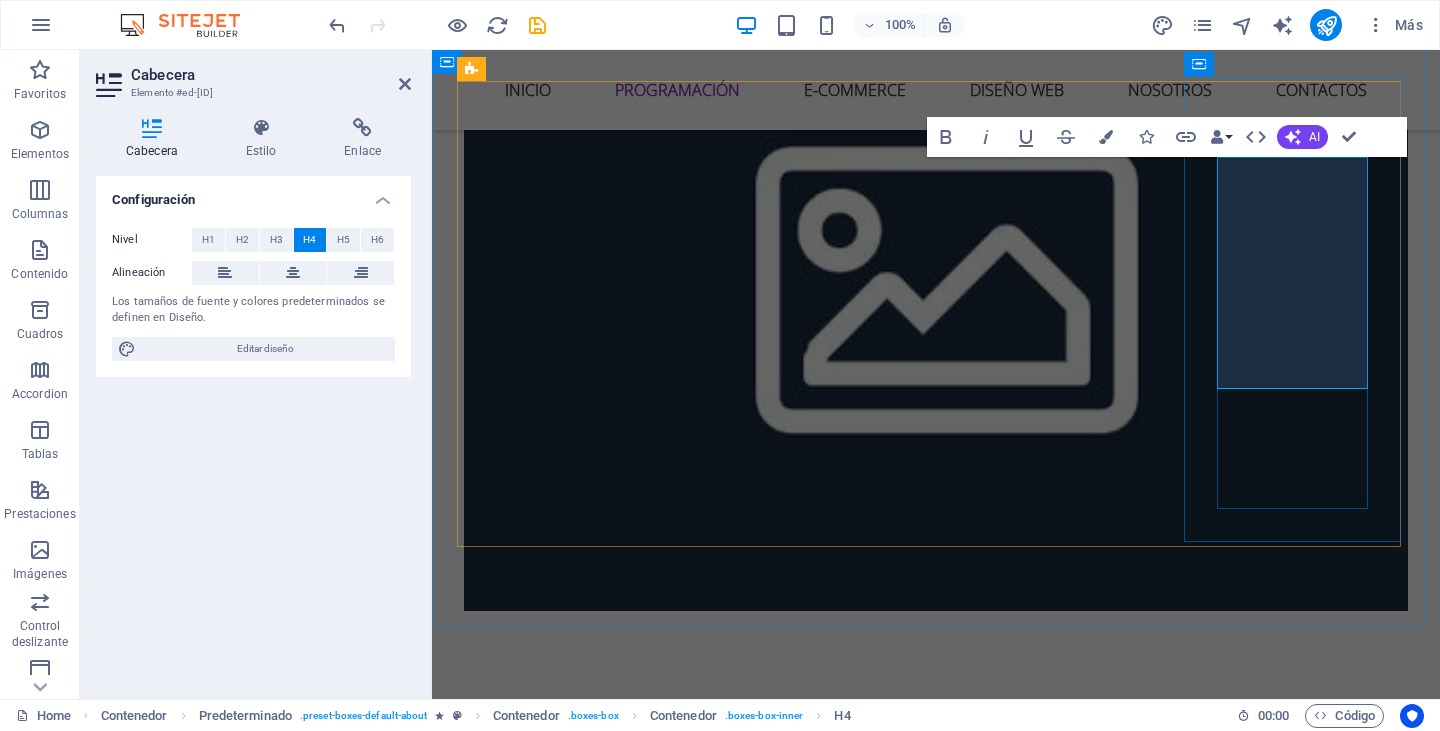 drag, startPoint x: 1350, startPoint y: 362, endPoint x: 1224, endPoint y: 287, distance: 146.63219 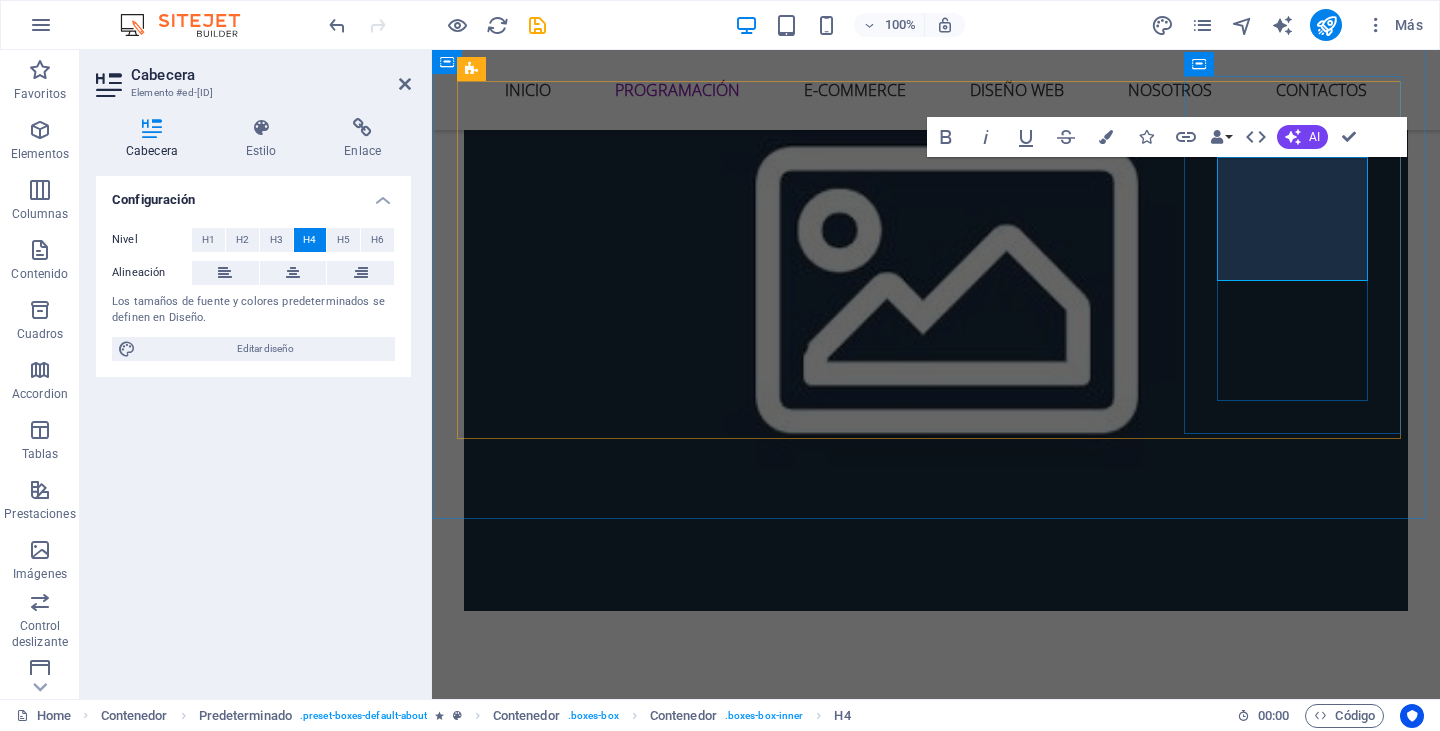 click on "Soporte disponible las 24" at bounding box center (936, 3096) 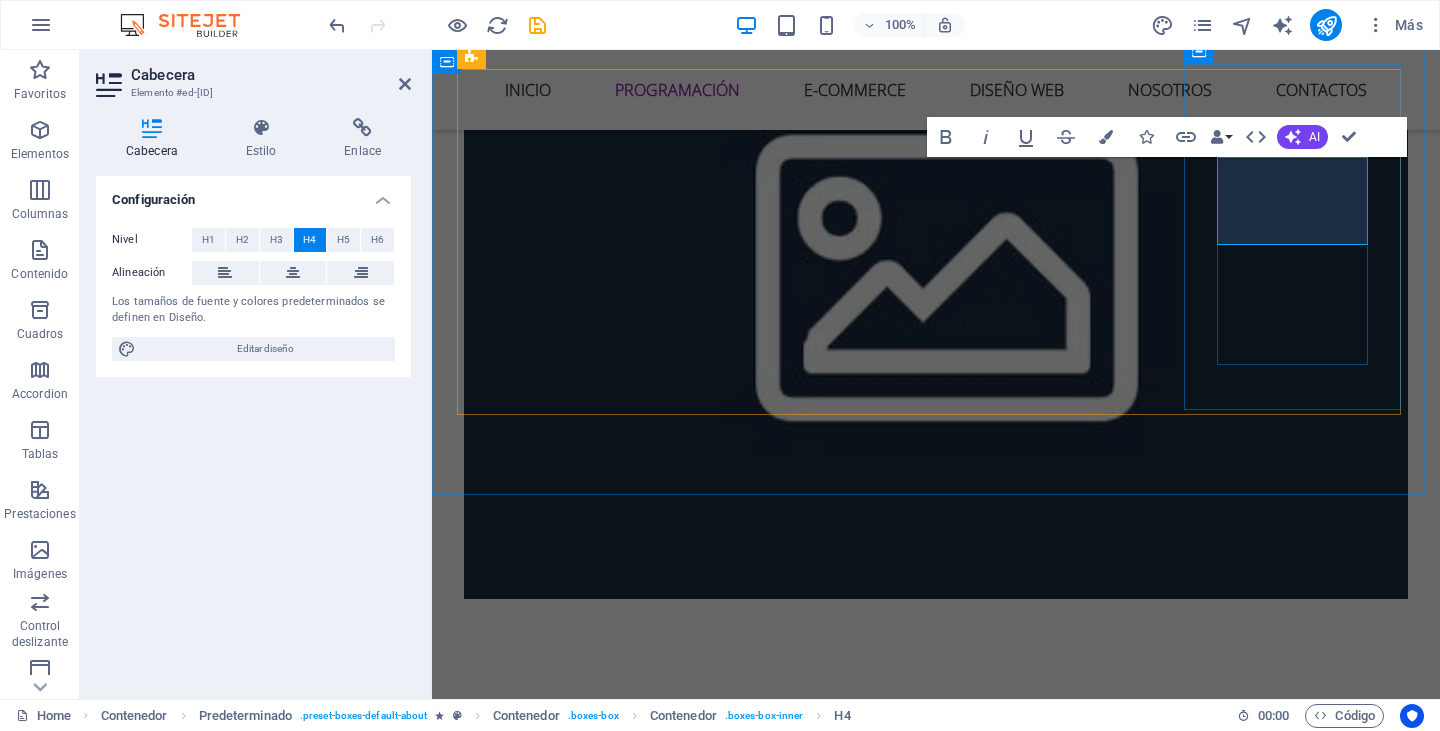 click on "Soporte las 24" at bounding box center (936, 3084) 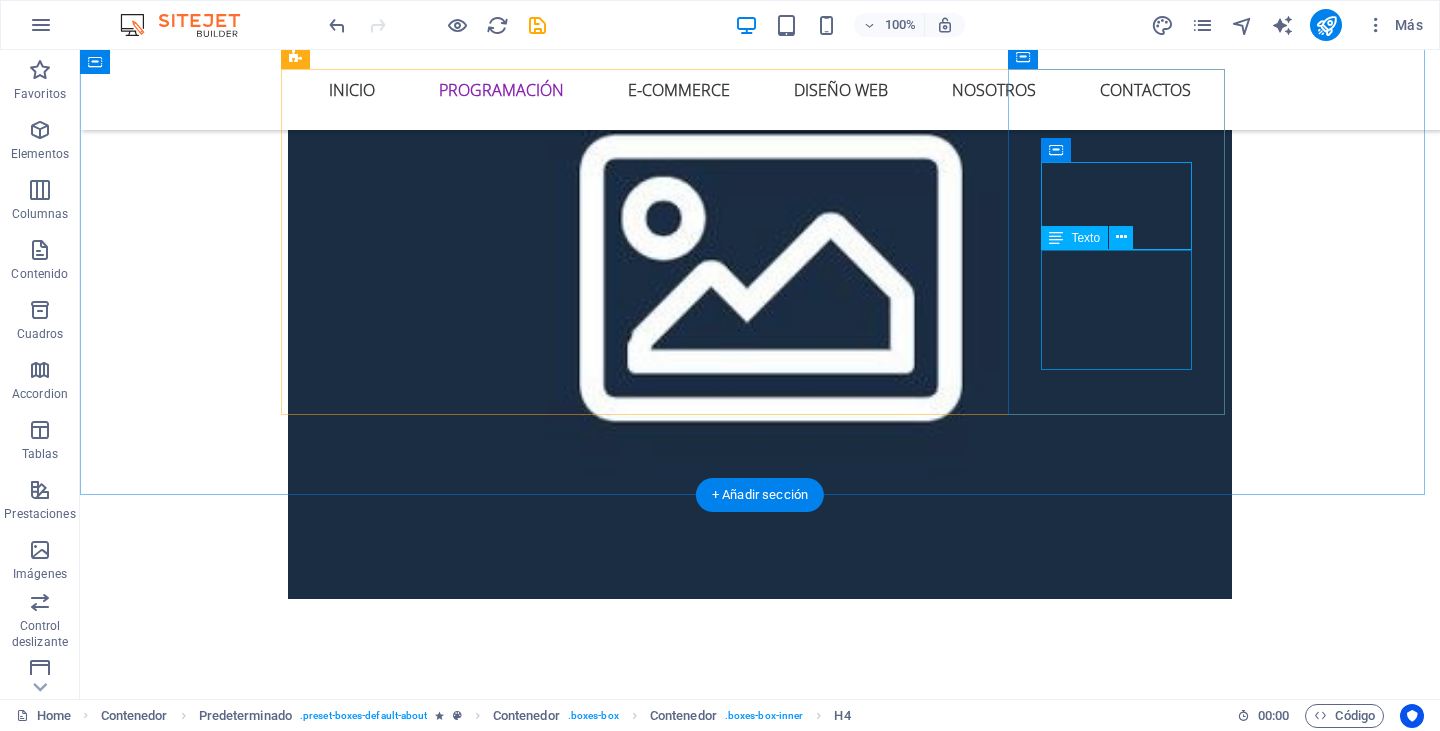 click on "Lorem ipsum dolor sit amet, consectetur adipisicing elit. Veritatis, dolorem!" at bounding box center (760, 3122) 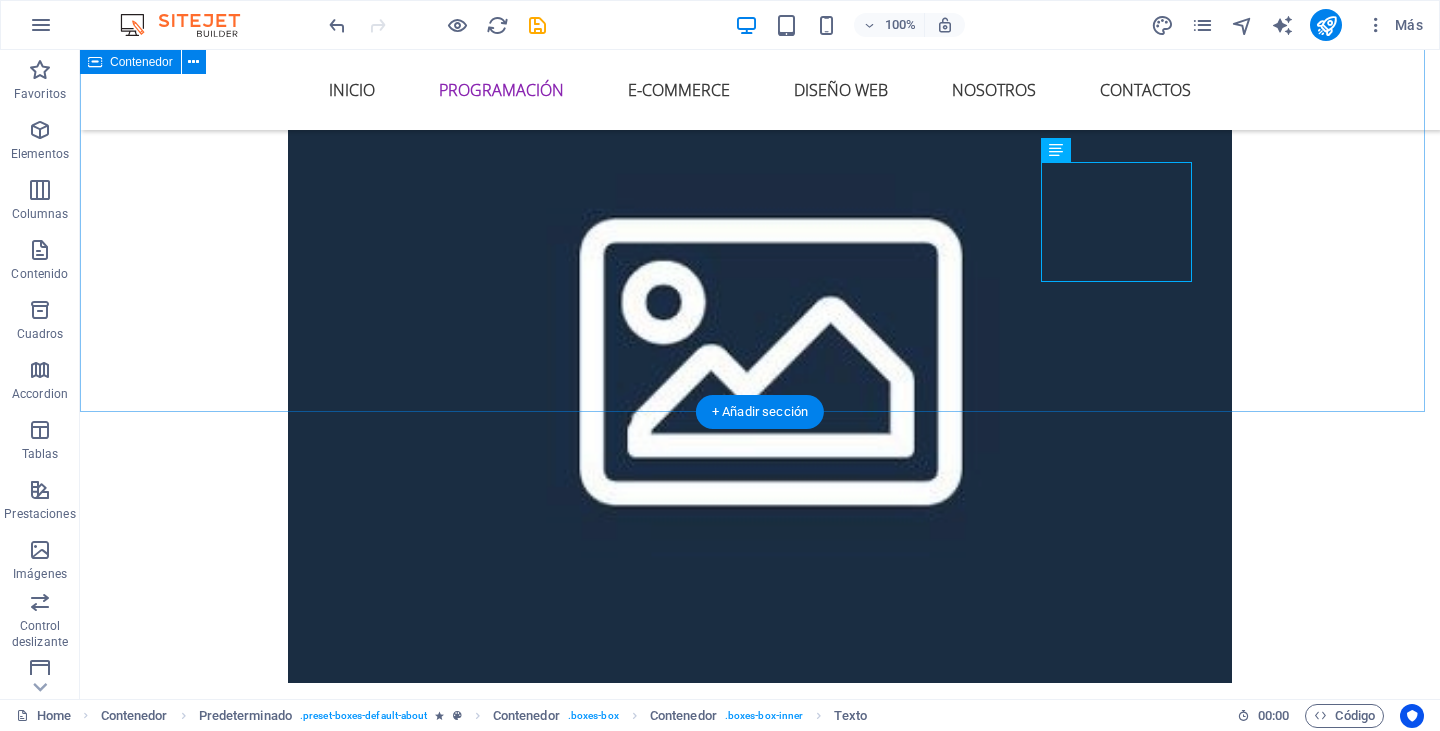 scroll, scrollTop: 2674, scrollLeft: 0, axis: vertical 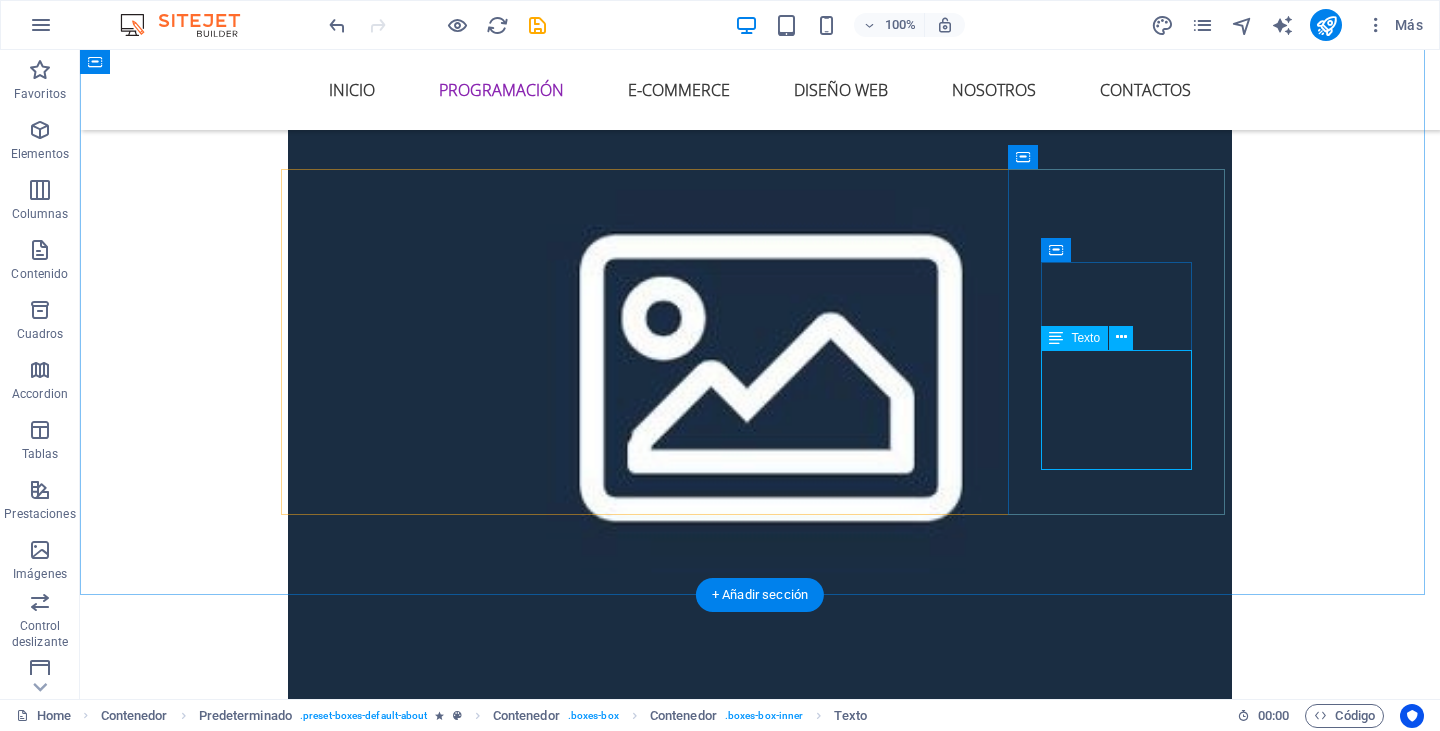 click on "Lorem ipsum dolor sit amet, consectetur adipisicing elit. Veritatis, dolorem!" at bounding box center (760, 3222) 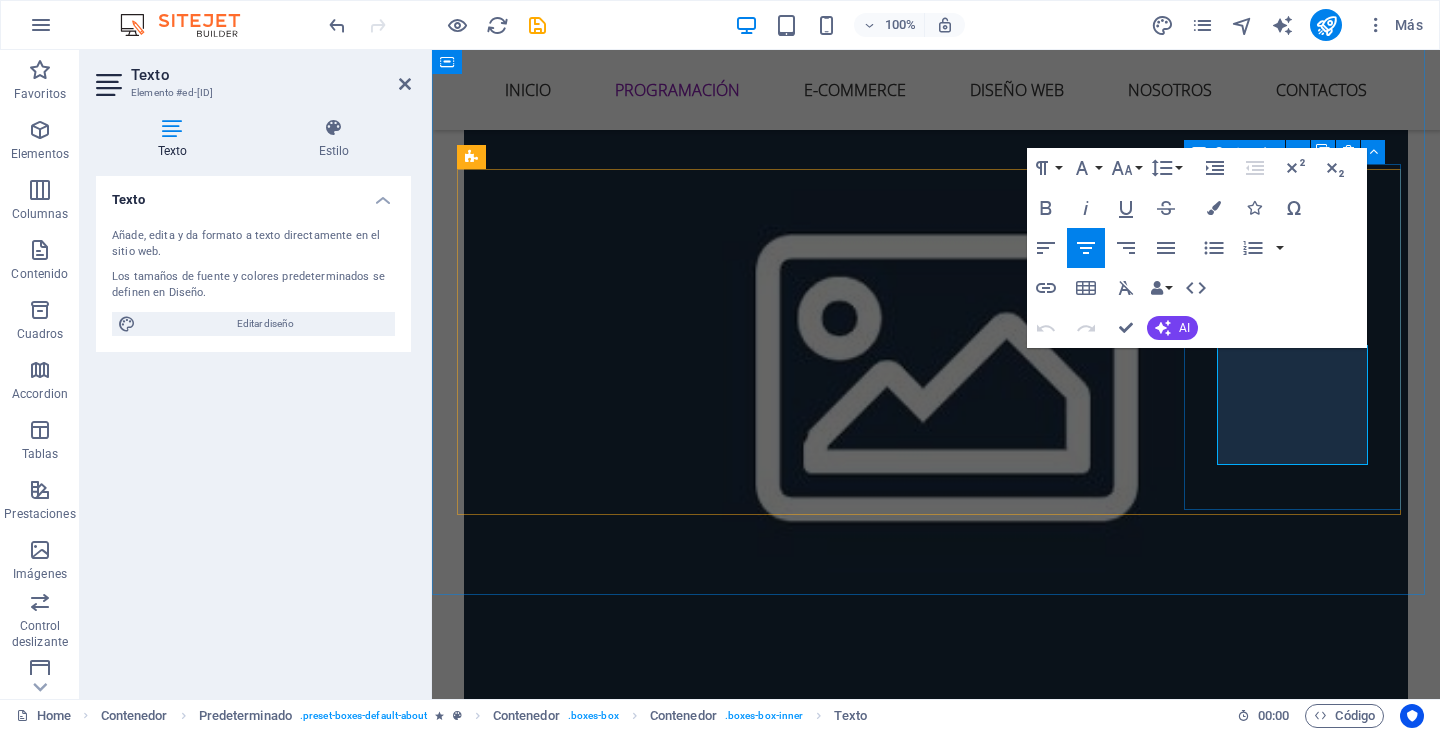 drag, startPoint x: 1364, startPoint y: 457, endPoint x: 1209, endPoint y: 347, distance: 190.06578 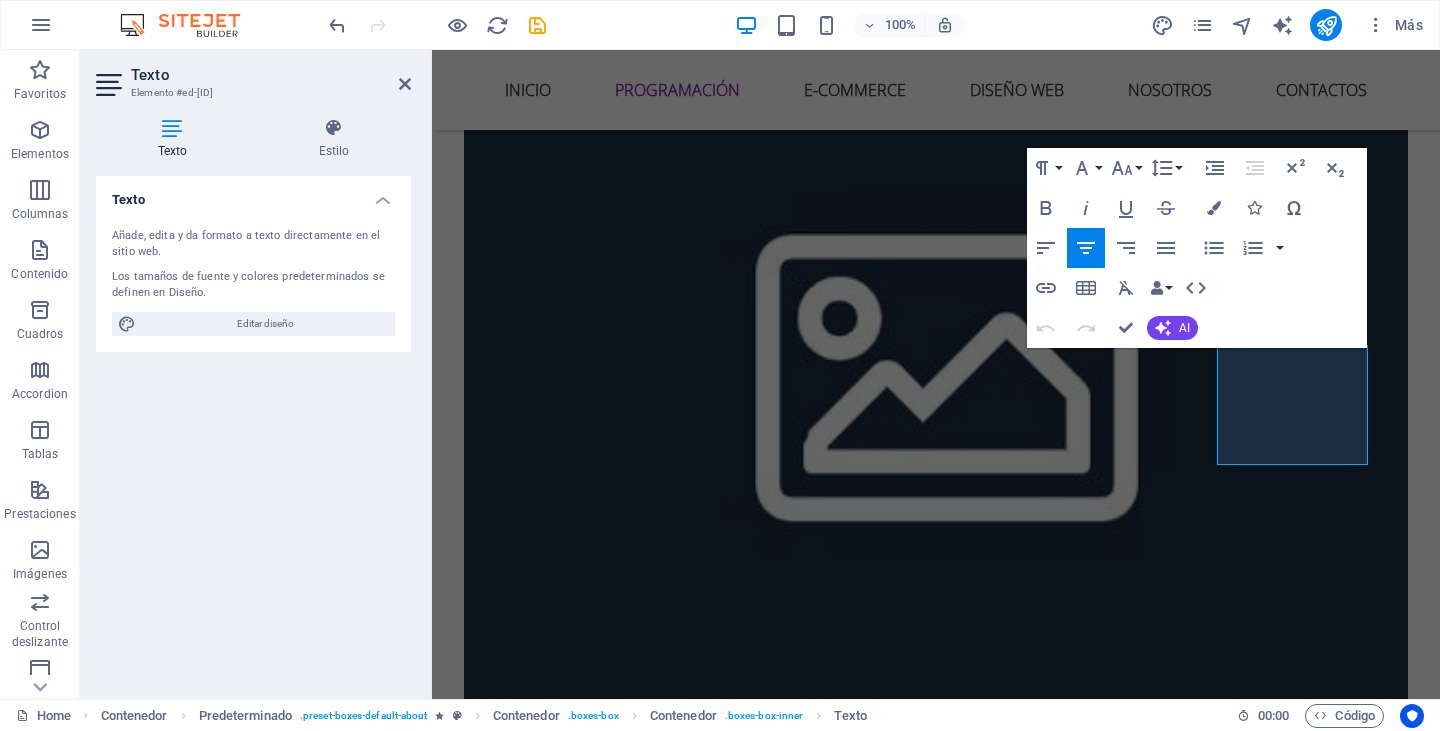 type 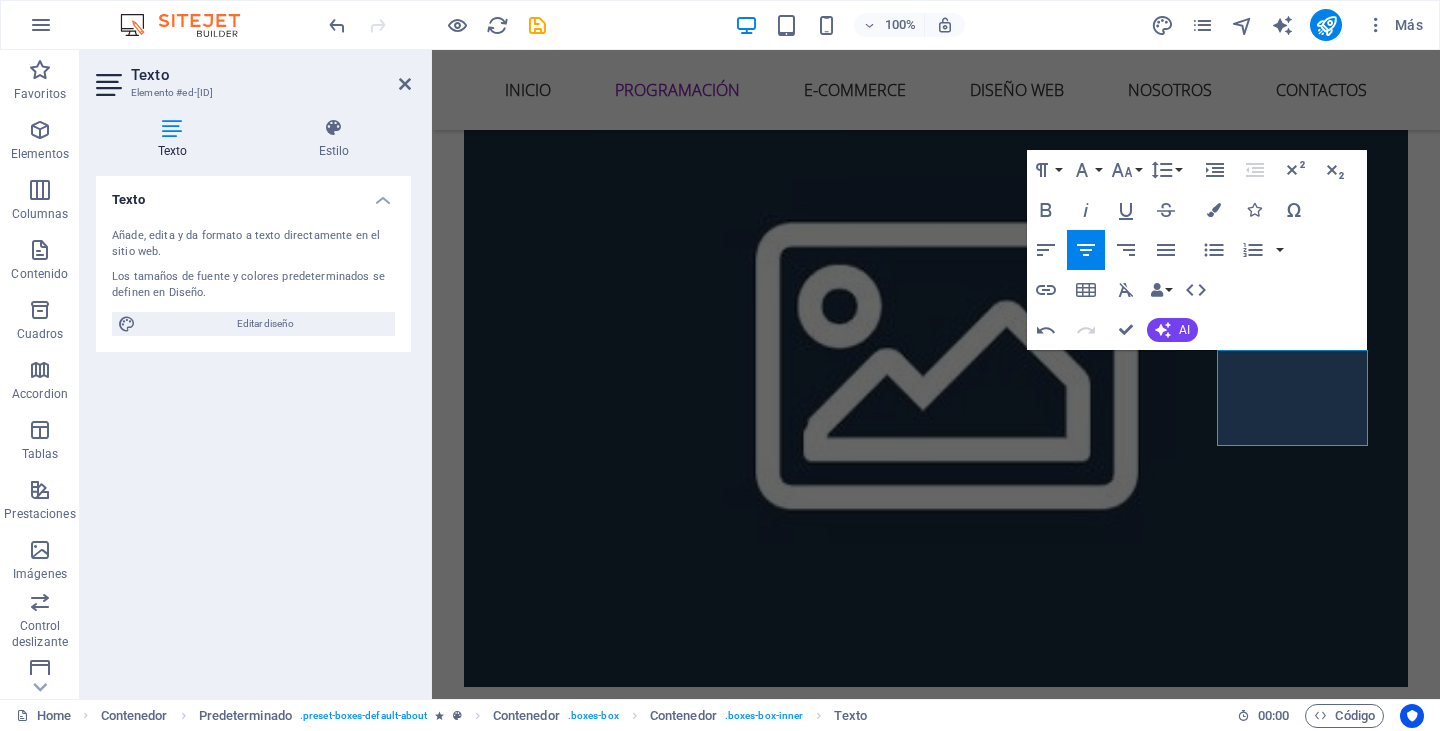 scroll, scrollTop: 2674, scrollLeft: 0, axis: vertical 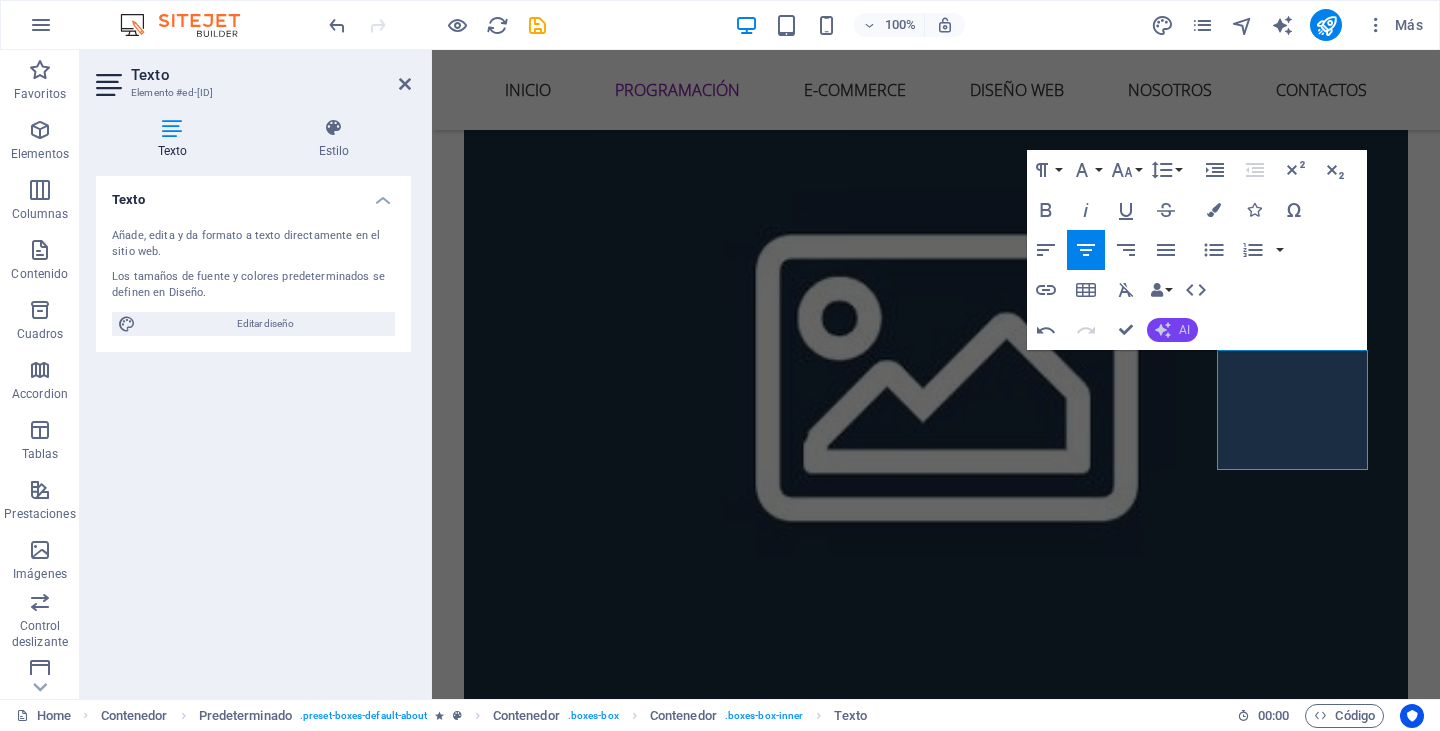click on "AI" at bounding box center (1172, 330) 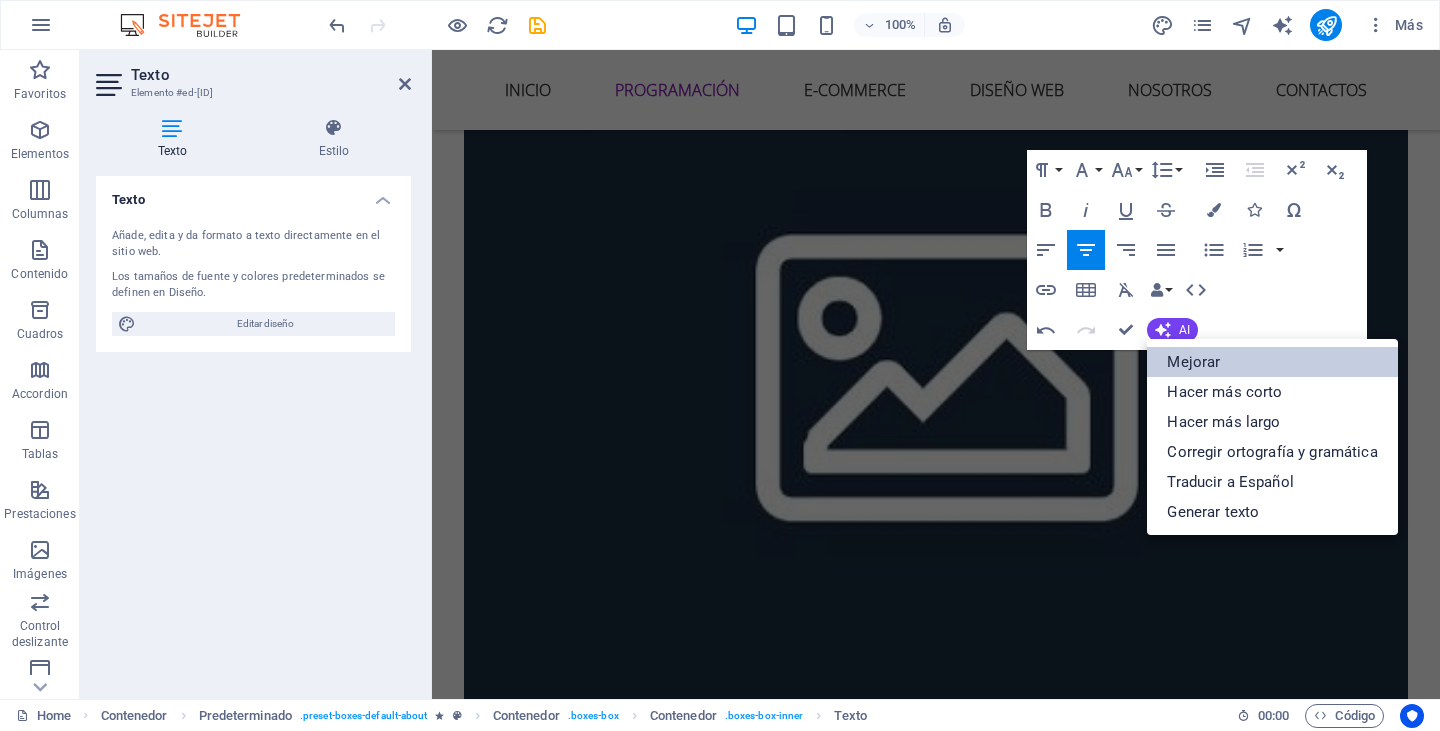 click on "Mejorar" at bounding box center (1272, 362) 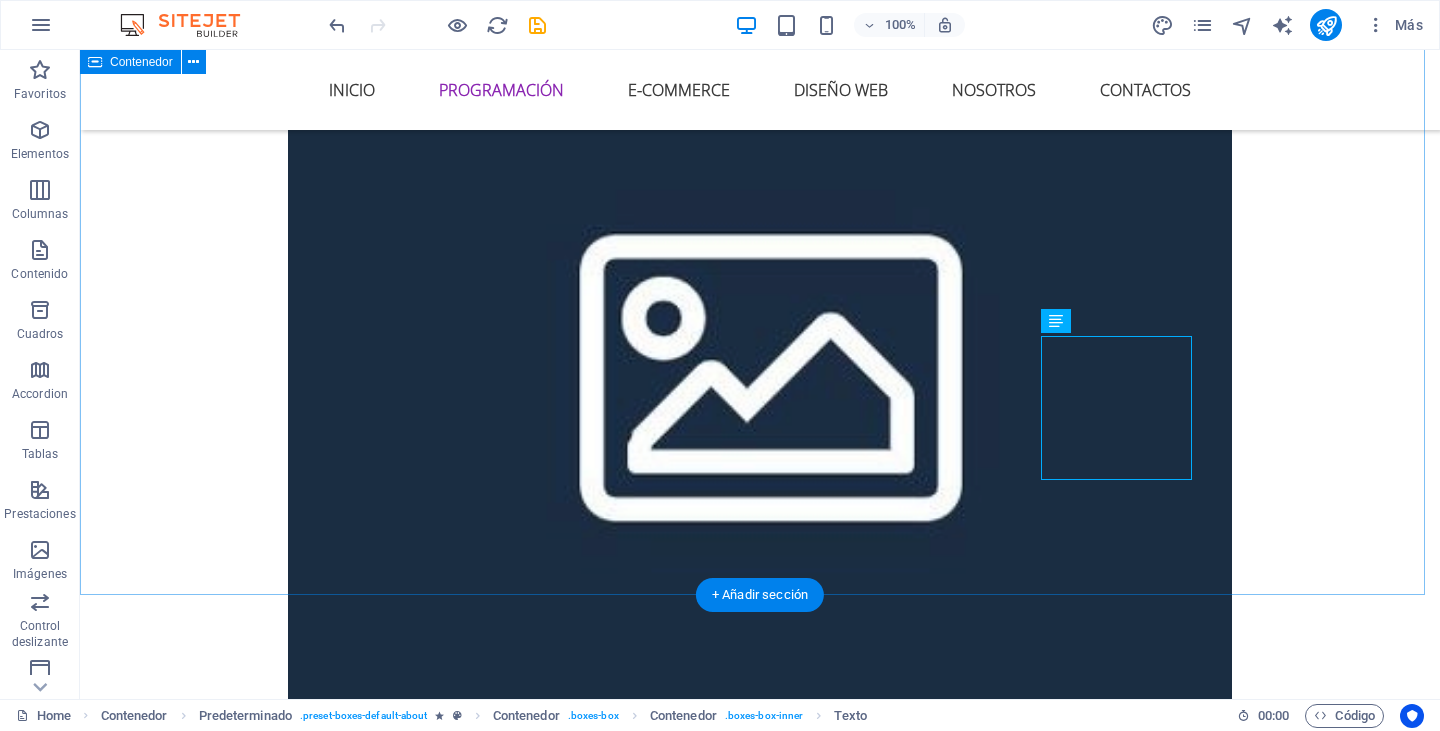 click on "Who are we? Lorem ipsum dolor sit amet, consectetur adipisicing elit. Repellat, maiores, a libero atque assumenda praesentium cum magni odio dolor accusantium explicabo repudiandae molestiae itaque provident sit debitis aspernatur soluta deserunt incidunt ad cumque ex laboriosam. Distinctio, mollitia, molestias excepturi voluptatem veritatis iusto nam nulla.  At vero eos et accusam et justo duo dolores et ea rebum. Stet clita kasd gubergren, no sea takimata sanctus est Lorem ipsum dolor sit amet. empezar Desarrollamos la solución. Estamos aquí para escucharte y diseñar algo acorde a tus necesidades. Web solutions Creamos software personalizado que se ajusta a tus necesidades con altos estándares de calidad. Alojamos tu sitio web. Alojamos tu sitio web en nuestro propio servidor de hosting. Soporte las 24/07 Soporte y seguimiento de tu web por nosotros. Ante cualquier duda, estaremos aquí para ayudarte." at bounding box center (760, 2603) 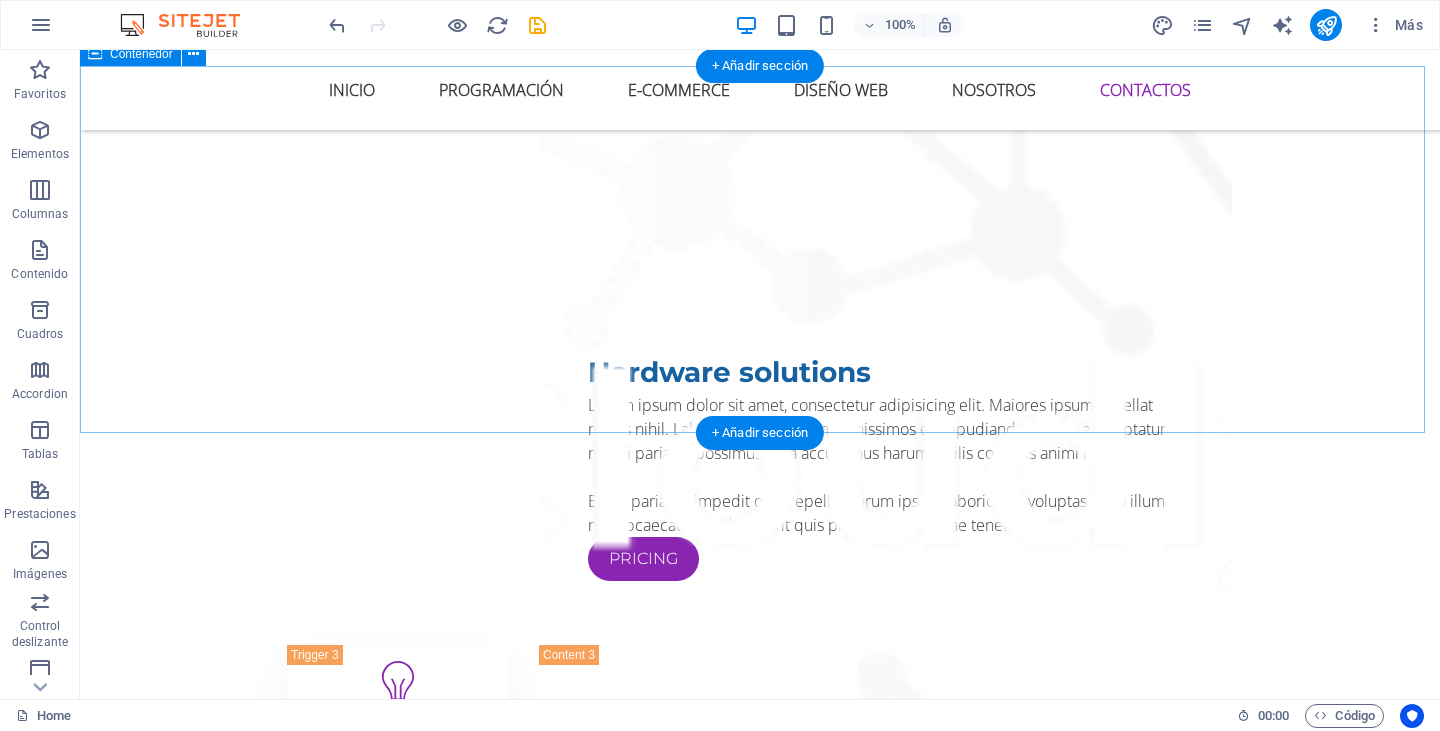 scroll, scrollTop: 8074, scrollLeft: 0, axis: vertical 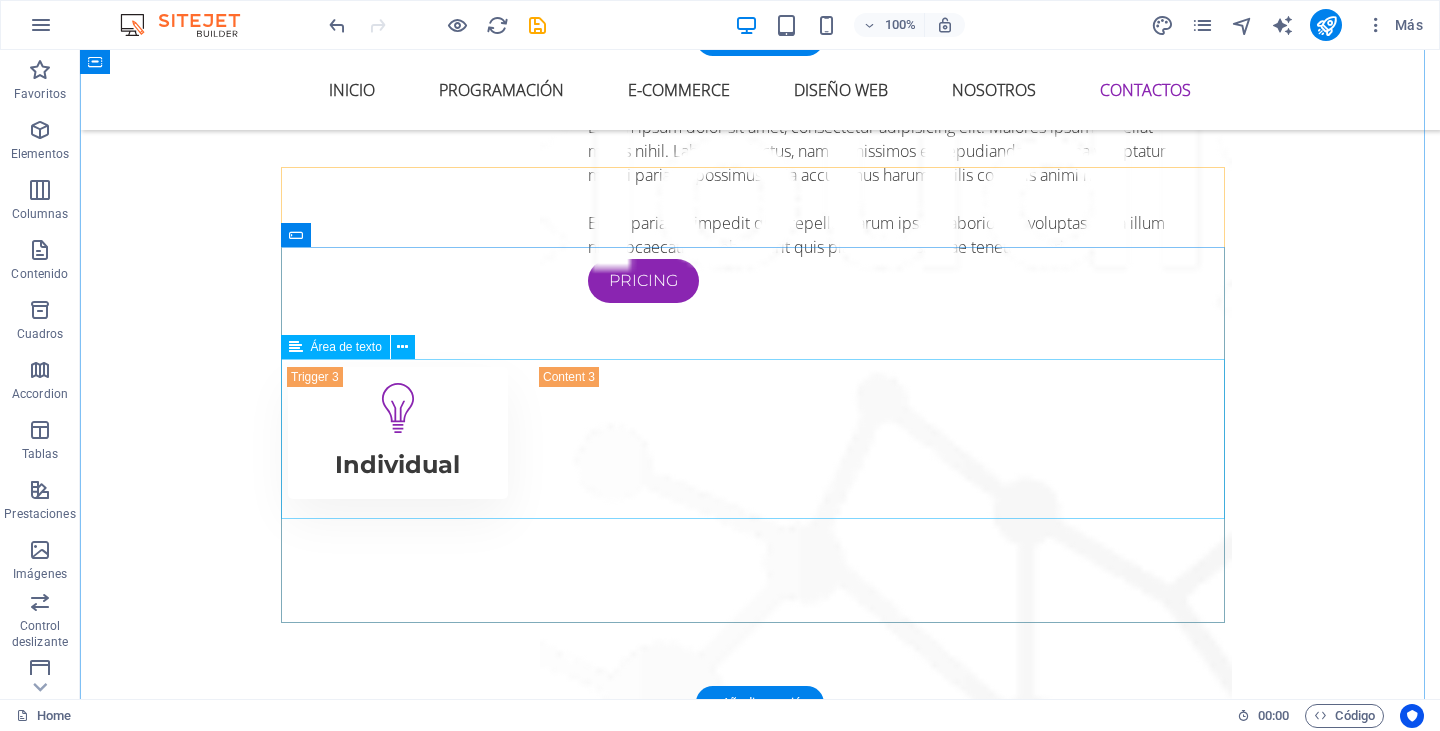 click 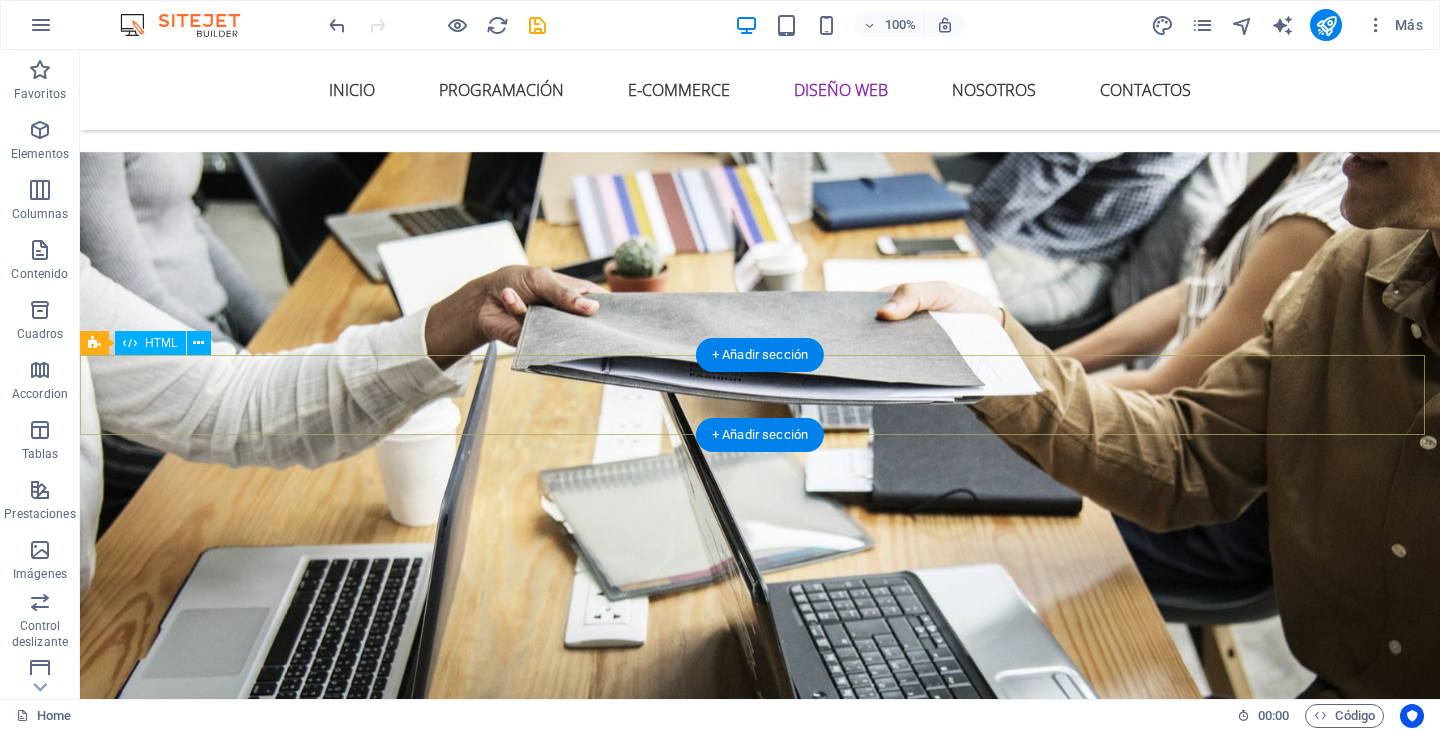 scroll, scrollTop: 5374, scrollLeft: 0, axis: vertical 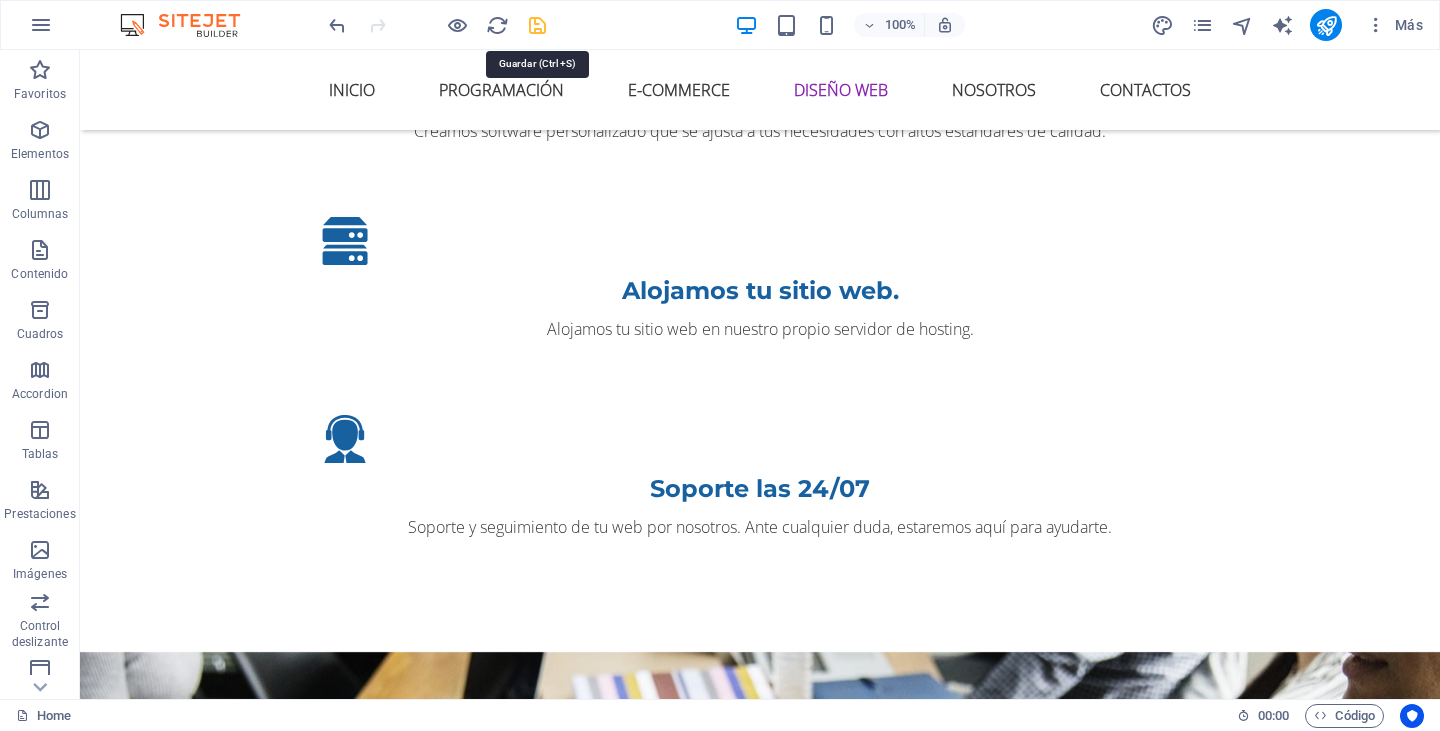 click at bounding box center (537, 25) 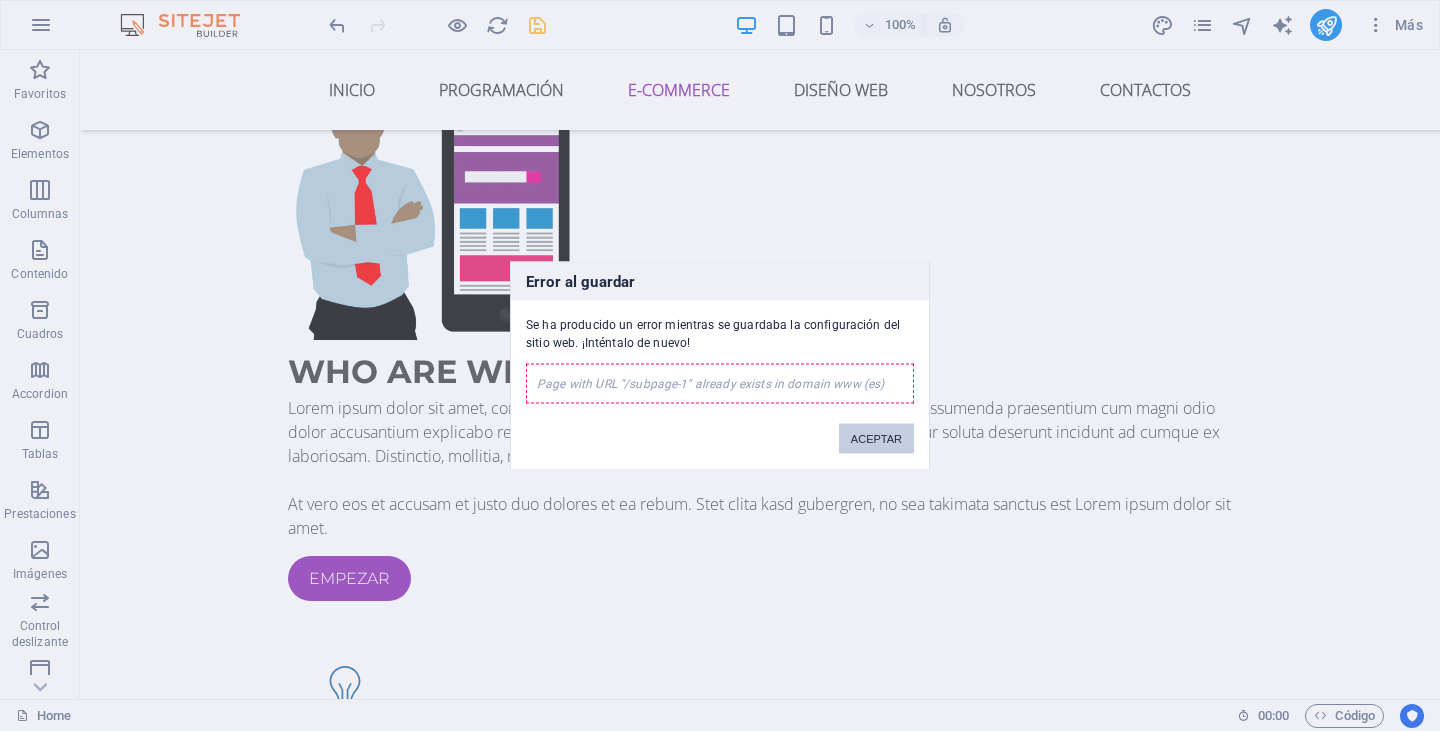 scroll, scrollTop: 4374, scrollLeft: 0, axis: vertical 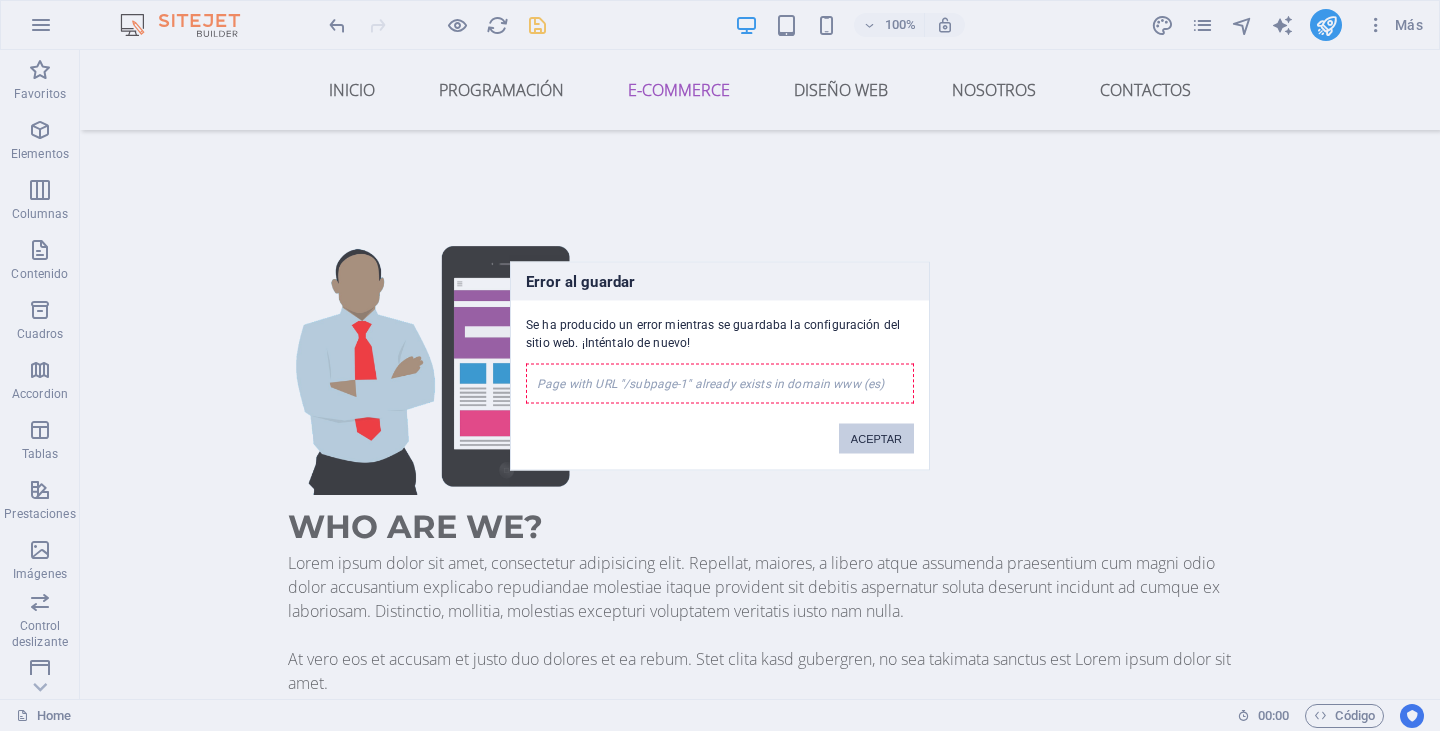 click on "ACEPTAR" at bounding box center (876, 438) 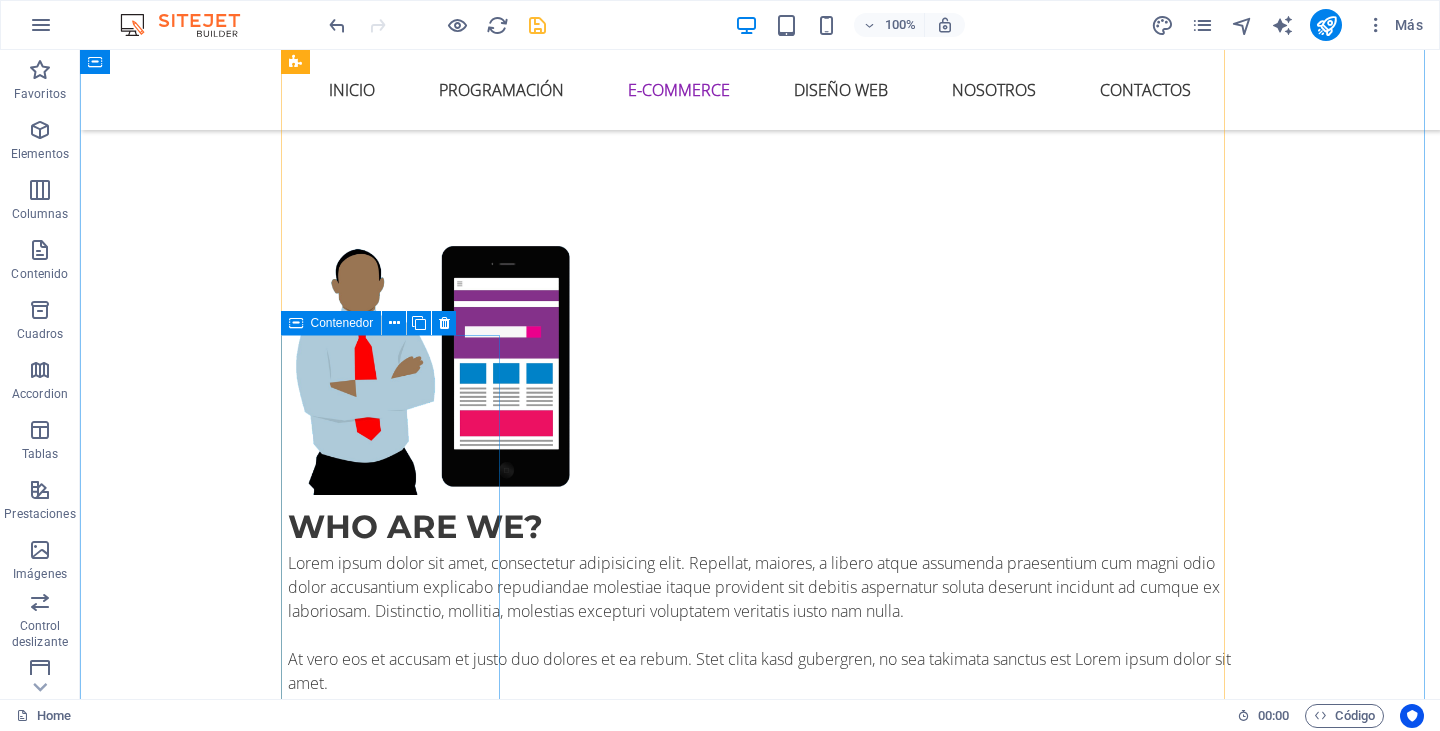 click on "Individual" at bounding box center (398, 4467) 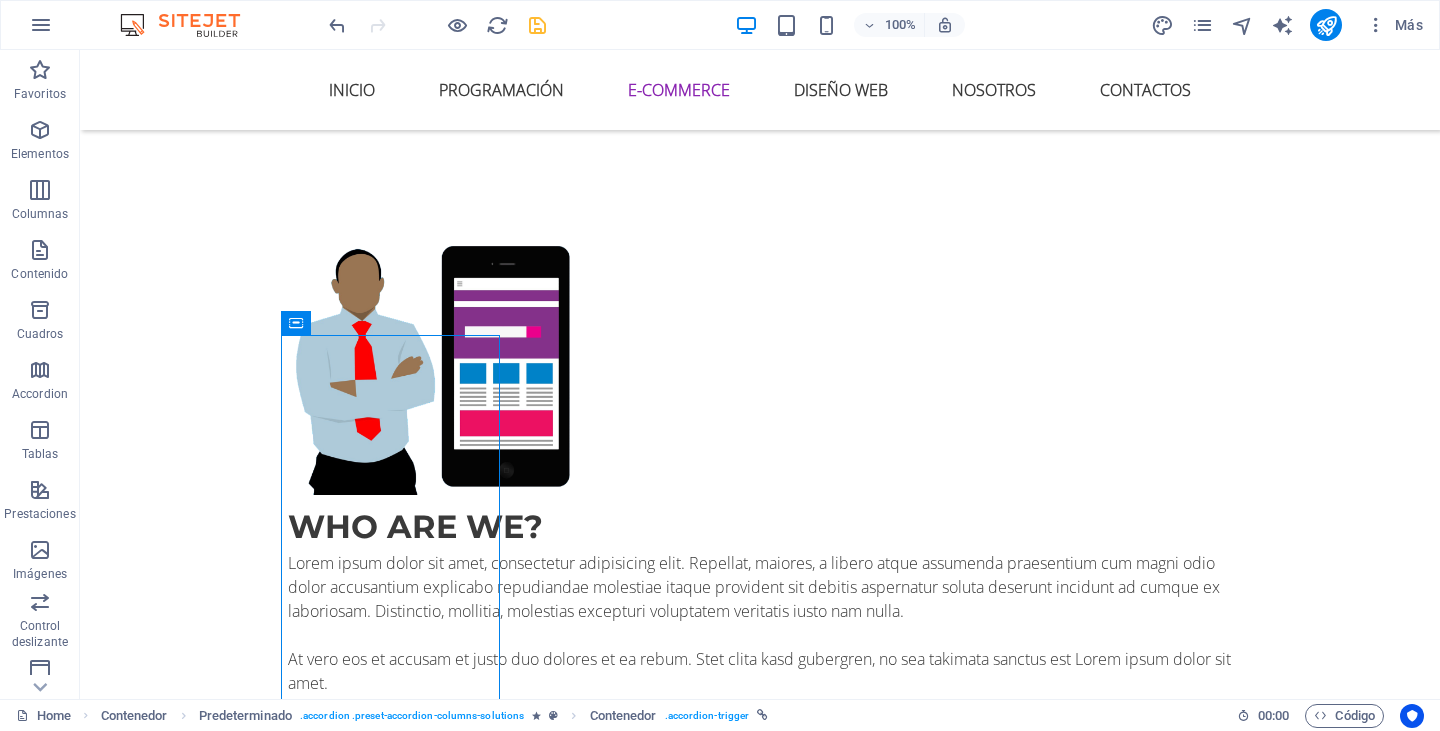 click at bounding box center (437, 25) 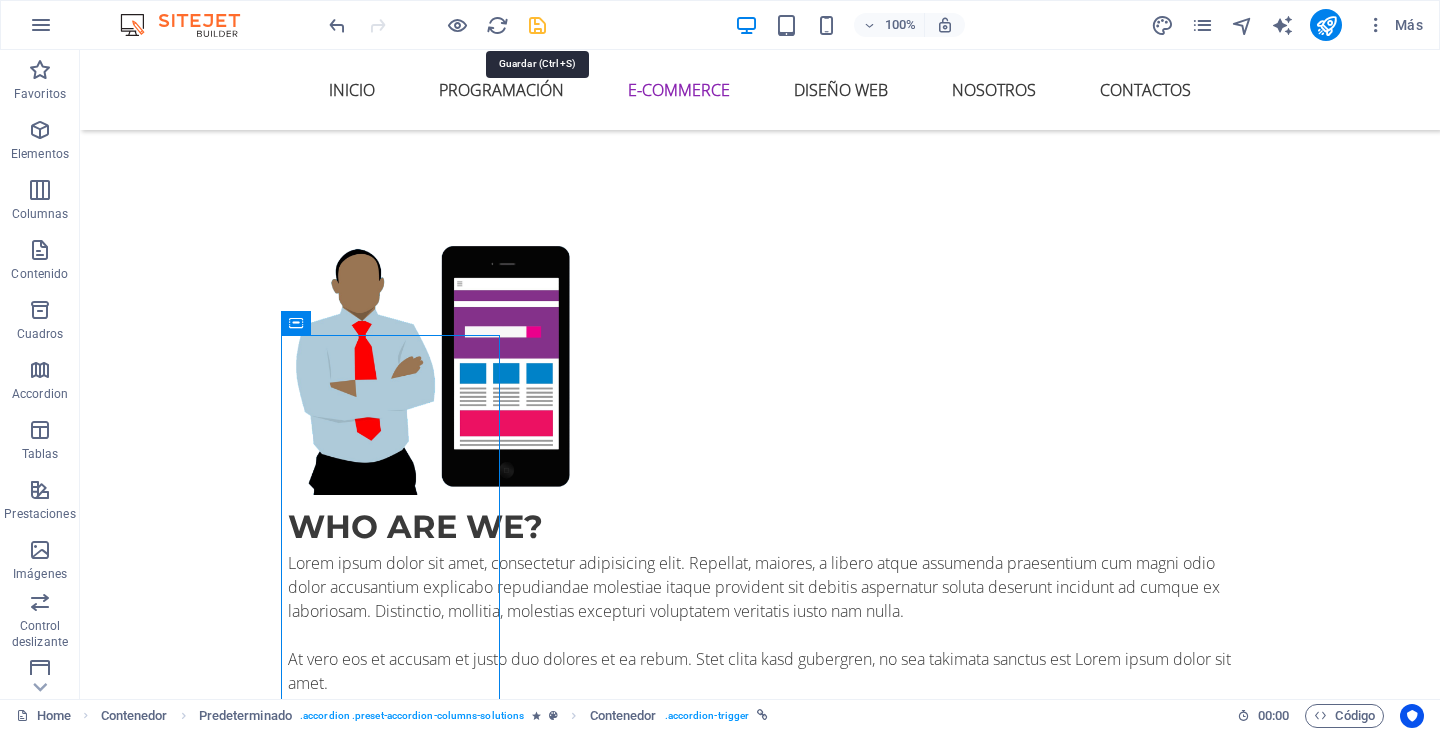 click at bounding box center [537, 25] 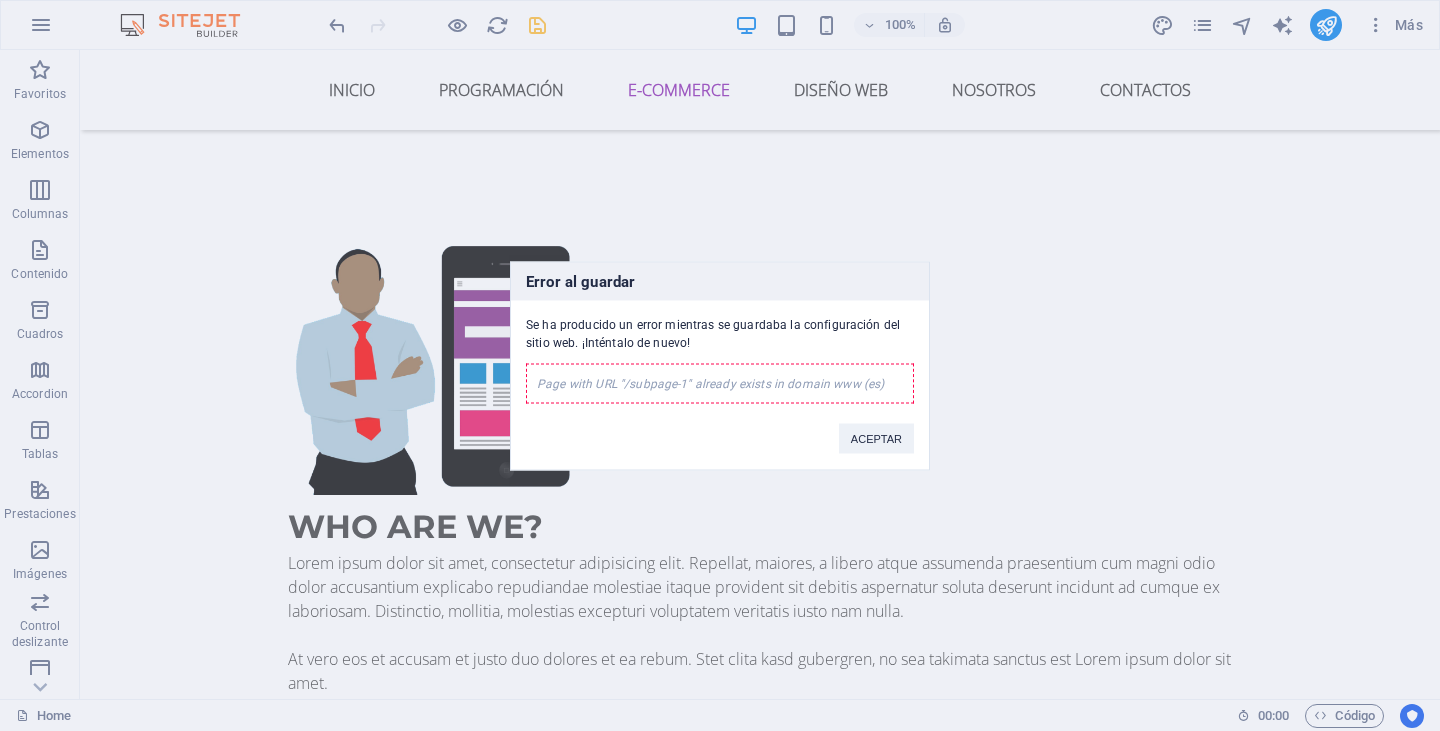 click on "Page with URL "/subpage-1" already exists in domain www (es)" at bounding box center (720, 383) 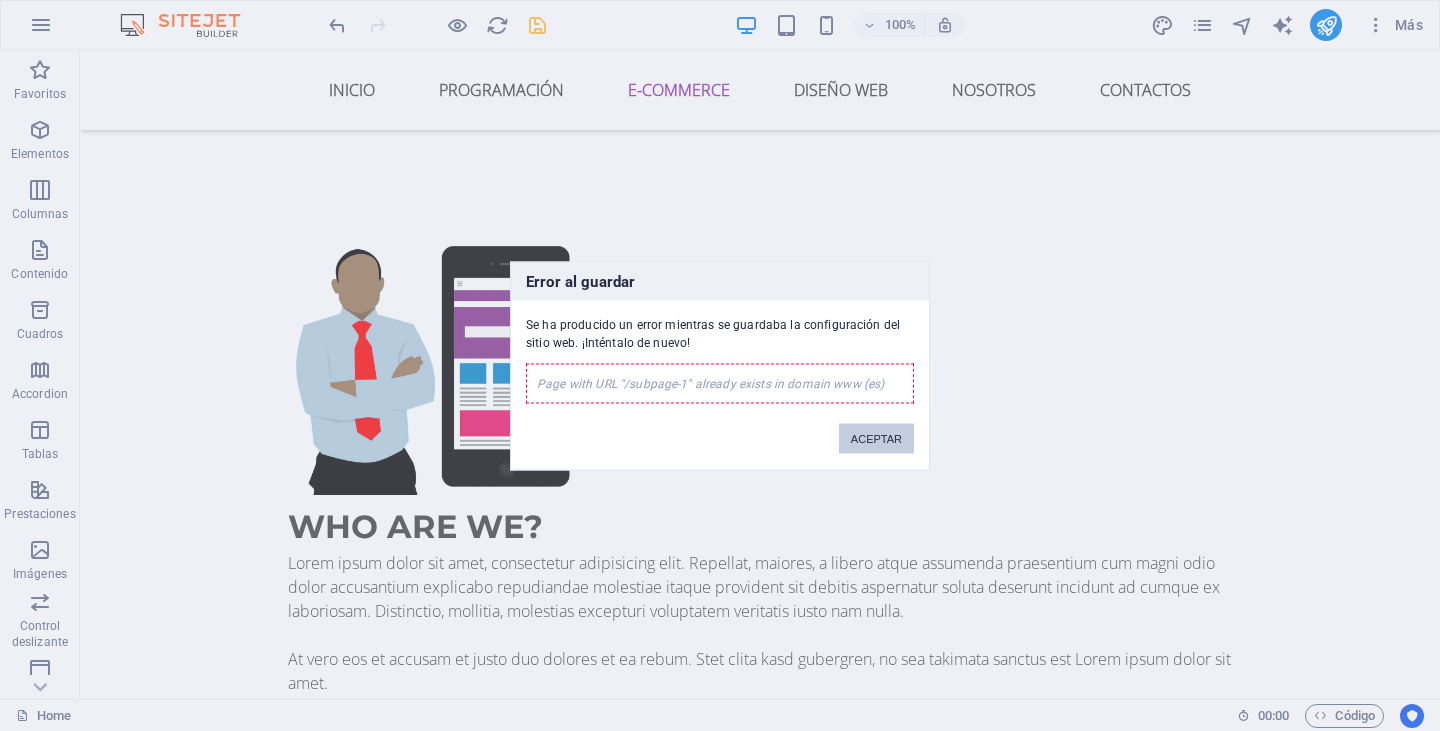 click on "ACEPTAR" at bounding box center (876, 438) 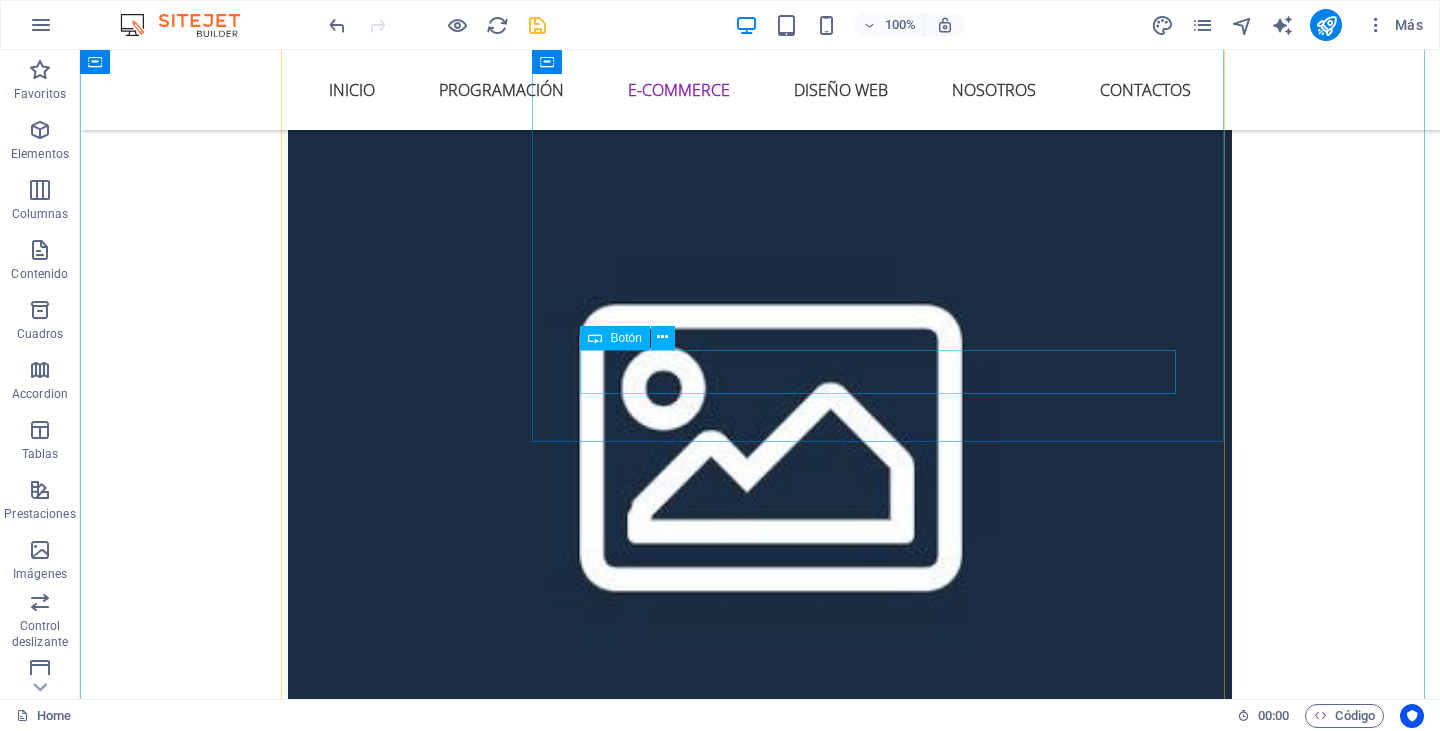 scroll, scrollTop: 3674, scrollLeft: 0, axis: vertical 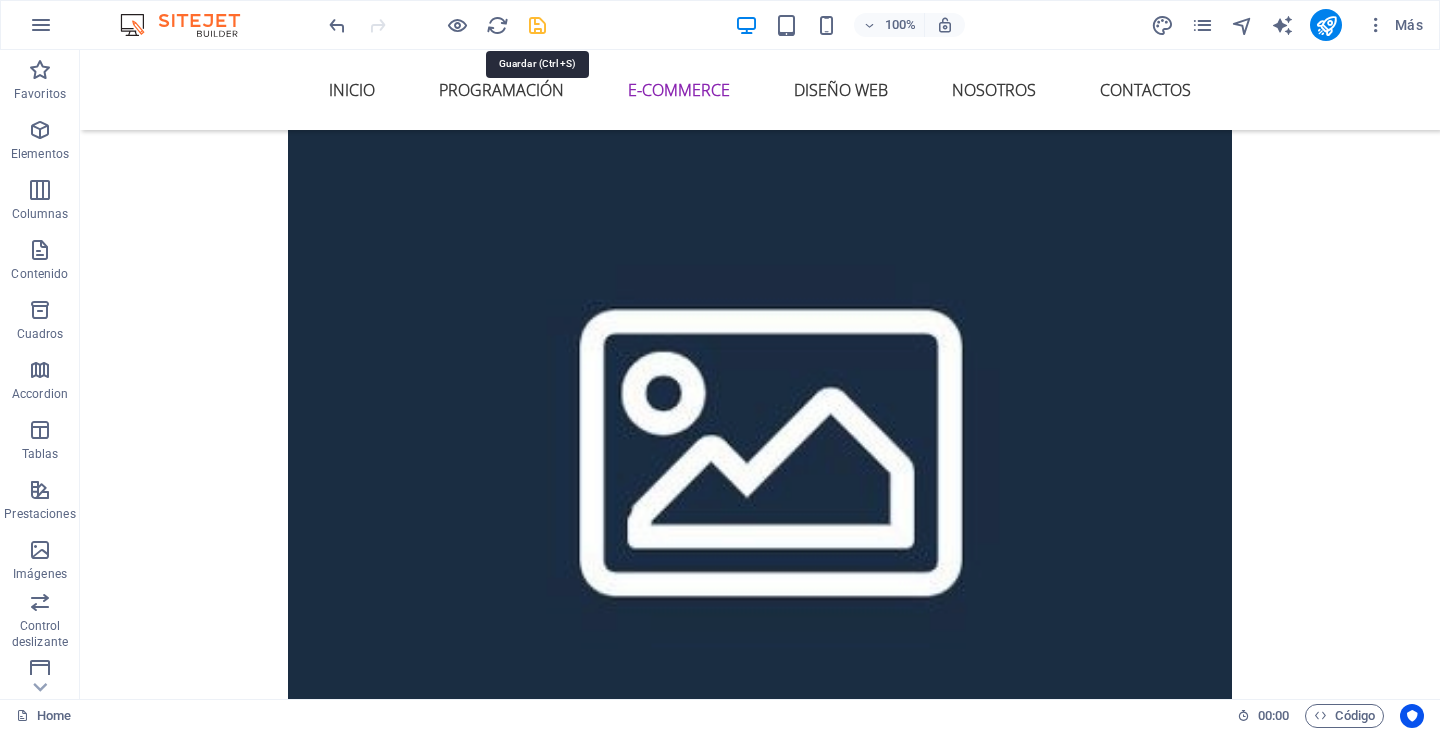 click at bounding box center [537, 25] 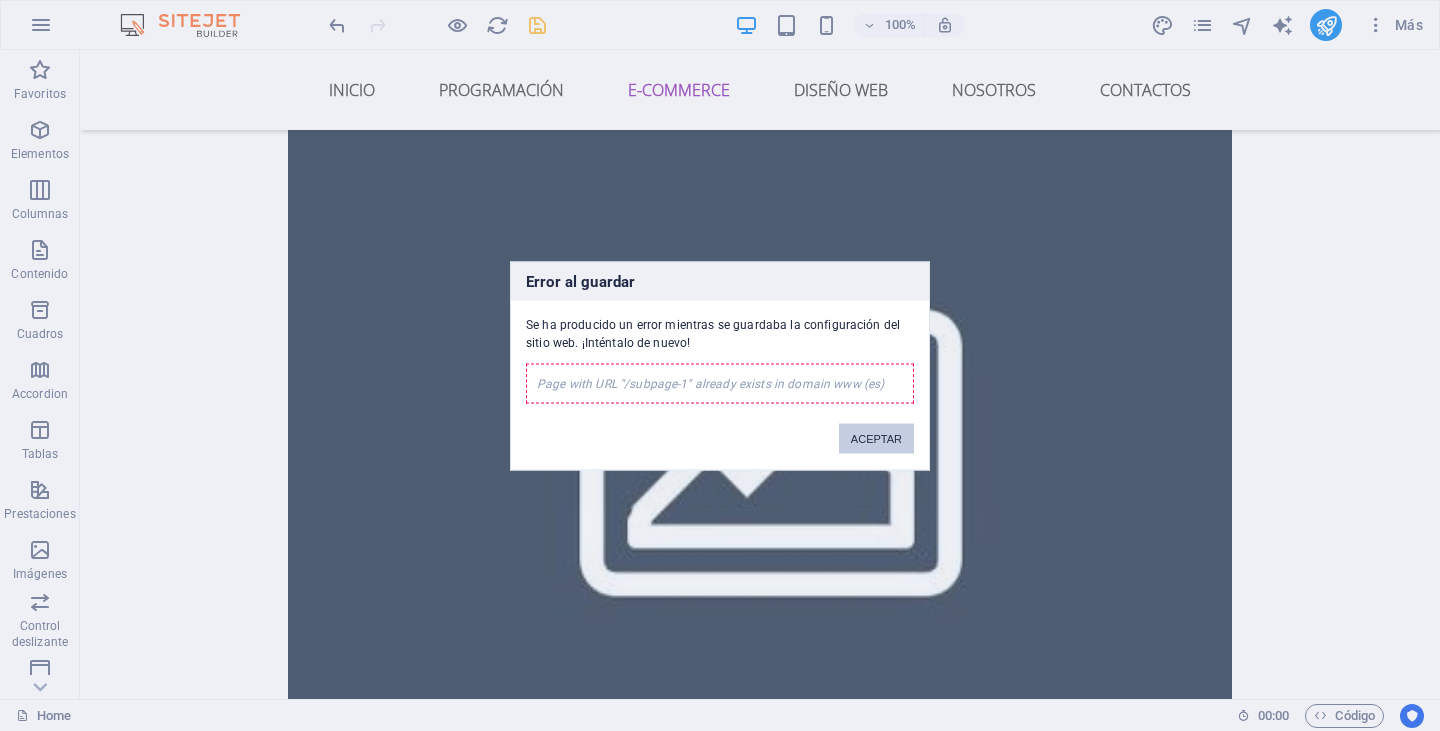 click on "ACEPTAR" at bounding box center [876, 438] 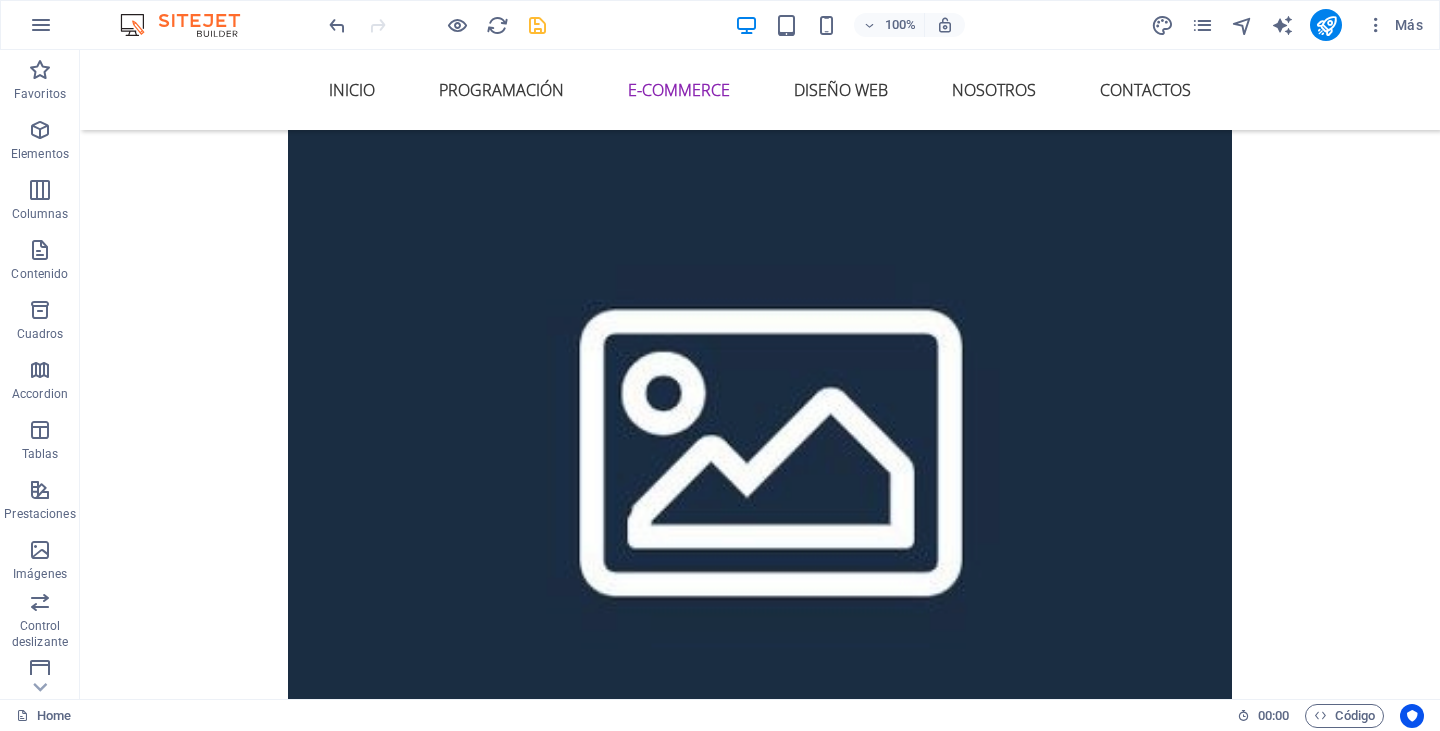 scroll, scrollTop: 3074, scrollLeft: 0, axis: vertical 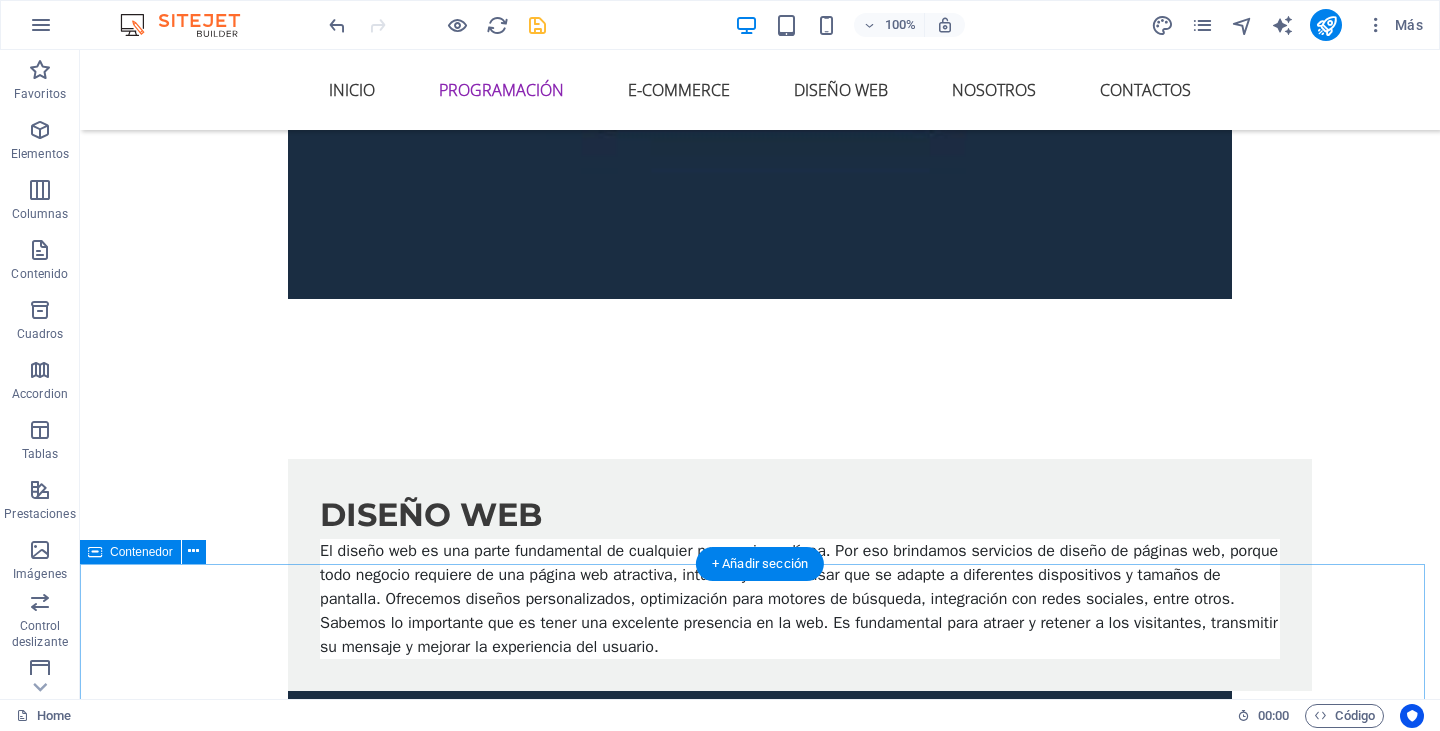click on "All our Solutions for you Lorem ipsum dolor sit amet, consectetur adipisicing elit. Maiores ipsum repellat minus nihil. Labore, delectus, nam dignissimos ea repudiandae minima voluptatum magni pariatur possimus quia accusamus harum facilis corporis animi nisi. Web Web solutions Lorem ipsum dolor sit amet, consectetur adipisicing elit. Maiores ipsum repellat minus nihil. Labore, delectus, nam dignissimos ea repudiandae minima voluptatum magni pariatur possimus quia accusamus harum facilis corporis animi nisi: Lorem ipsum dolor sit amet, consectetur adipisicing elit. Consectetur adipisicing elit. Sit amet, consectetur adipisicing elit. Enim, pariatur, impedit quia repellat harum ipsam laboriosam voluptas dicta illum nisi obcaecati reprehenderit quis placeat recusandae tenetur aperiam. Pricing Hardware Hardware solutions Enim, pariatur, impedit quia repellat harum ipsam laboriosam voluptas dicta illum nisi obcaecati reprehenderit quis placeat recusandae tenetur aperiam. Pricing Individual Individual solutions" at bounding box center (760, 4870) 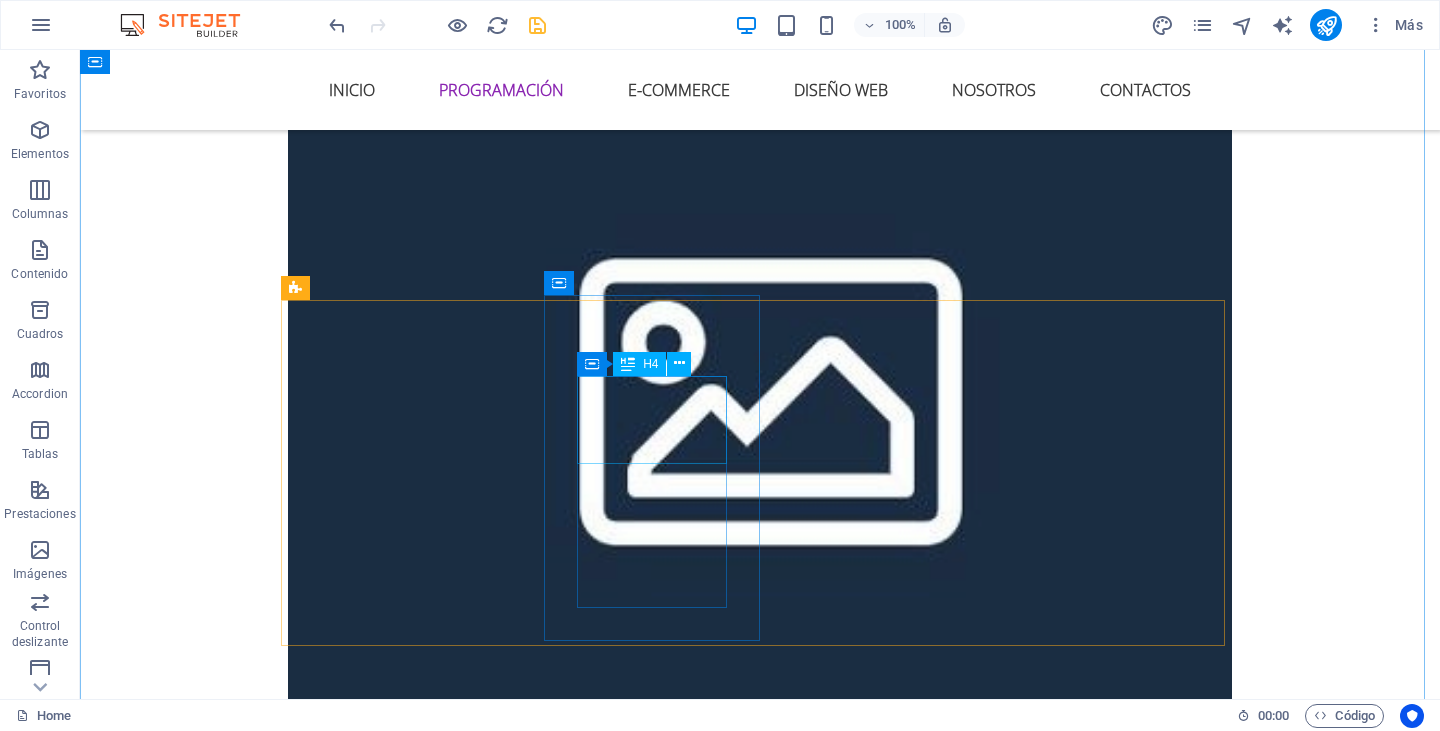 scroll, scrollTop: 2674, scrollLeft: 0, axis: vertical 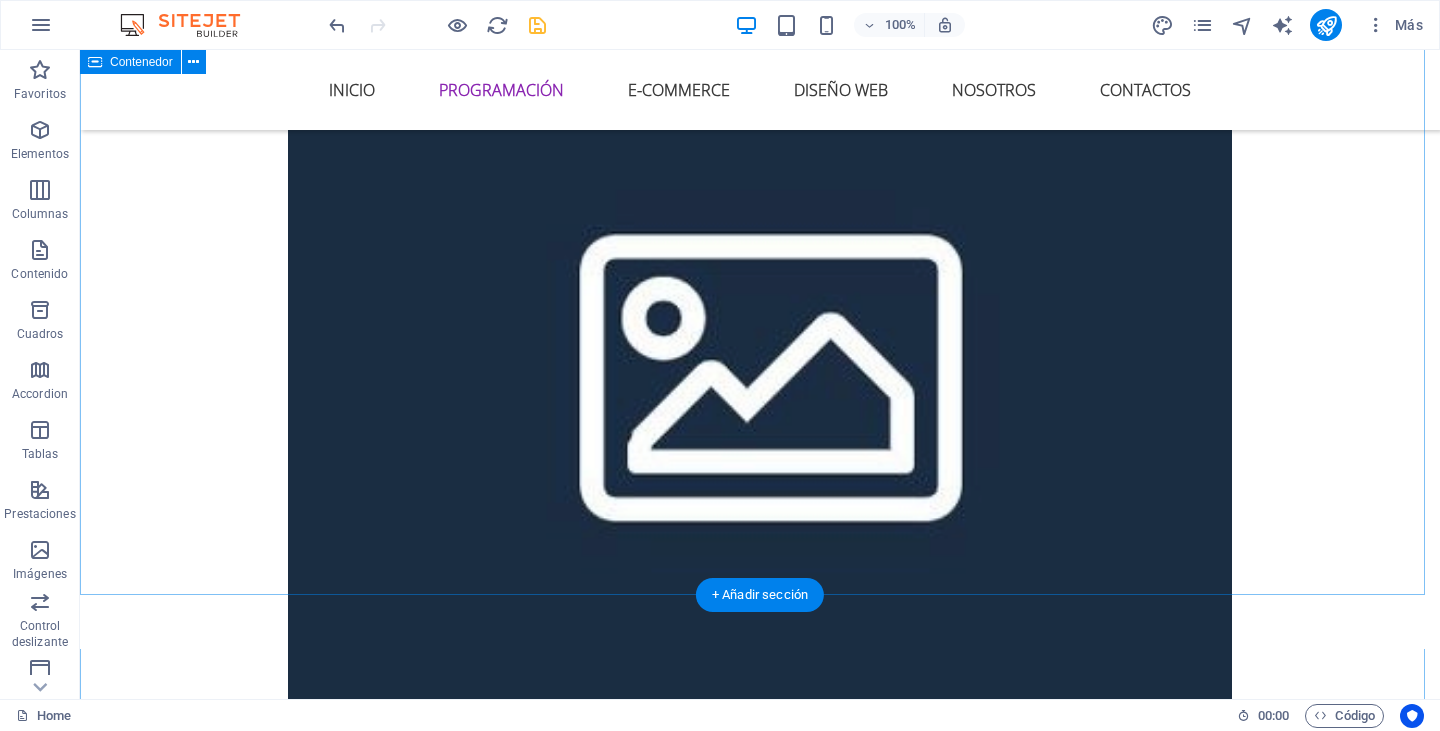 click on "Who are we? Lorem ipsum dolor sit amet, consectetur adipisicing elit. Repellat, maiores, a libero atque assumenda praesentium cum magni odio dolor accusantium explicabo repudiandae molestiae itaque provident sit debitis aspernatur soluta deserunt incidunt ad cumque ex laboriosam. Distinctio, mollitia, molestias excepturi voluptatem veritatis iusto nam nulla.  At vero eos et accusam et justo duo dolores et ea rebum. Stet clita kasd gubergren, no sea takimata sanctus est Lorem ipsum dolor sit amet. empezar Desarrollamos la solución. Estamos aquí para escucharte y diseñar algo acorde a tus necesidades. Web solutions Creamos software personalizado que se ajusta a tus necesidades con altos estándares de calidad. Alojamos tu sitio web. Alojamos tu sitio web en nuestro propio servidor de hosting. Soporte las 24/07 Soporte y seguimiento de tu web por nosotros. Ante cualquier duda, estaremos aquí para ayudarte." at bounding box center [760, 2603] 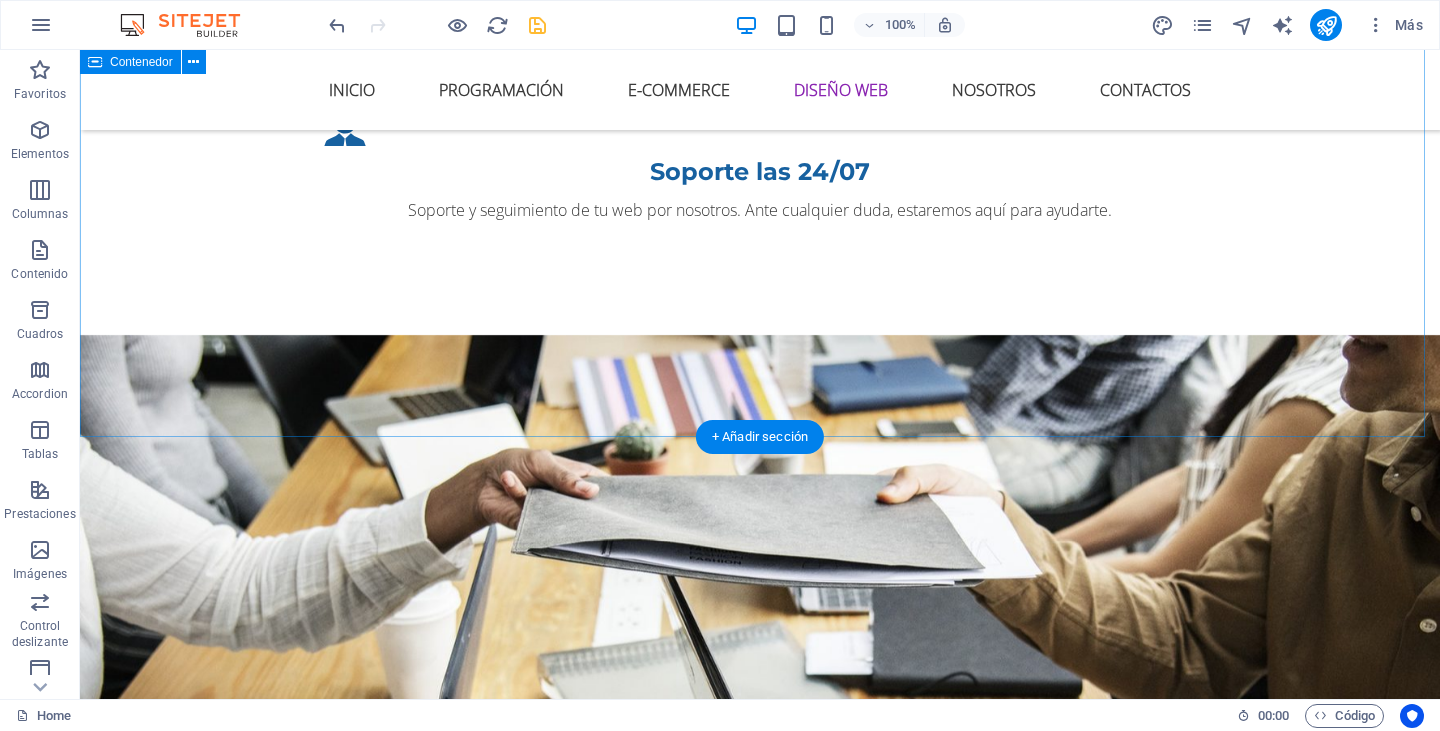 scroll, scrollTop: 5300, scrollLeft: 0, axis: vertical 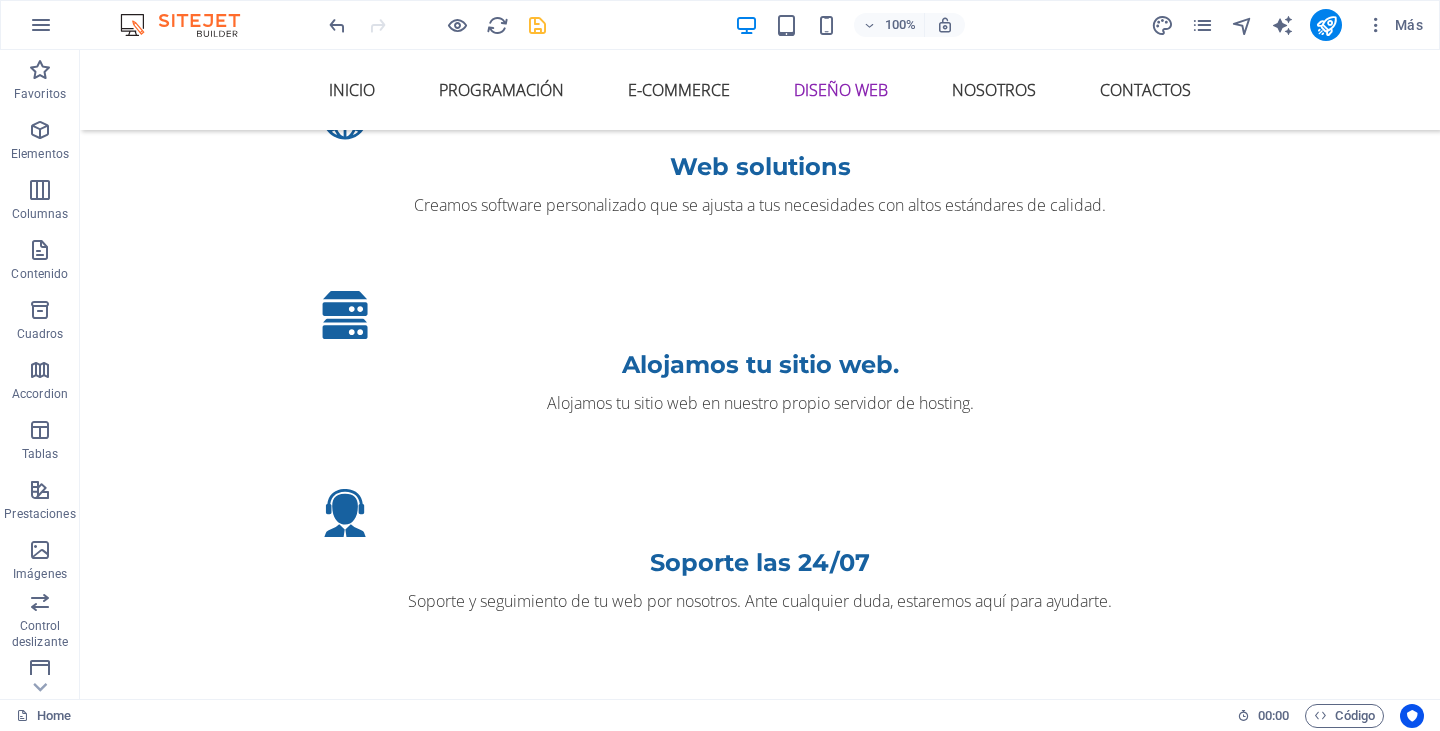 click on "100% Más" at bounding box center [878, 25] 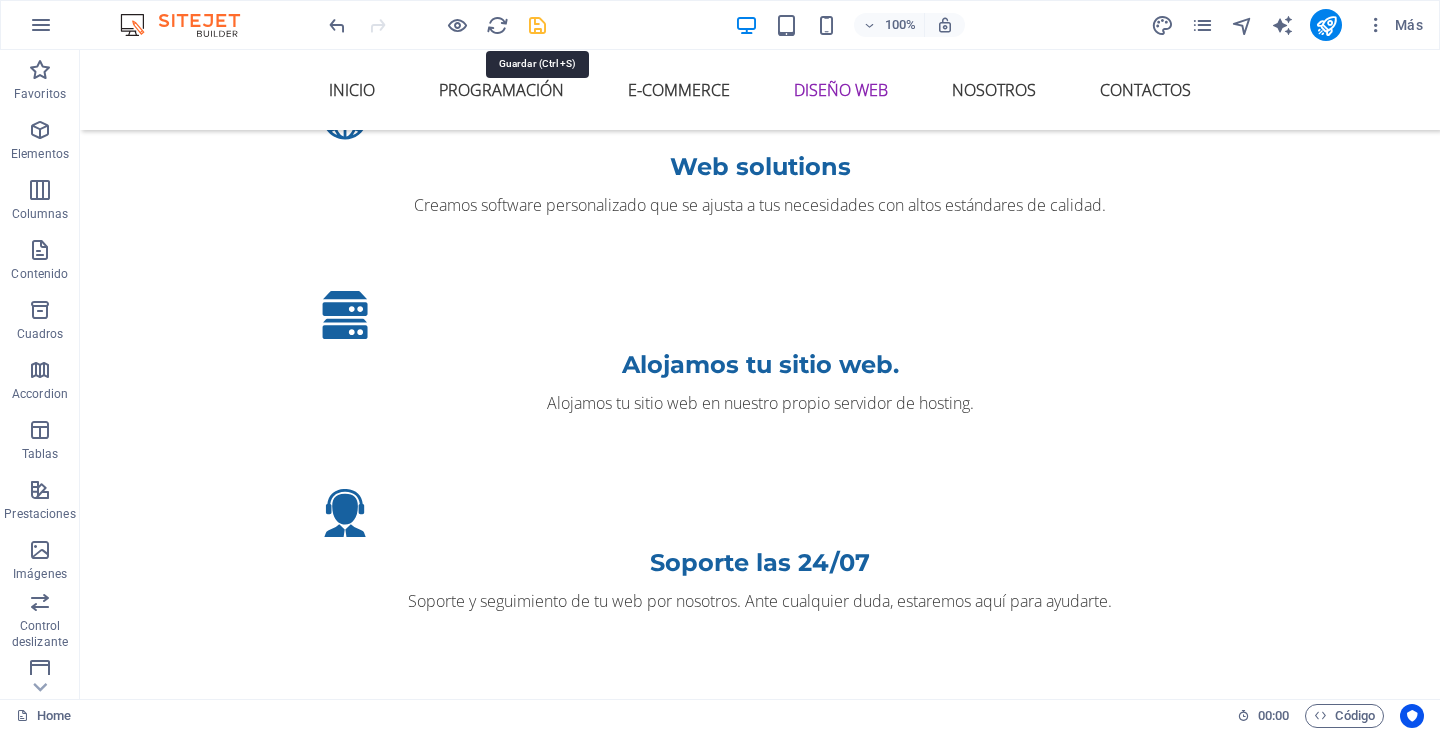 click at bounding box center [537, 25] 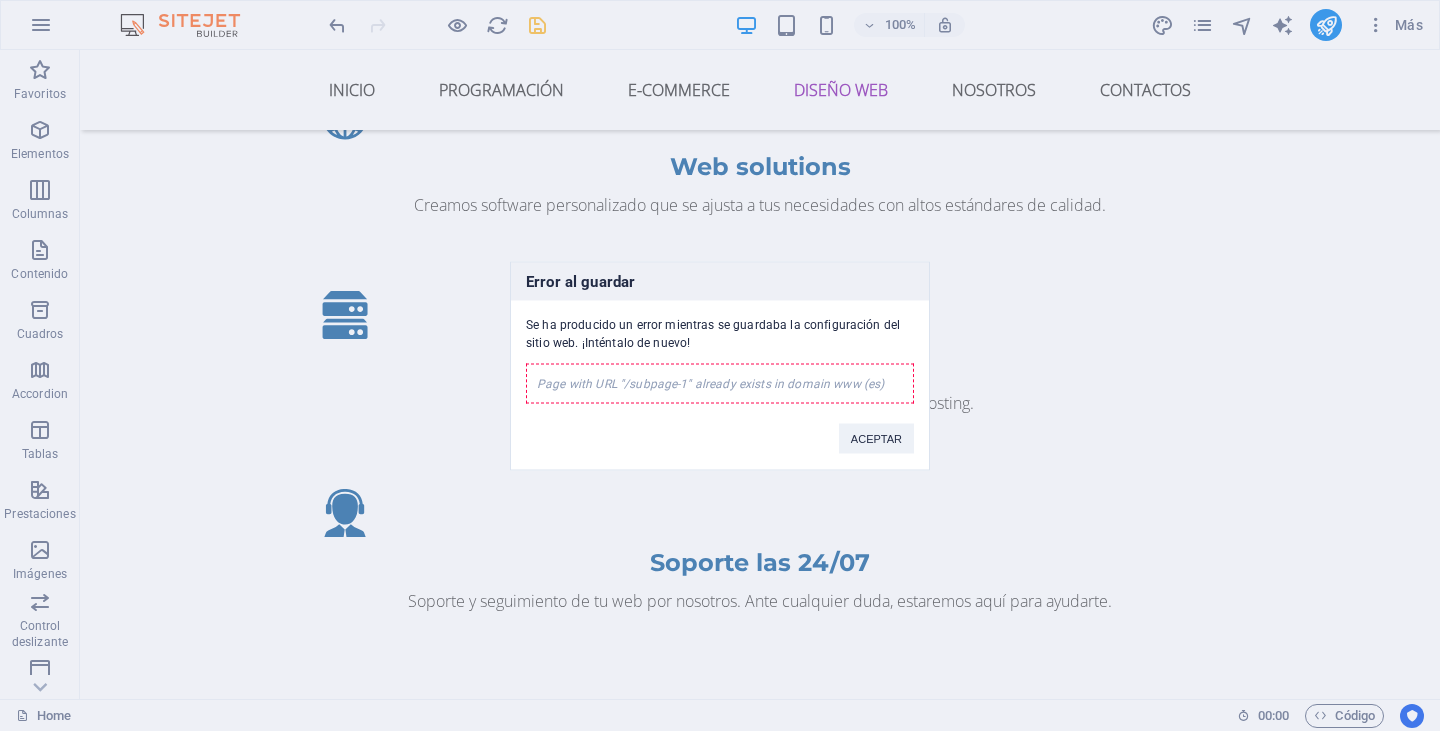 drag, startPoint x: 815, startPoint y: 401, endPoint x: 802, endPoint y: 385, distance: 20.615528 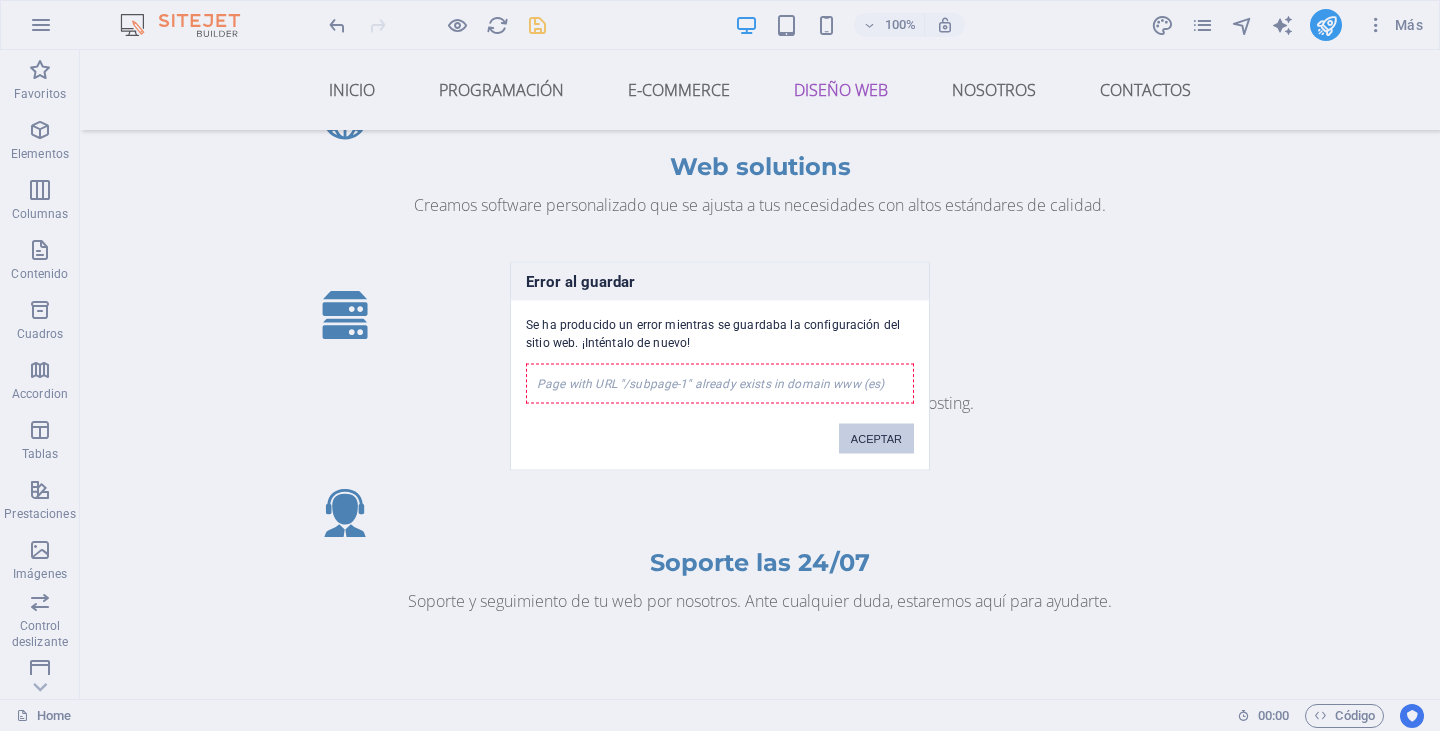 click on "ACEPTAR" at bounding box center (876, 438) 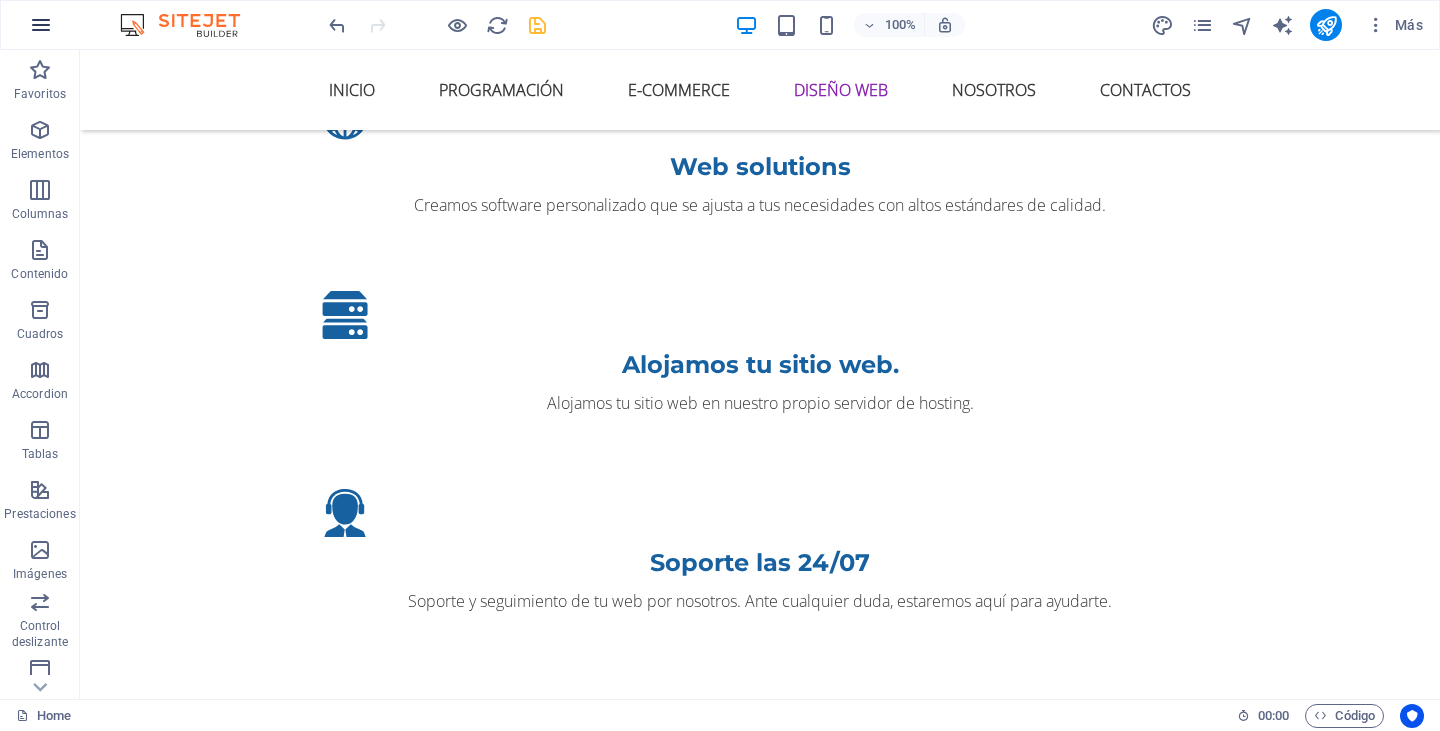 click at bounding box center (41, 25) 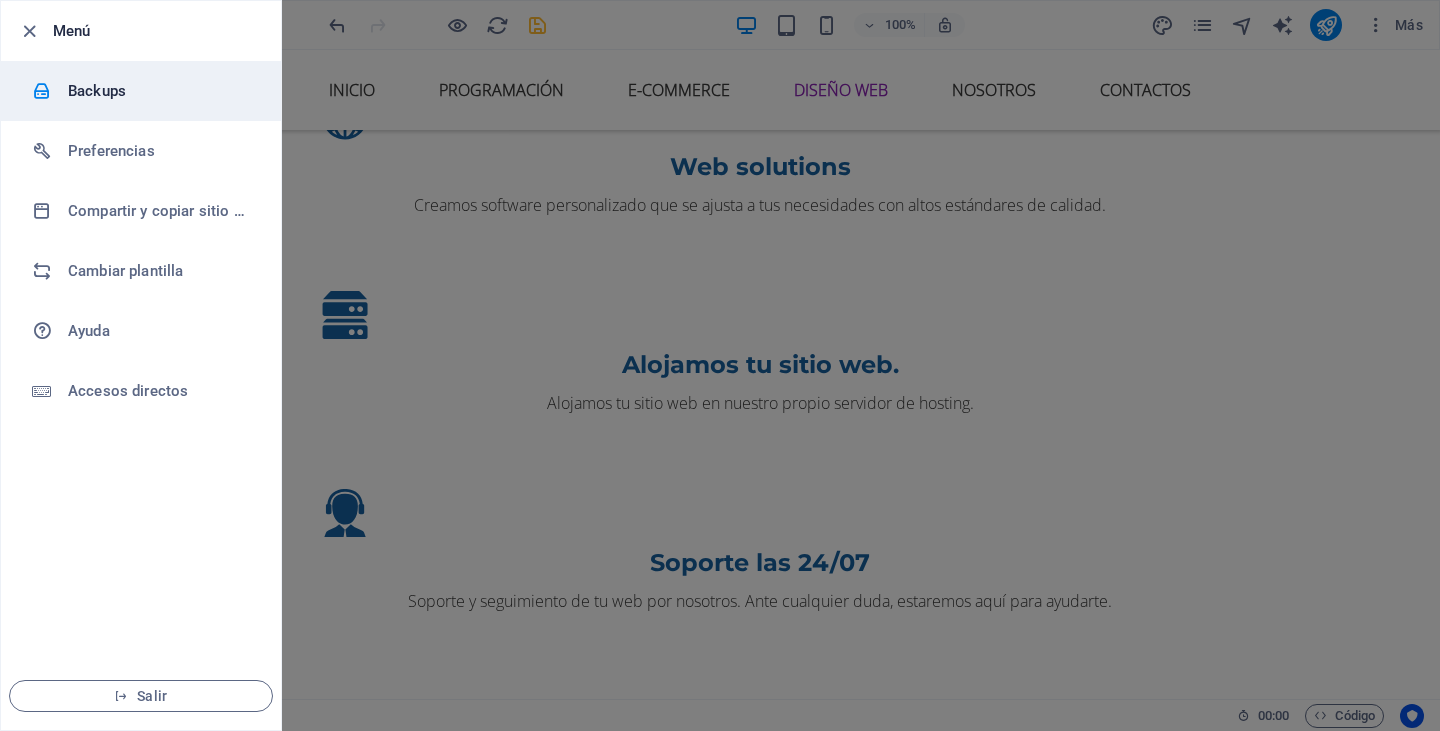 click on "Backups" at bounding box center (160, 91) 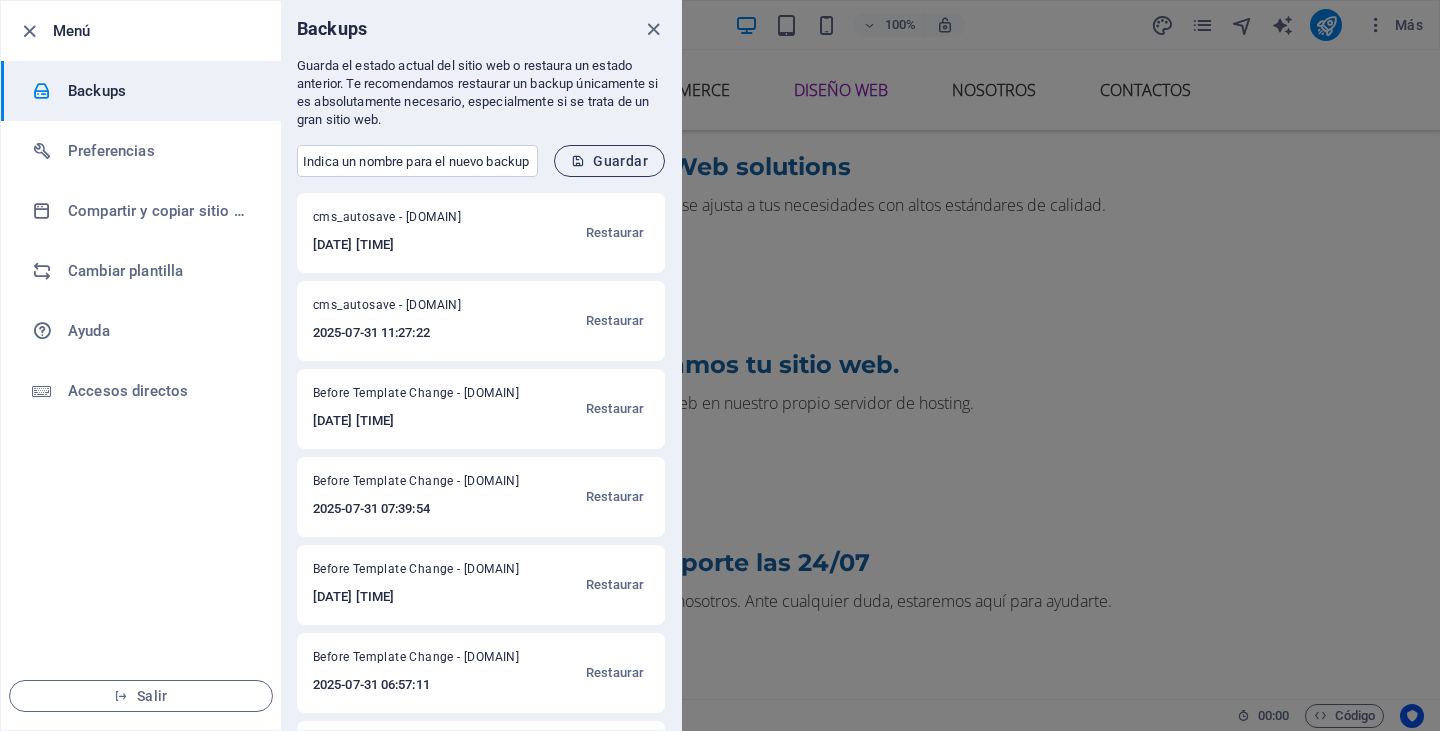 click on "Guardar" at bounding box center (609, 161) 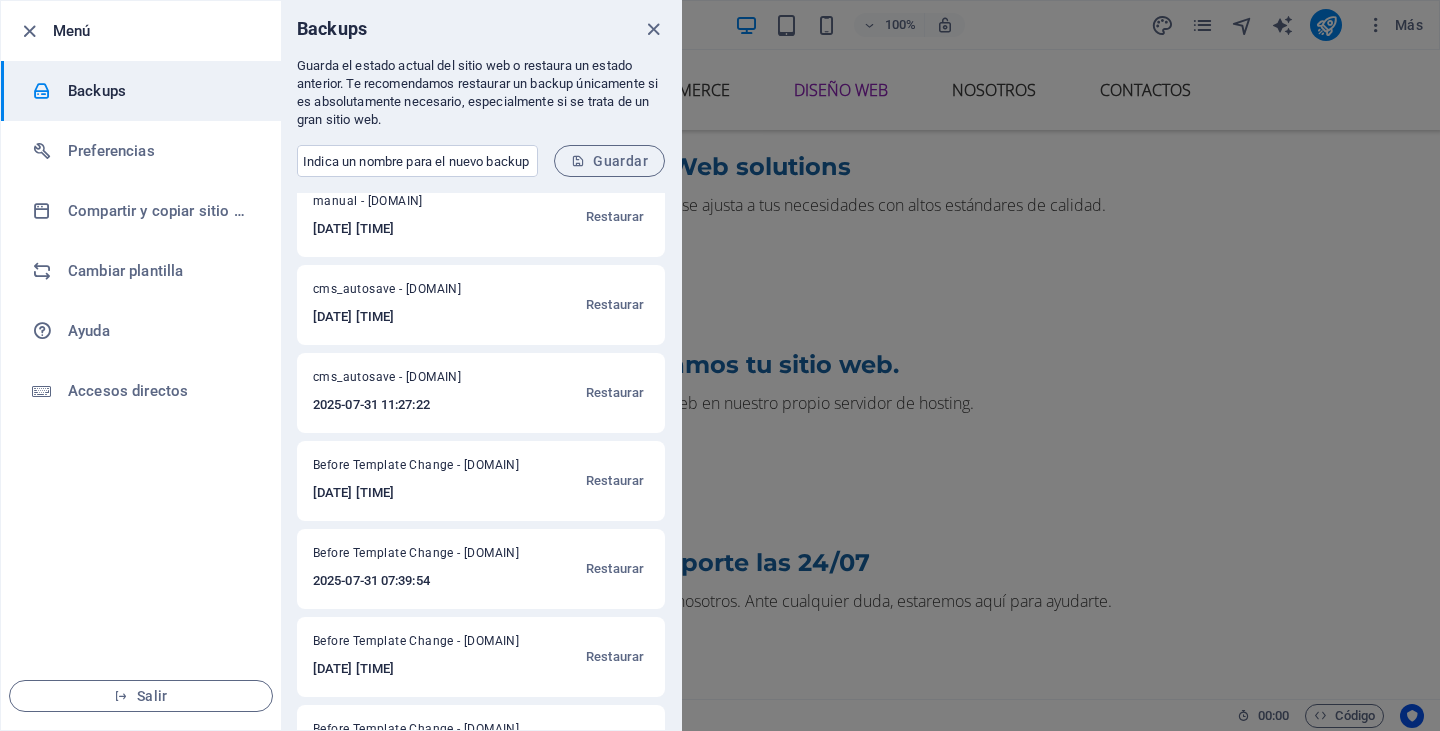 scroll, scrollTop: 0, scrollLeft: 0, axis: both 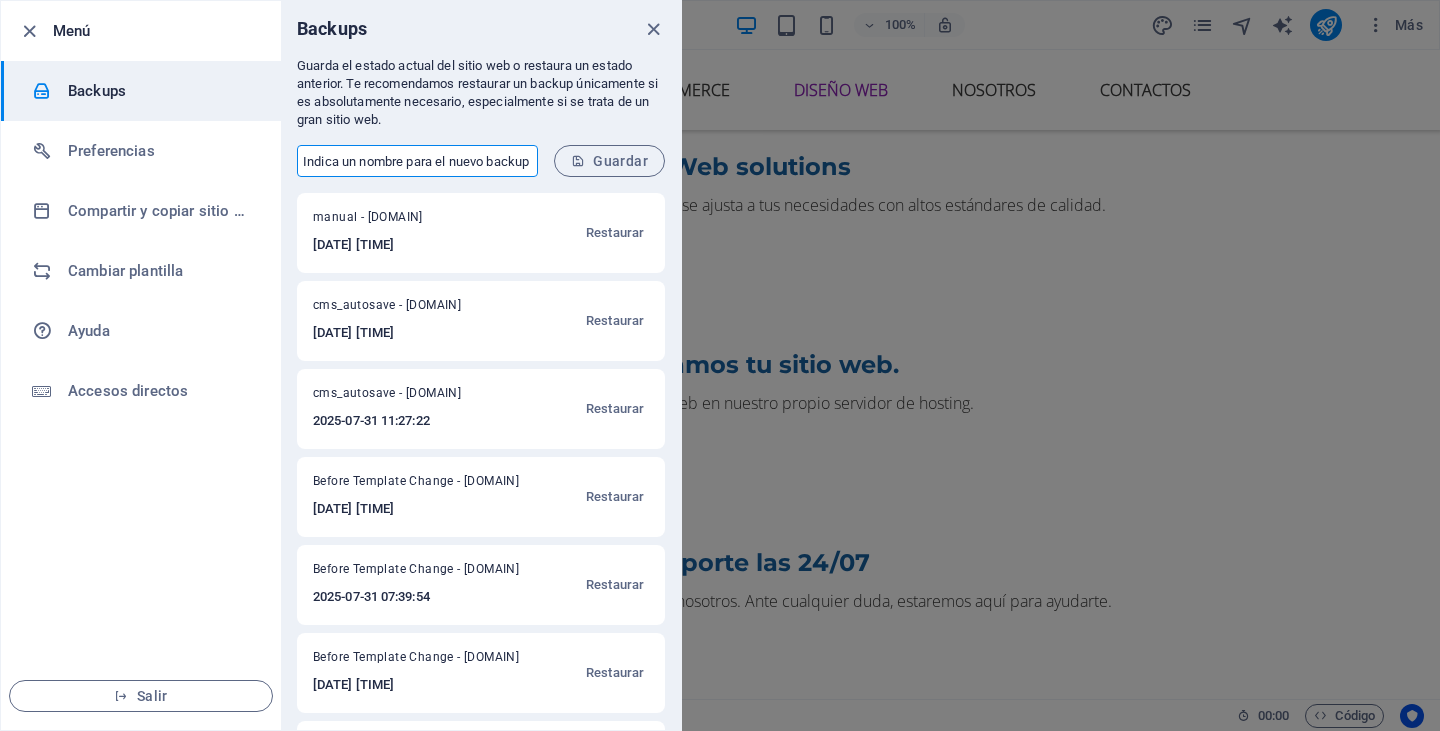 click at bounding box center [417, 161] 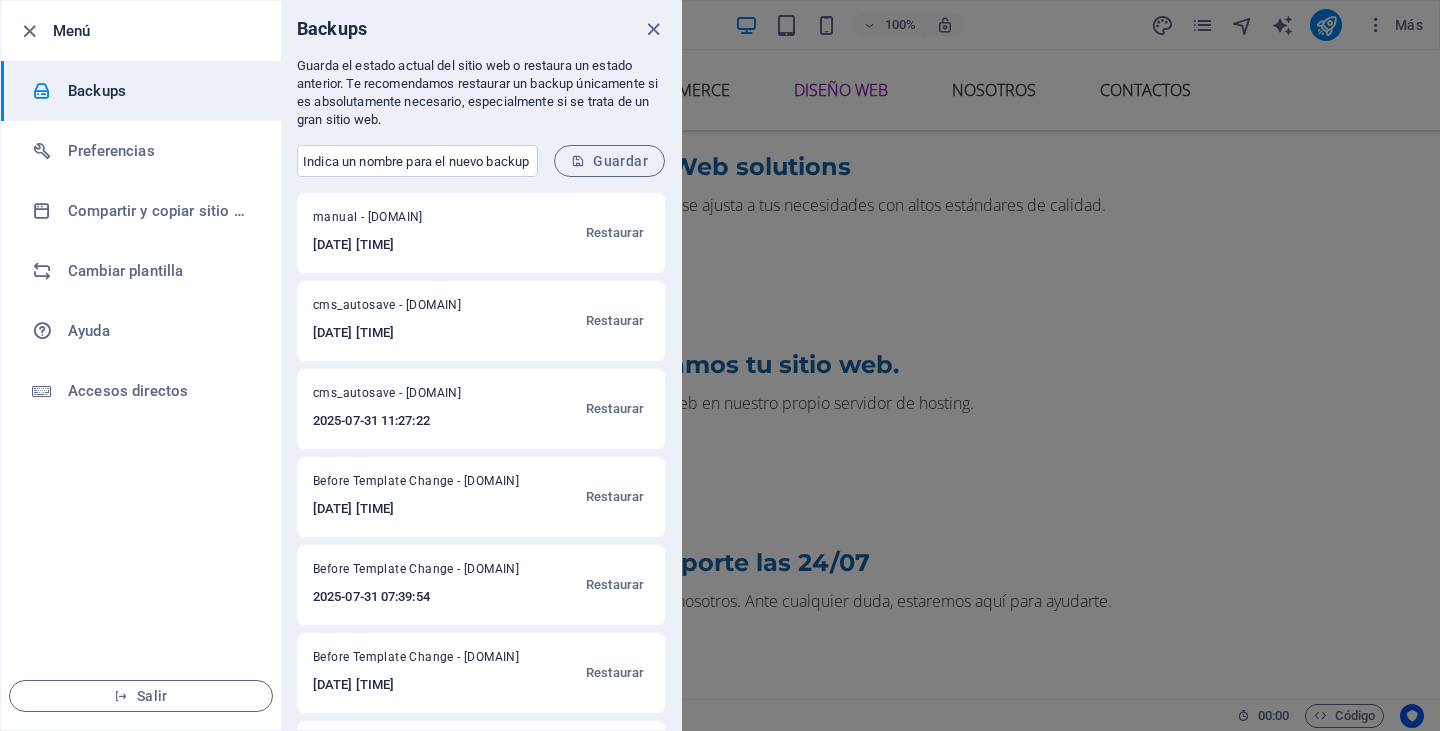 click on "Menú Backups Preferencias Compartir y copiar sitio web Cambiar plantilla Ayuda Accesos directos Salir" at bounding box center (141, 365) 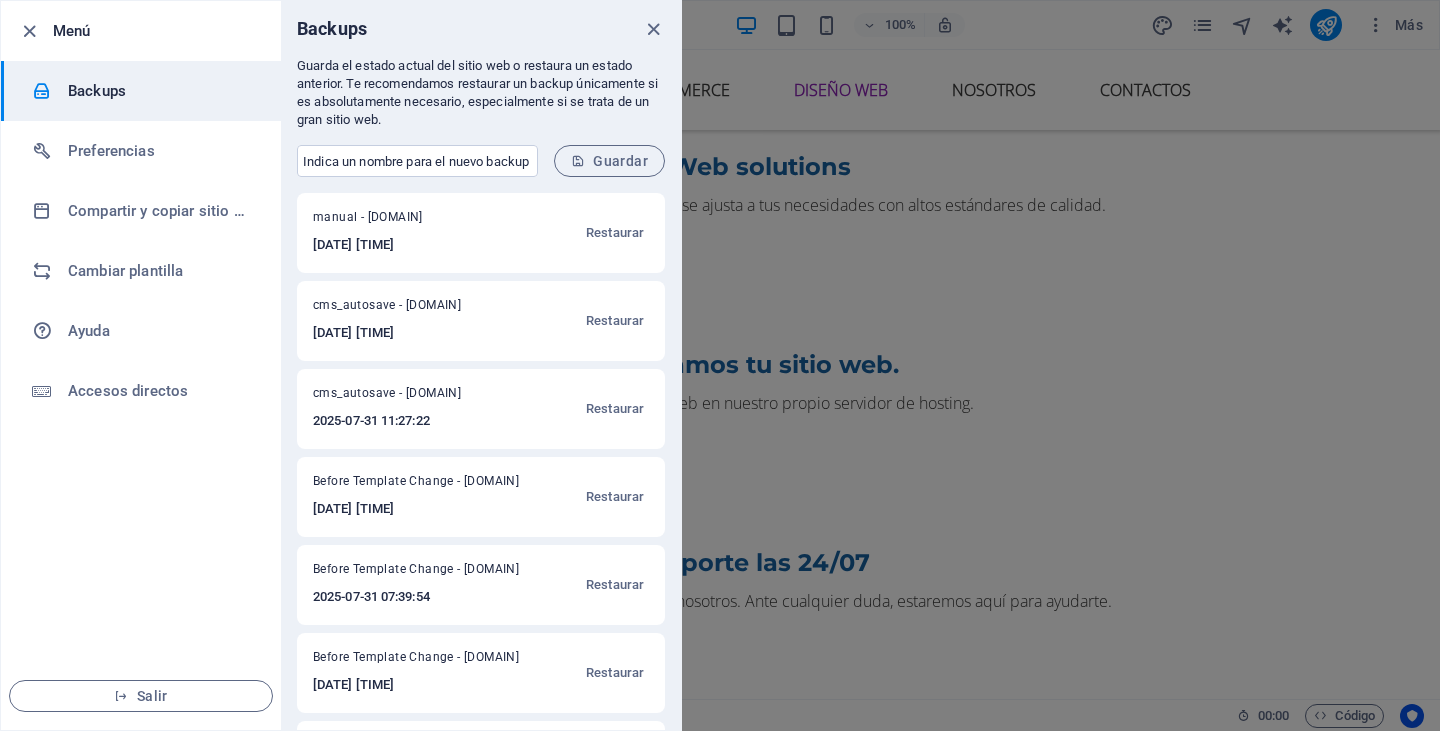 drag, startPoint x: 387, startPoint y: 250, endPoint x: 407, endPoint y: 248, distance: 20.09975 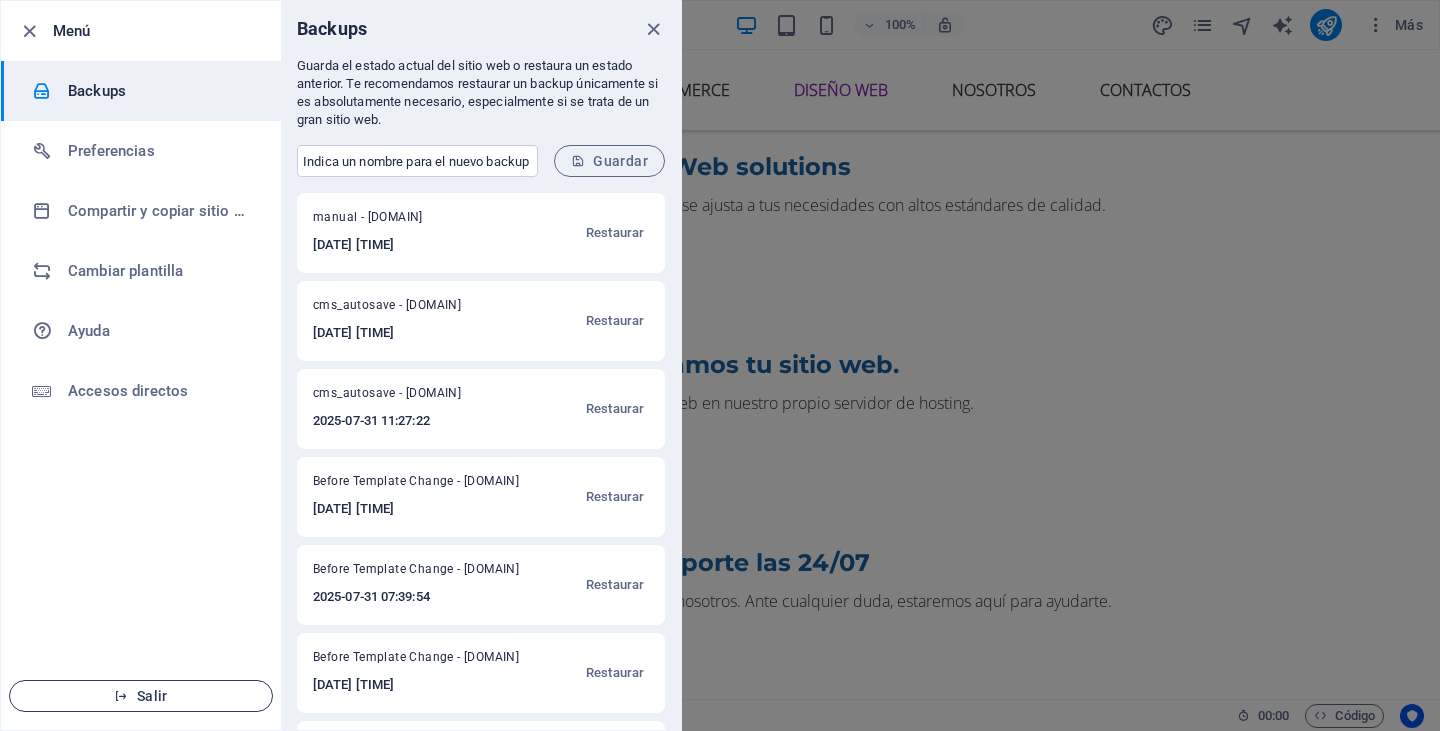 click on "Salir" at bounding box center [141, 696] 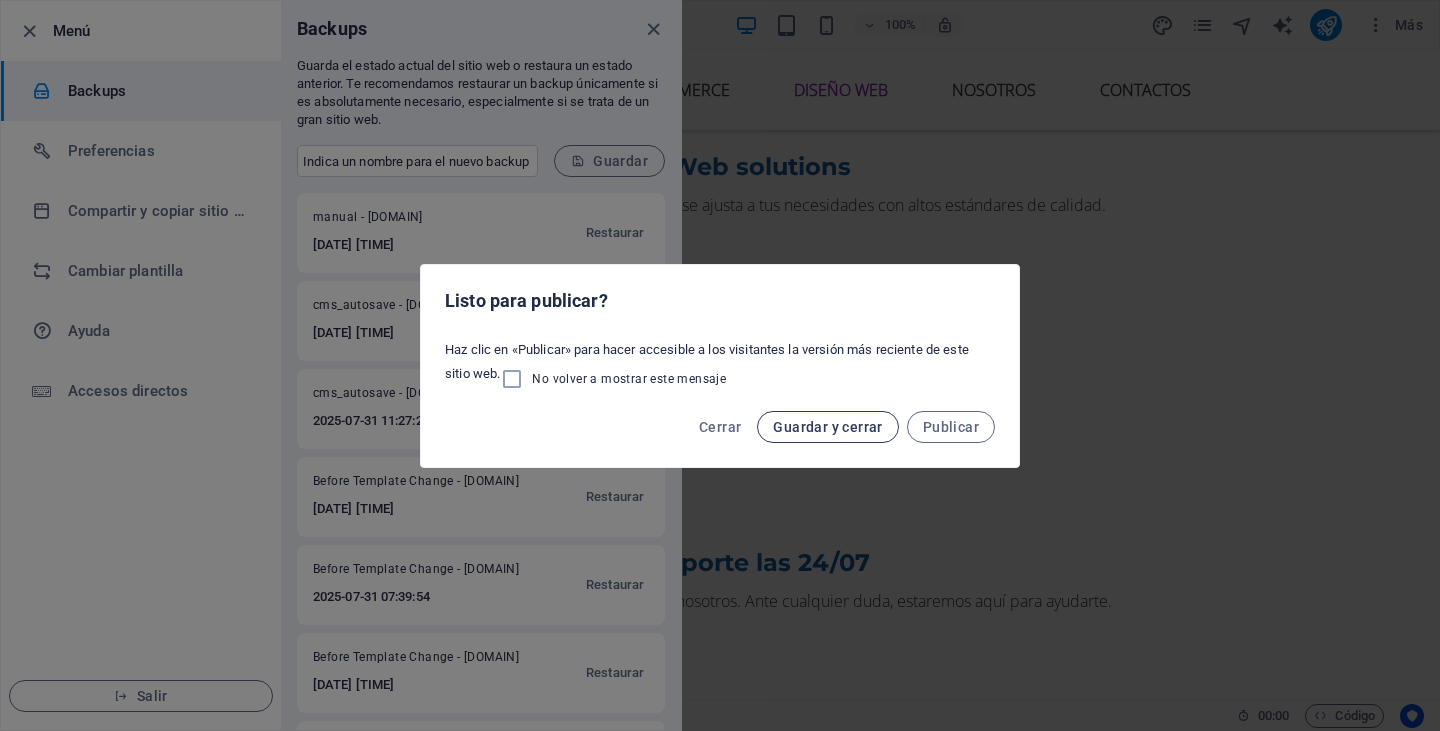 click on "Guardar y cerrar" at bounding box center (827, 427) 